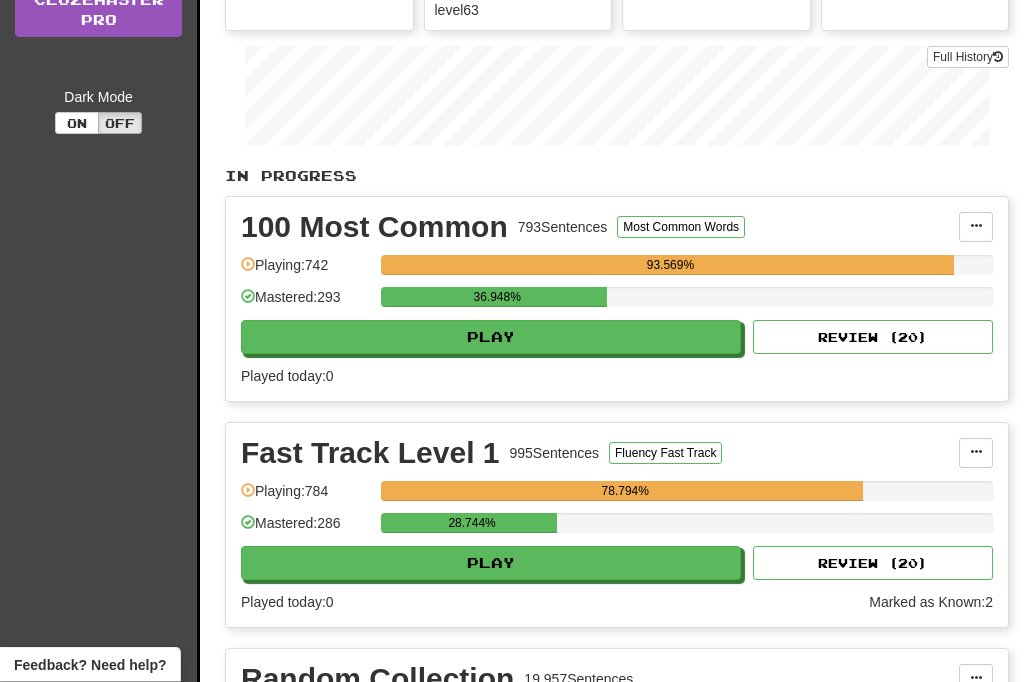 scroll, scrollTop: 302, scrollLeft: 0, axis: vertical 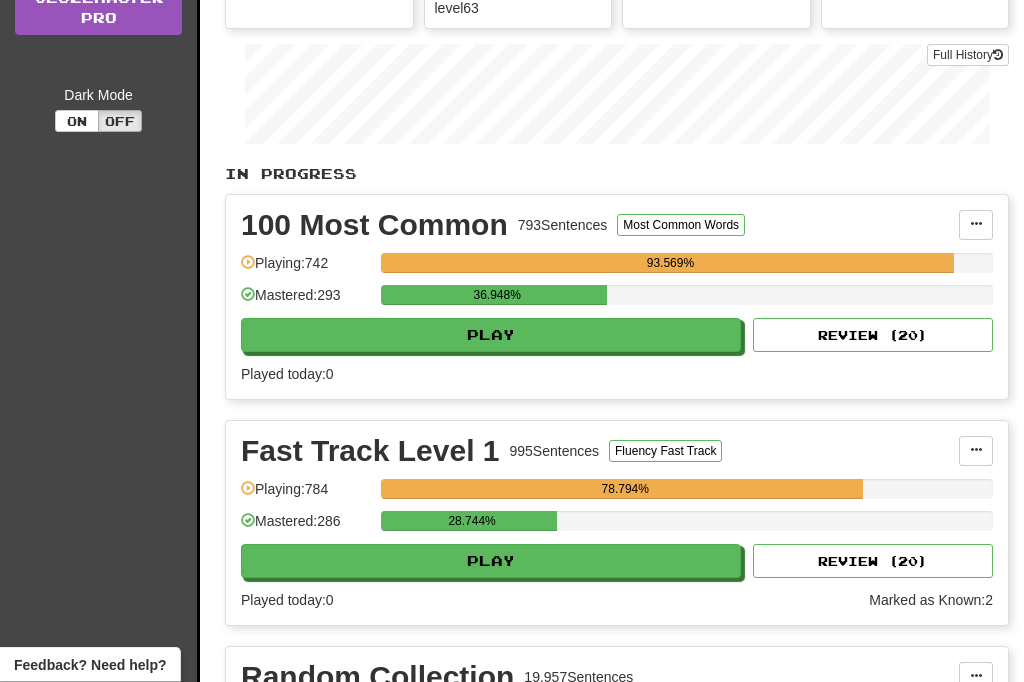 click on "Play" at bounding box center (491, 336) 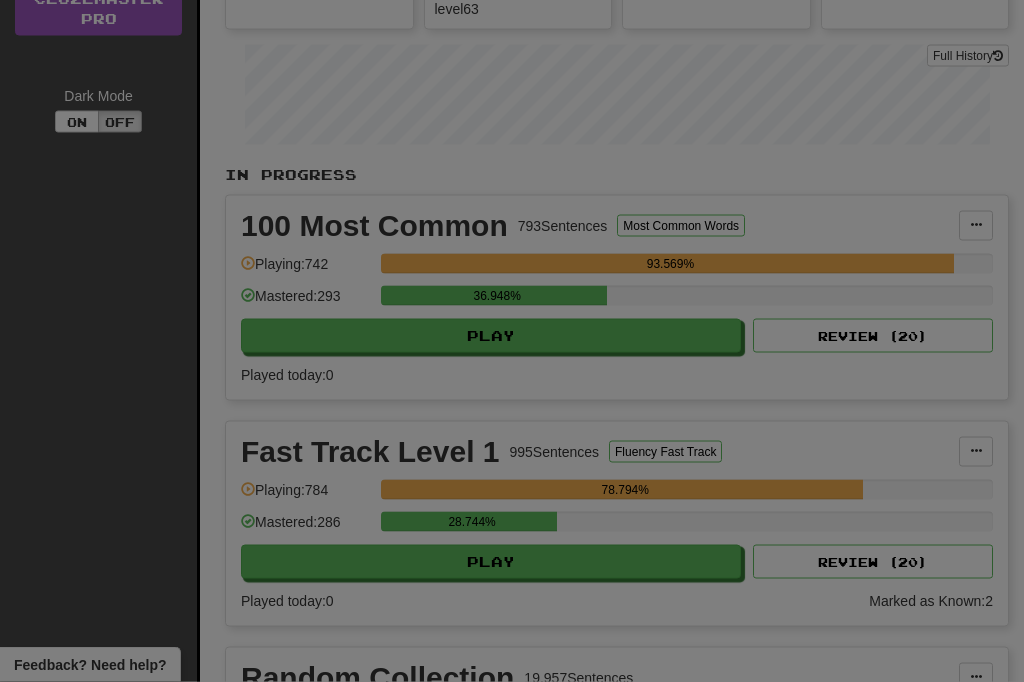 scroll, scrollTop: 303, scrollLeft: 0, axis: vertical 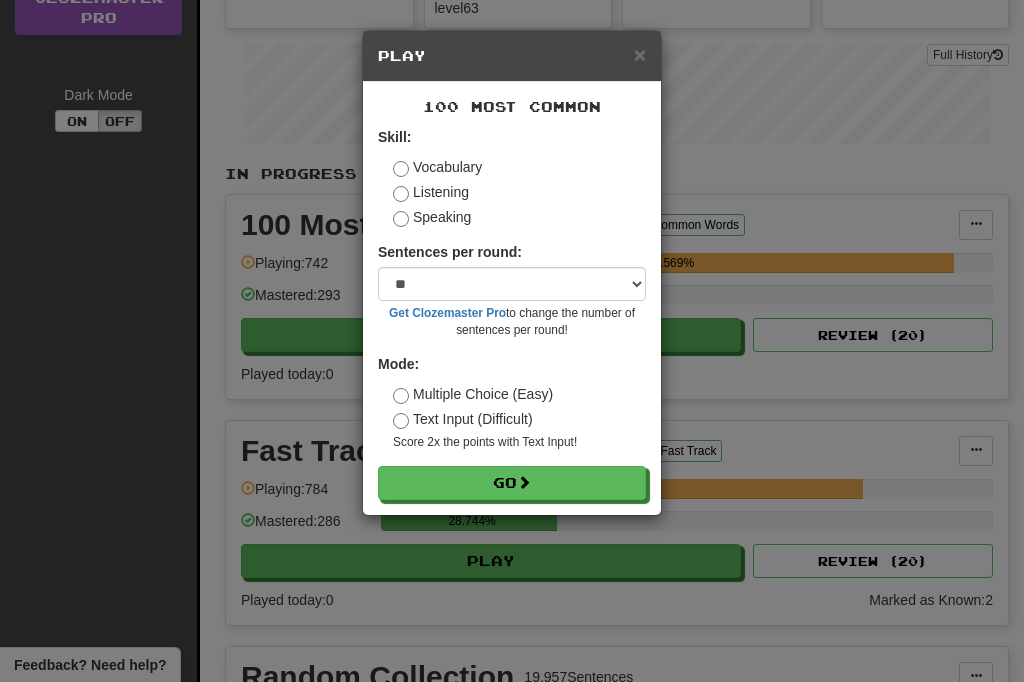 click on "Go" at bounding box center (512, 483) 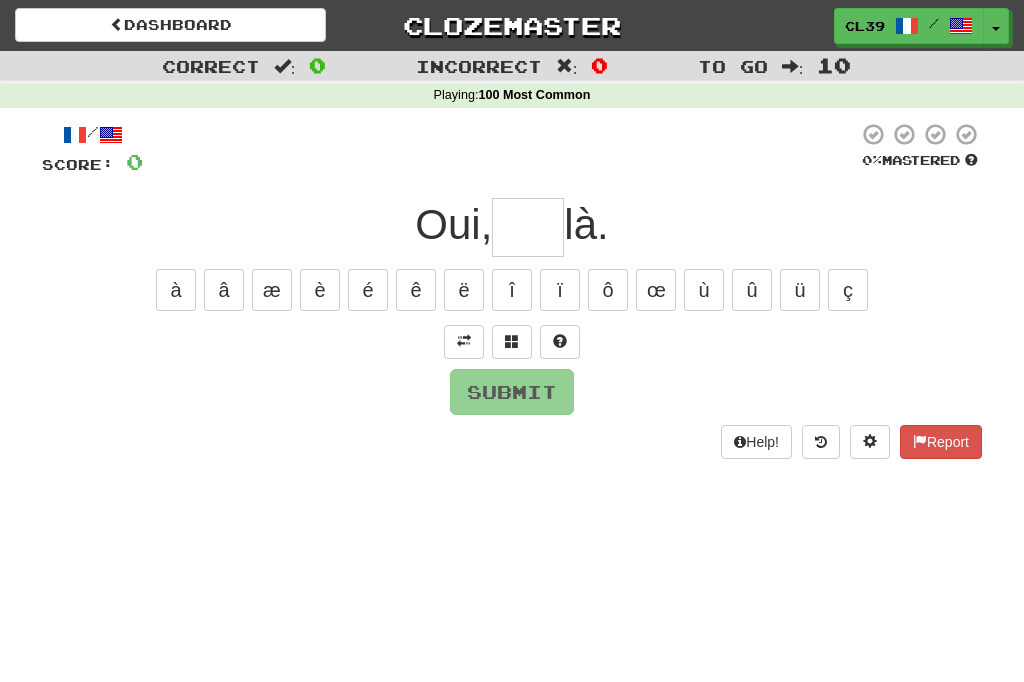 scroll, scrollTop: 0, scrollLeft: 0, axis: both 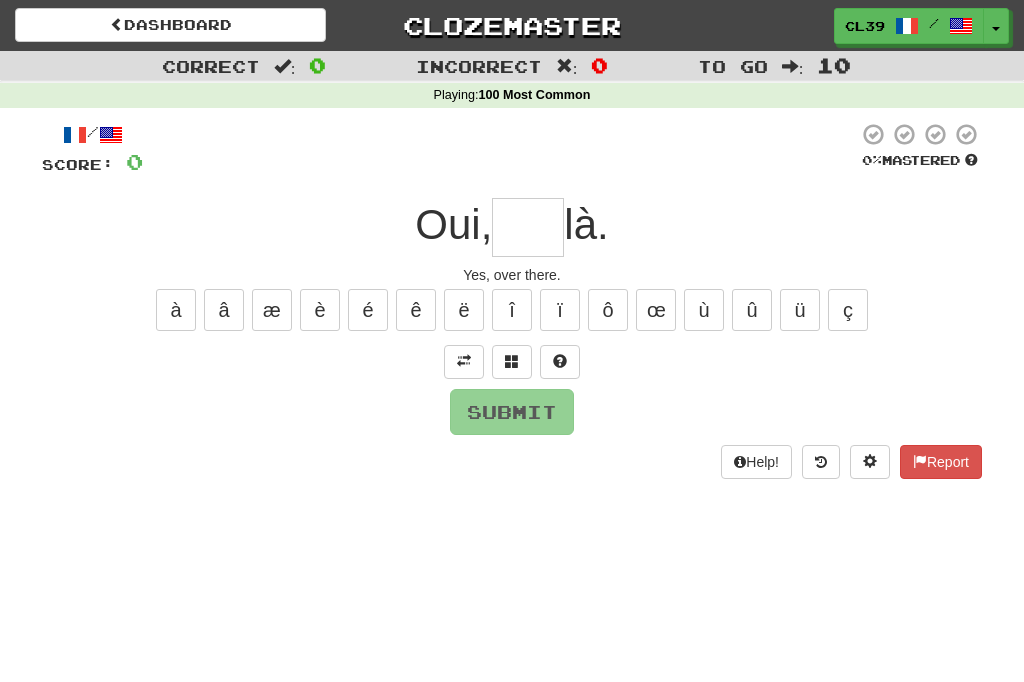 click at bounding box center [528, 227] 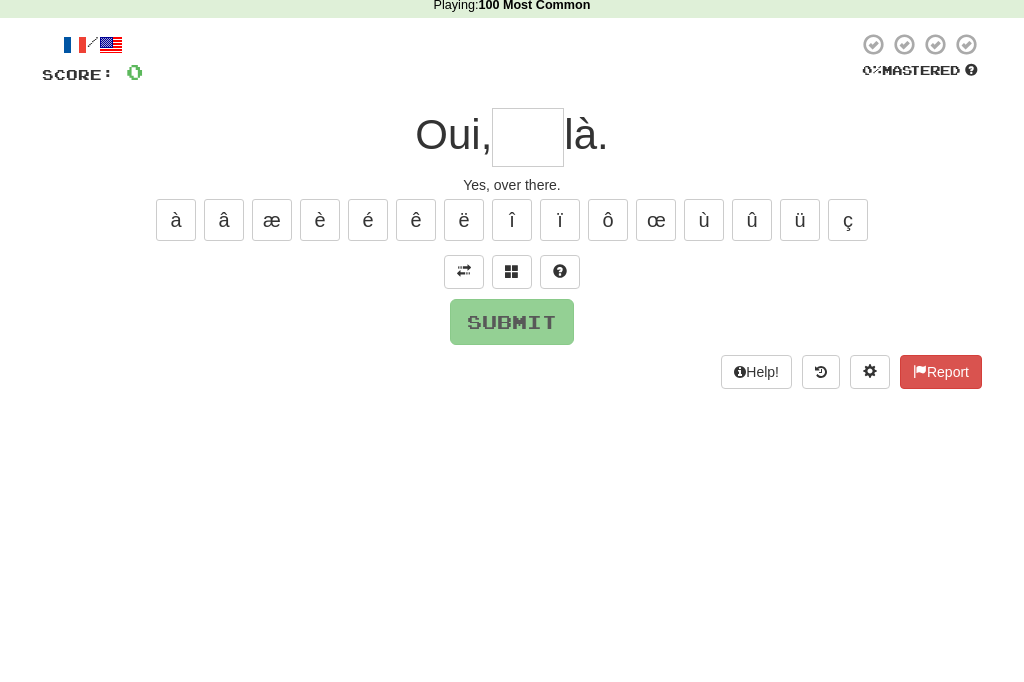 type on "*" 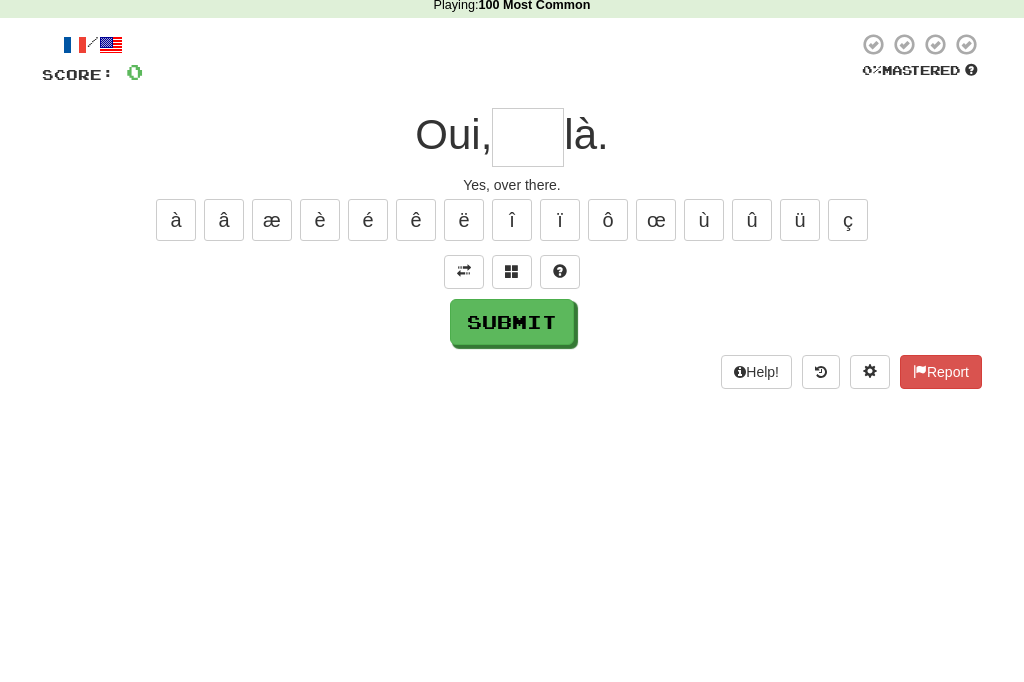 type on "*" 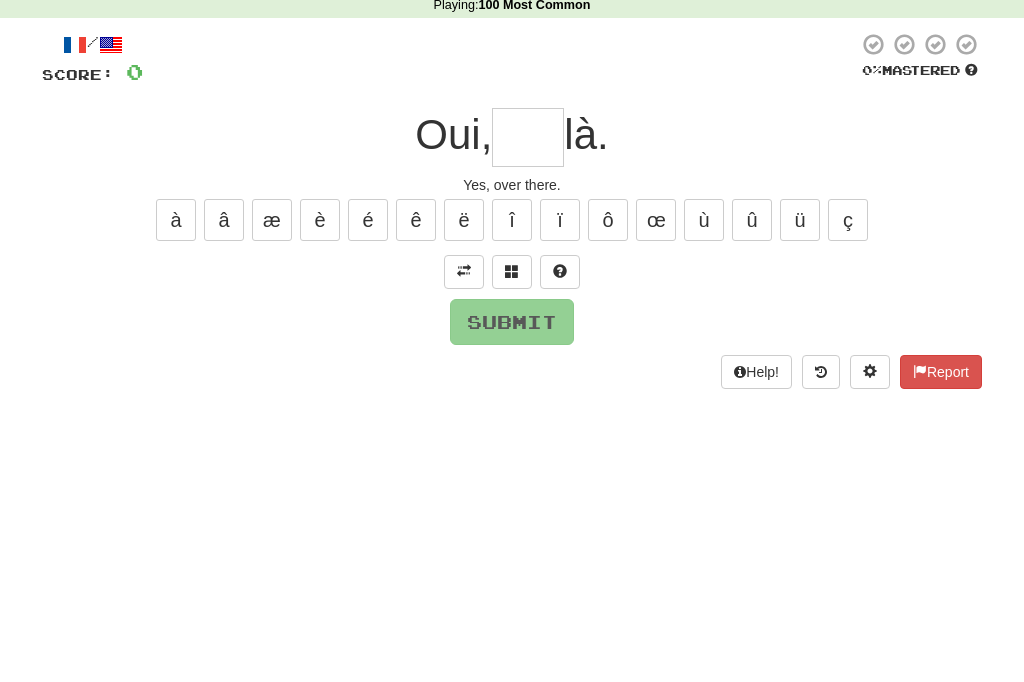 click on "â" at bounding box center (224, 310) 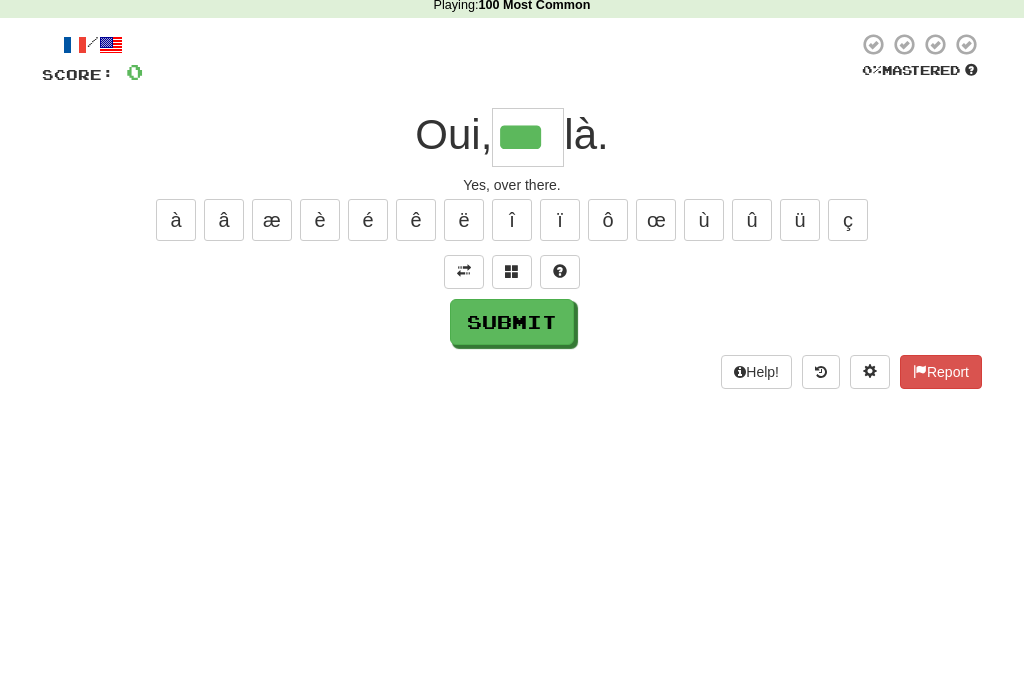 type on "***" 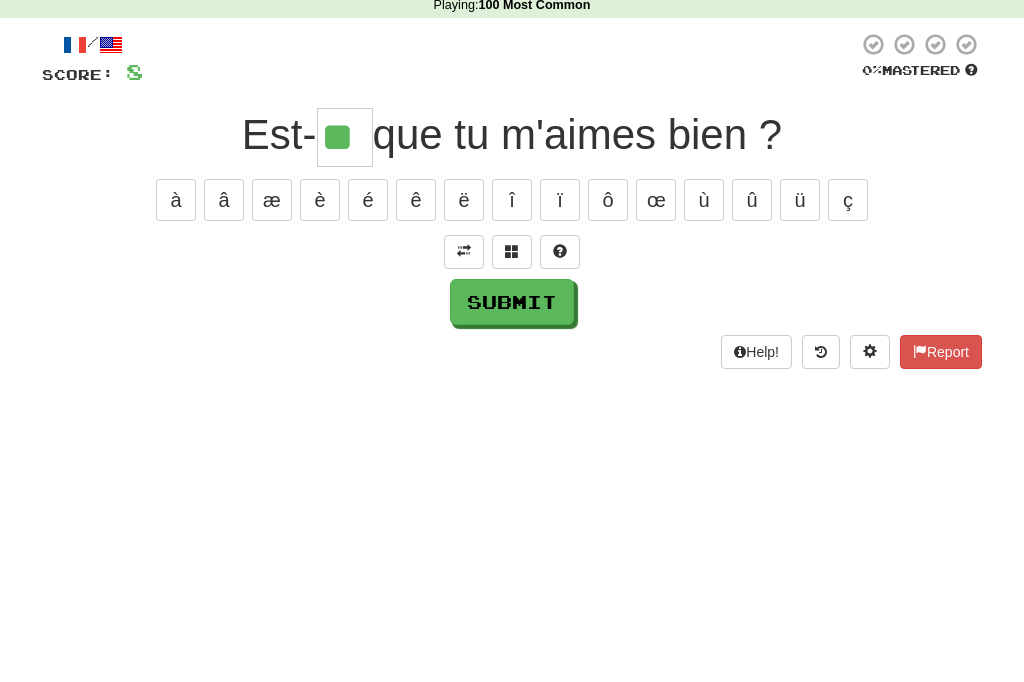 type on "**" 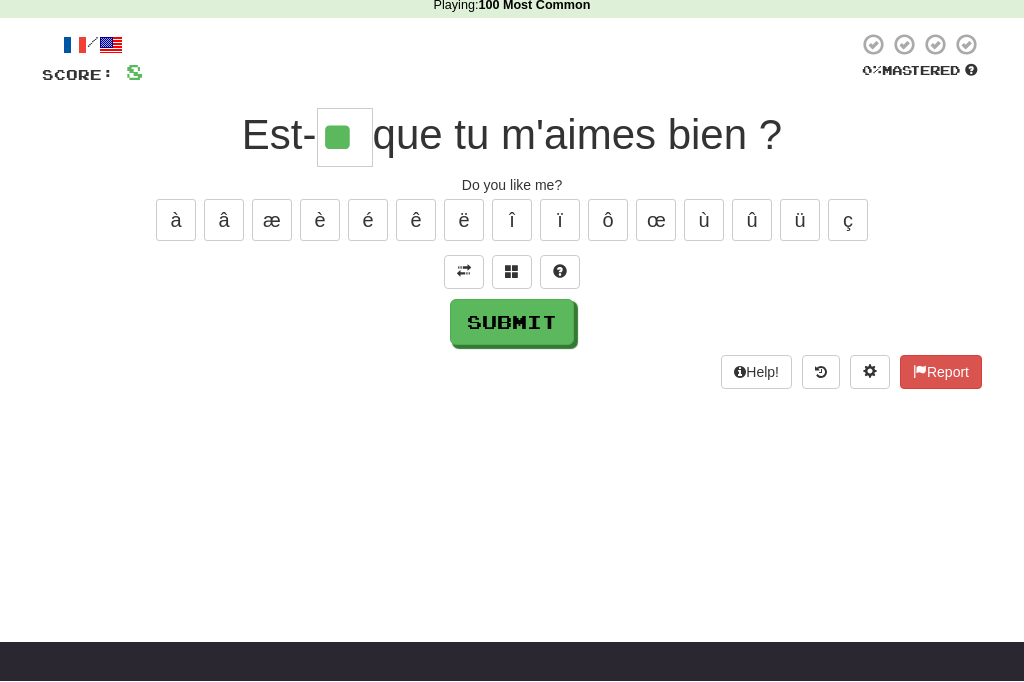 scroll, scrollTop: 90, scrollLeft: 0, axis: vertical 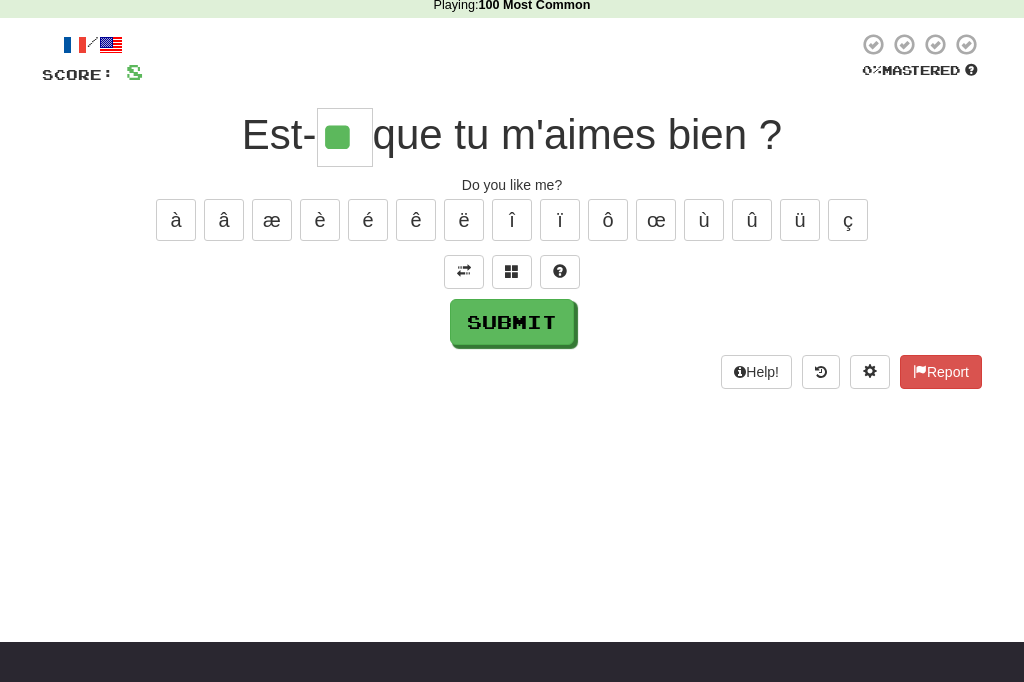 click on "Submit" at bounding box center (512, 322) 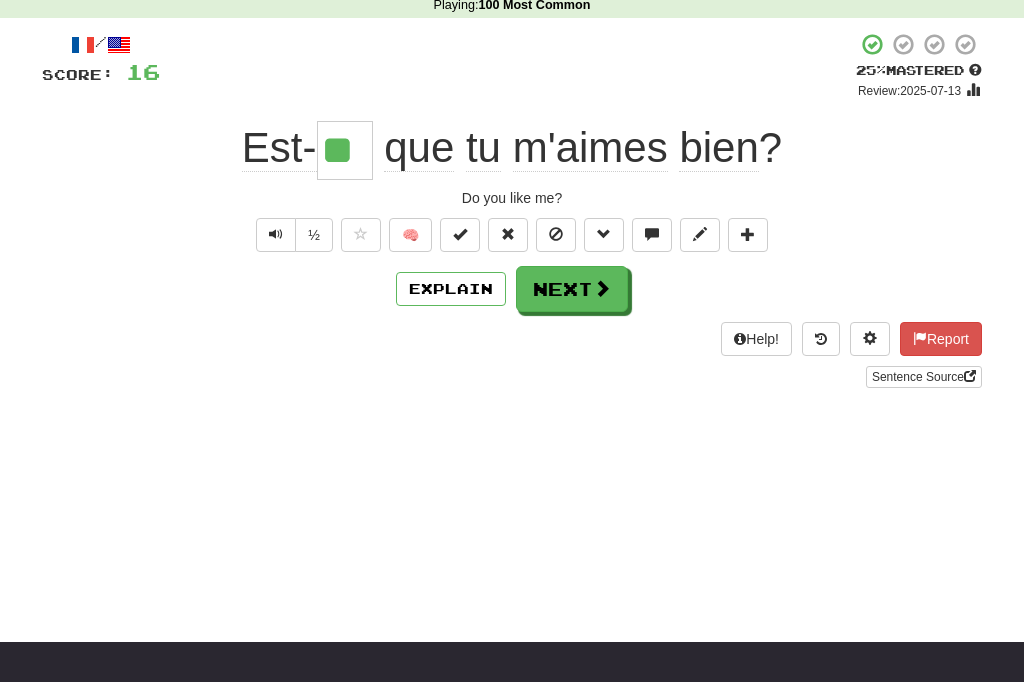 click on "Next" at bounding box center [572, 289] 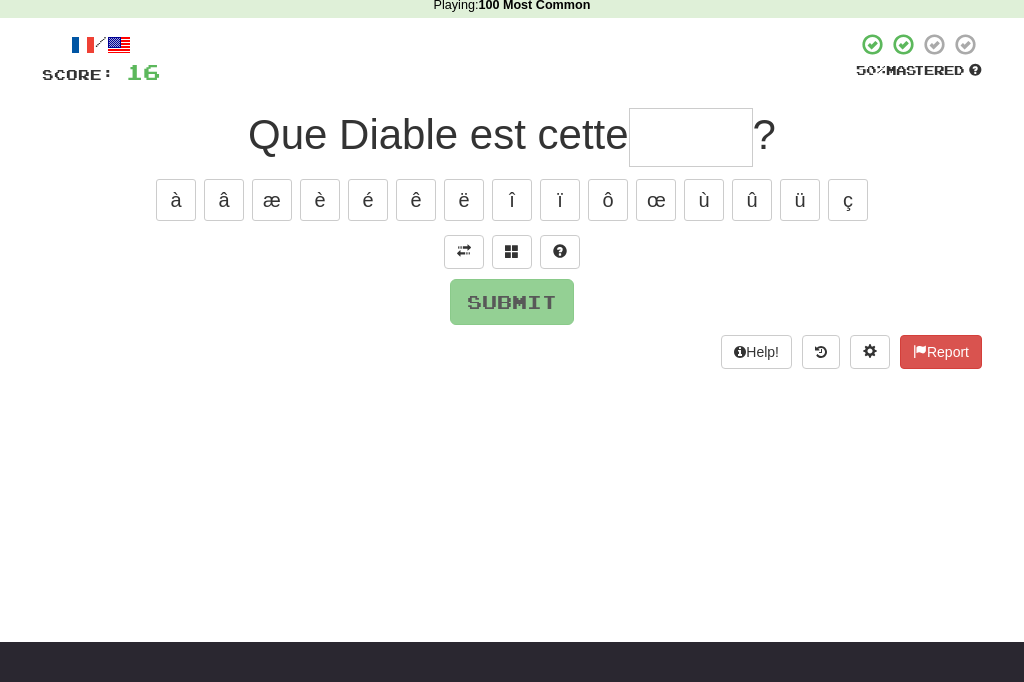 scroll, scrollTop: 89, scrollLeft: 0, axis: vertical 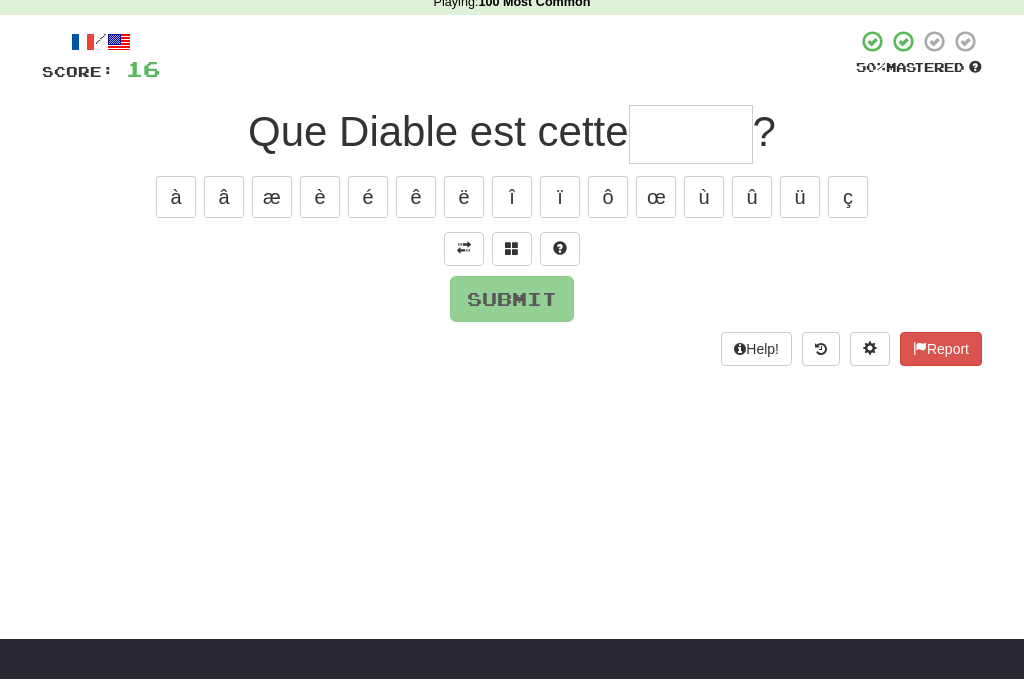 click at bounding box center [464, 252] 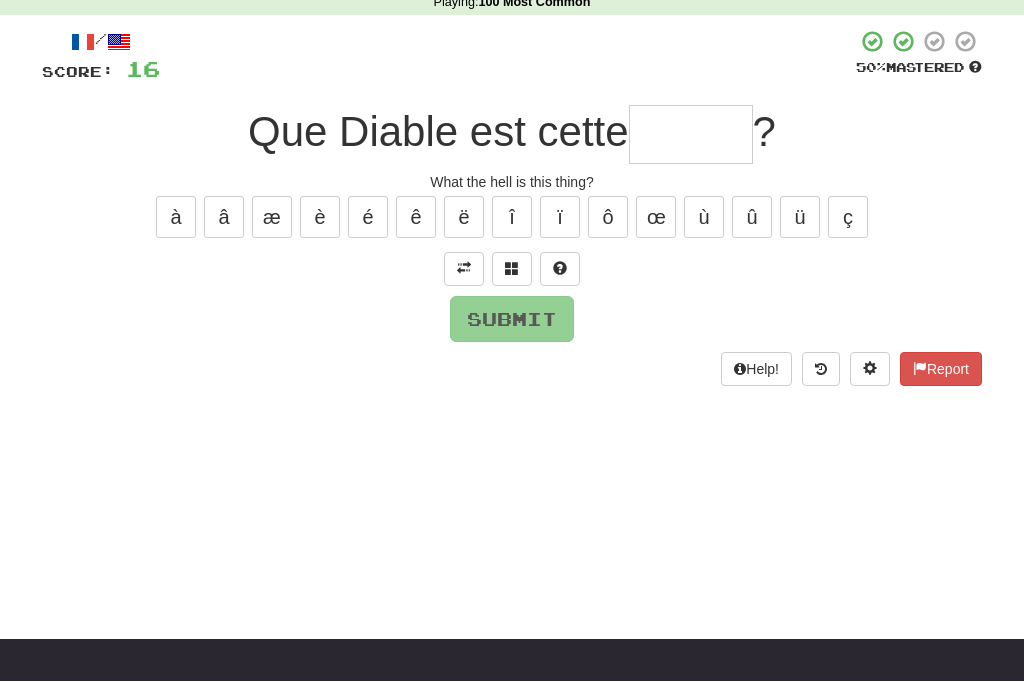 click at bounding box center [691, 135] 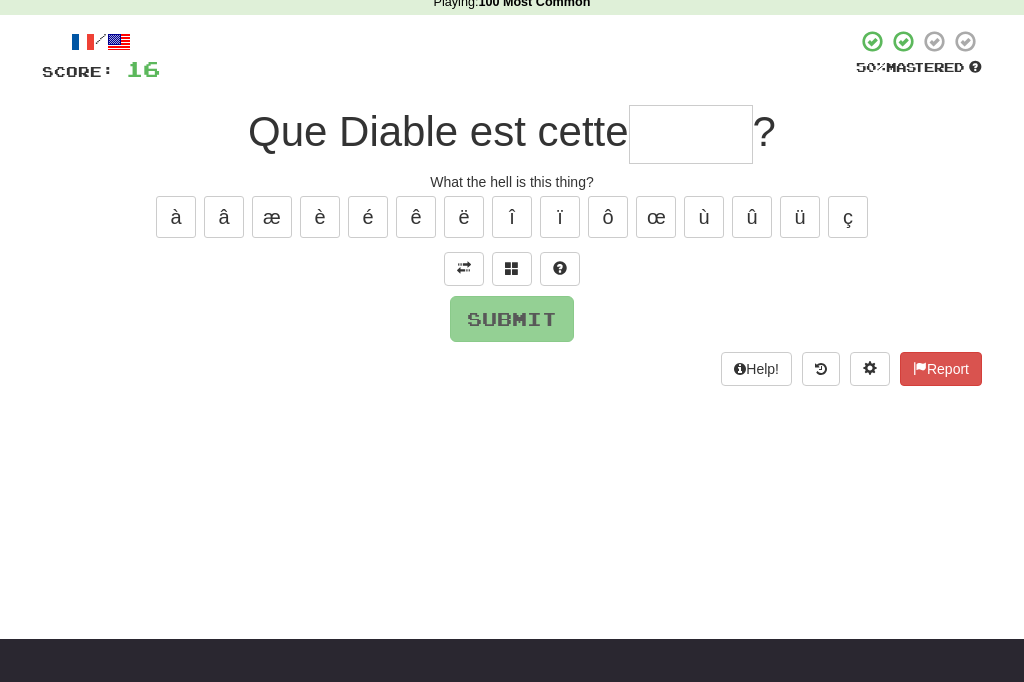 type on "*" 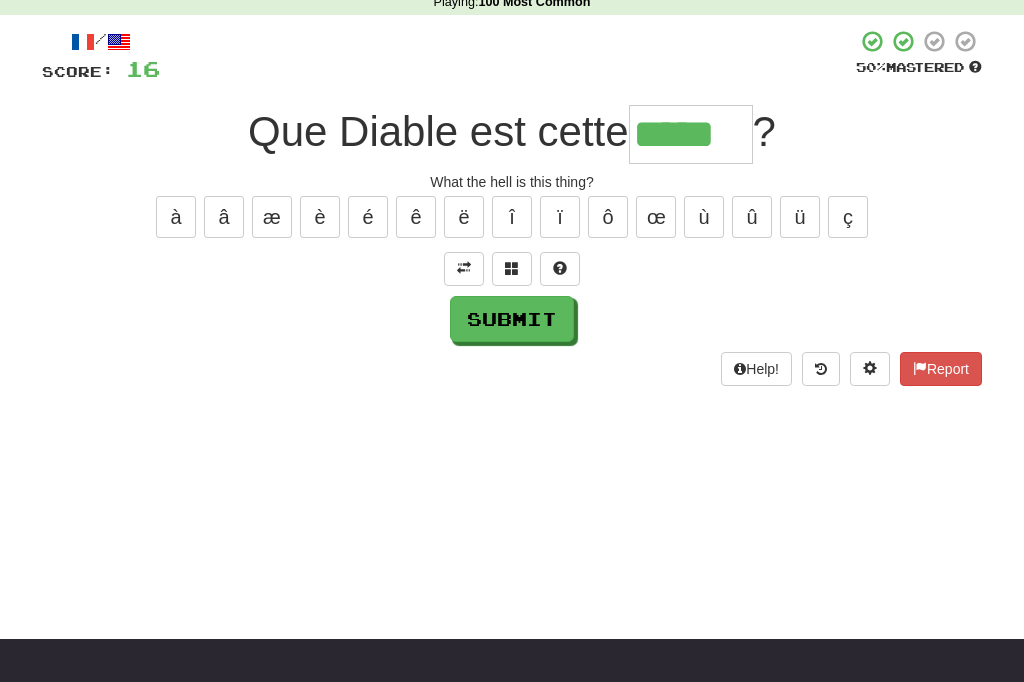 type on "*****" 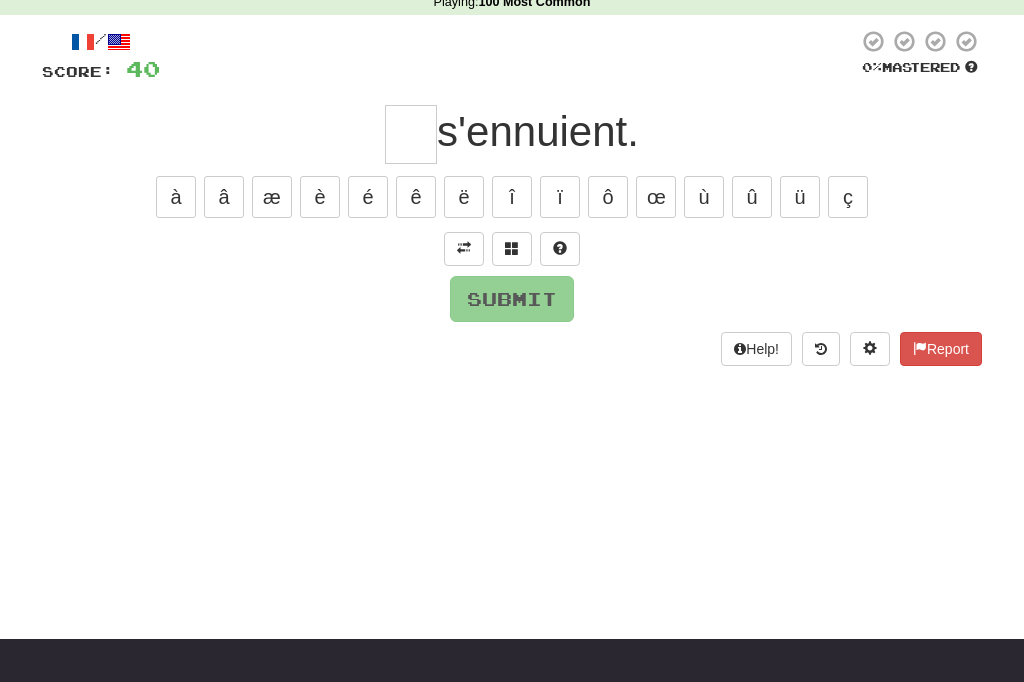 click at bounding box center (464, 250) 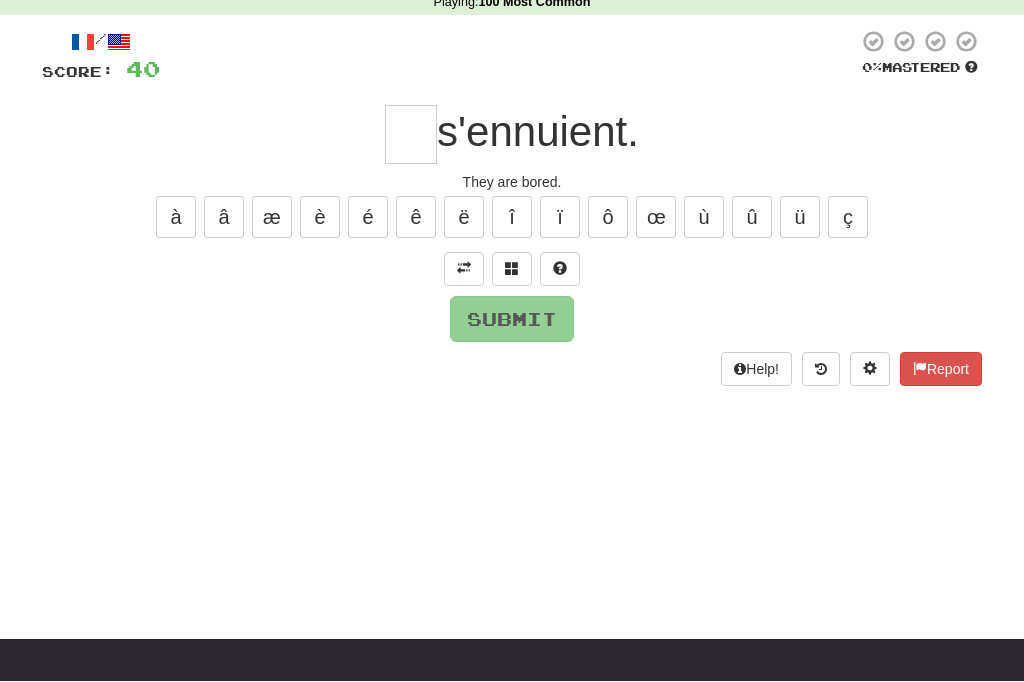click at bounding box center [411, 135] 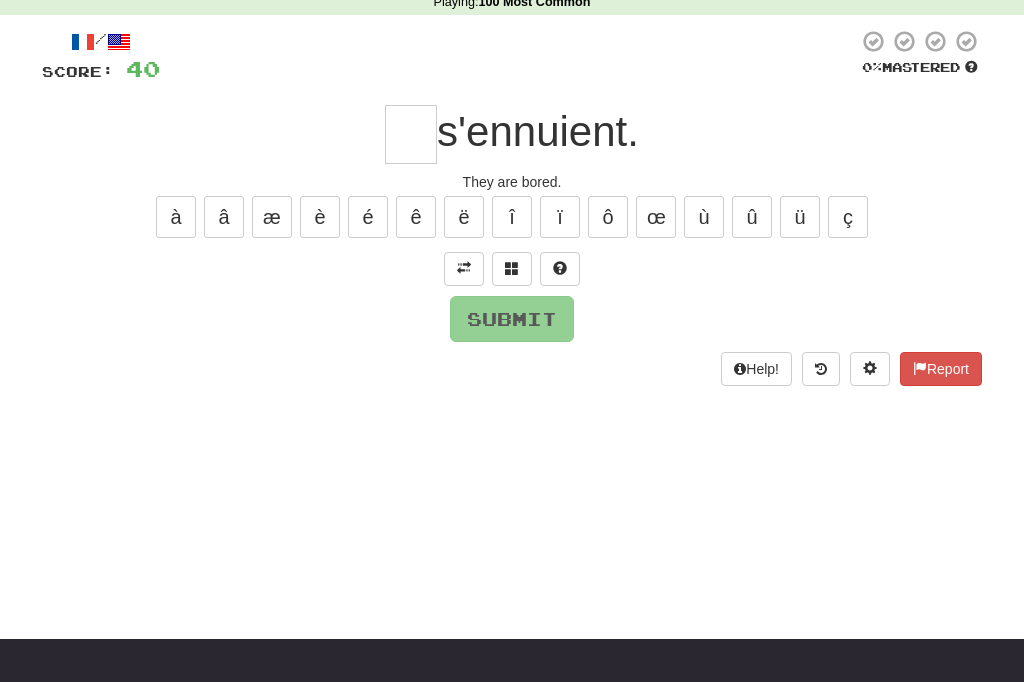 scroll, scrollTop: 92, scrollLeft: 0, axis: vertical 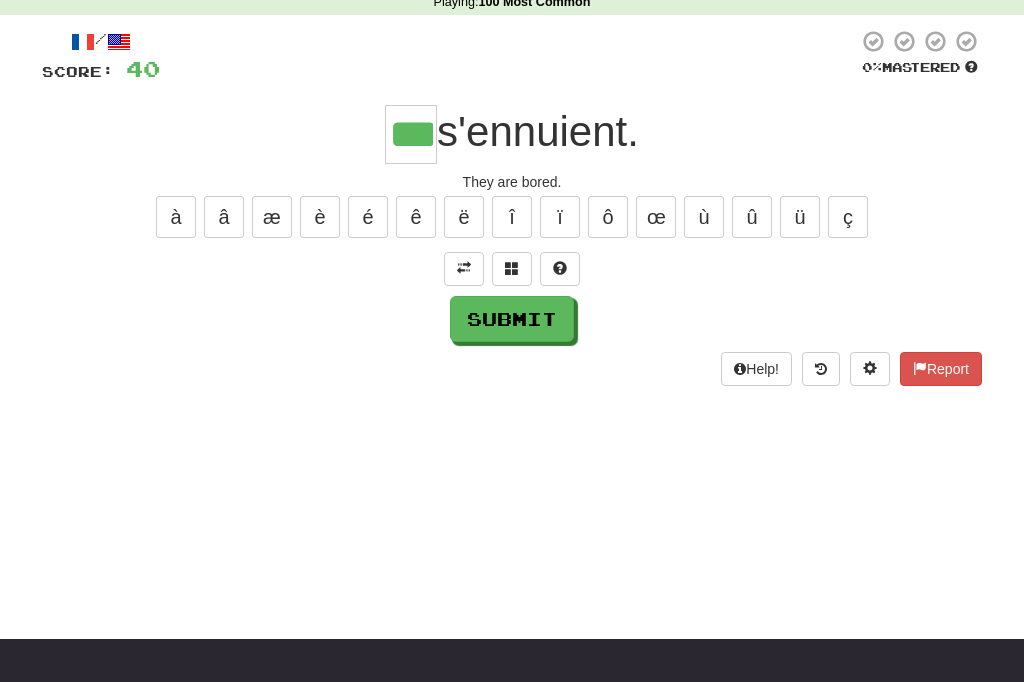type on "***" 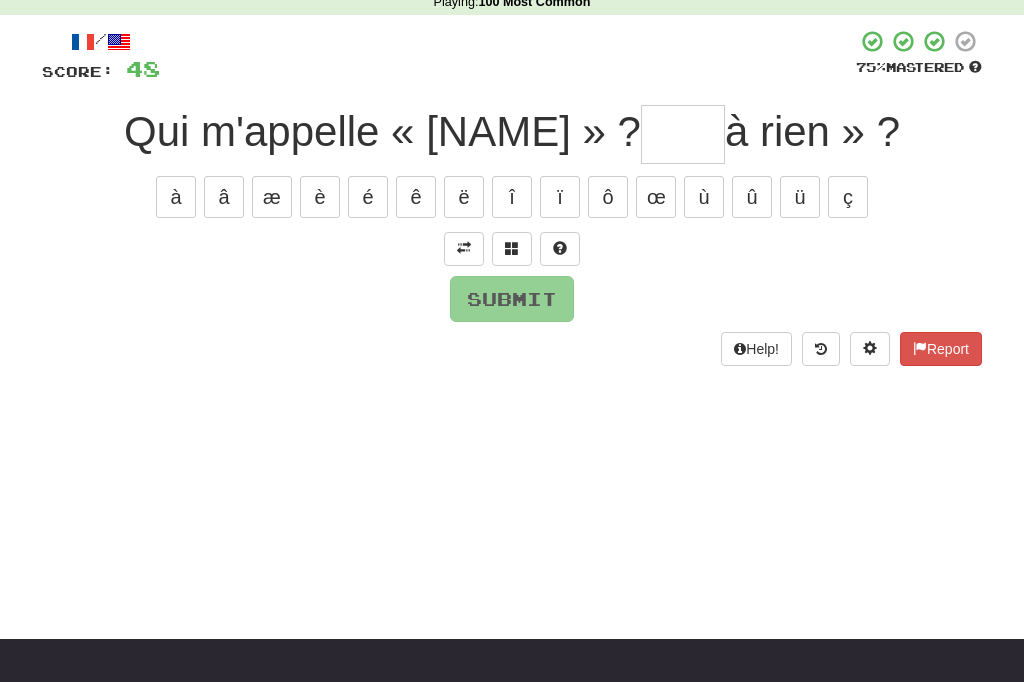click at bounding box center (464, 249) 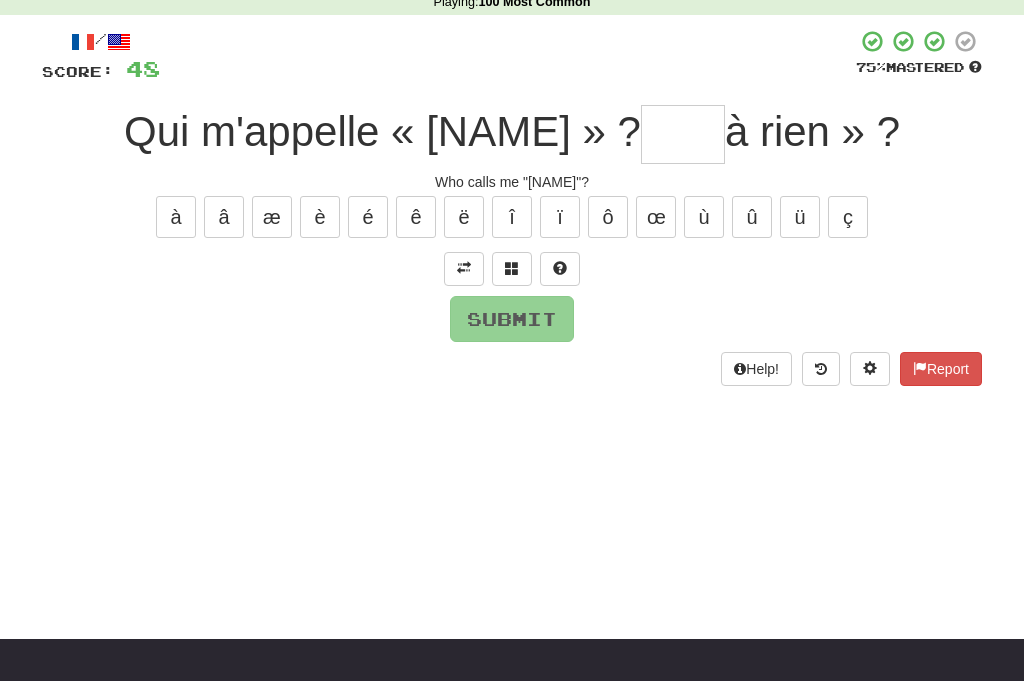 click at bounding box center (683, 135) 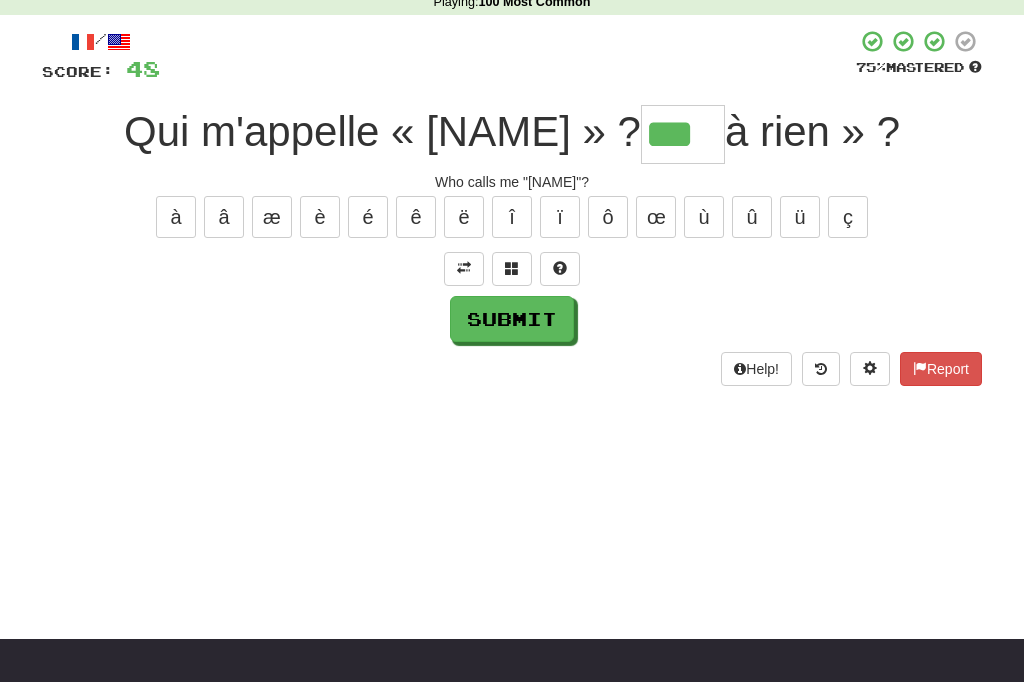 type on "***" 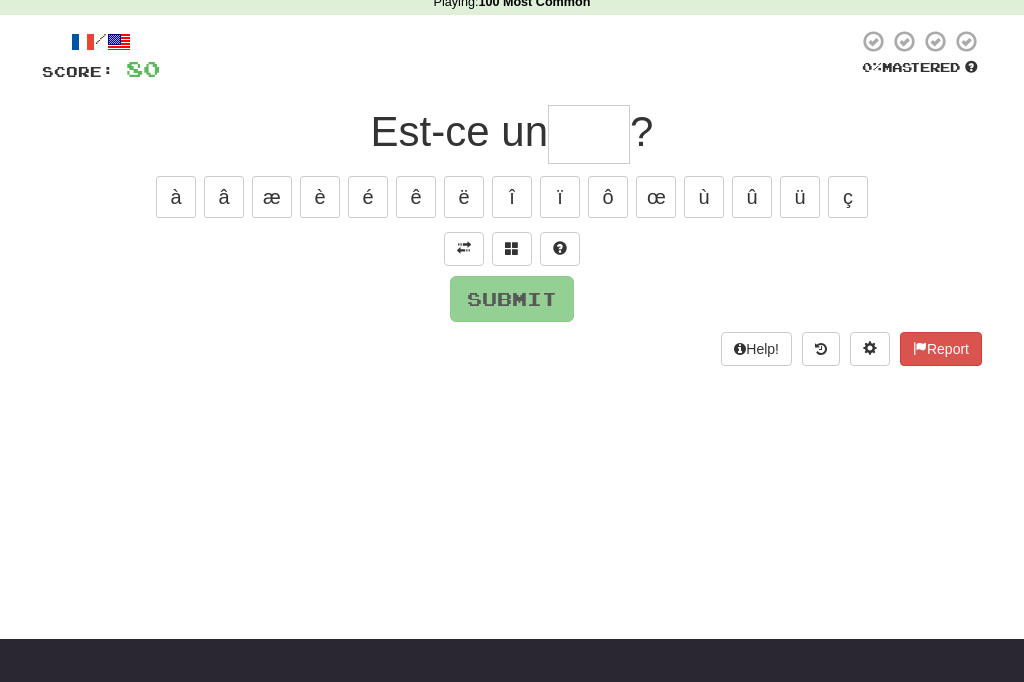 click at bounding box center (464, 249) 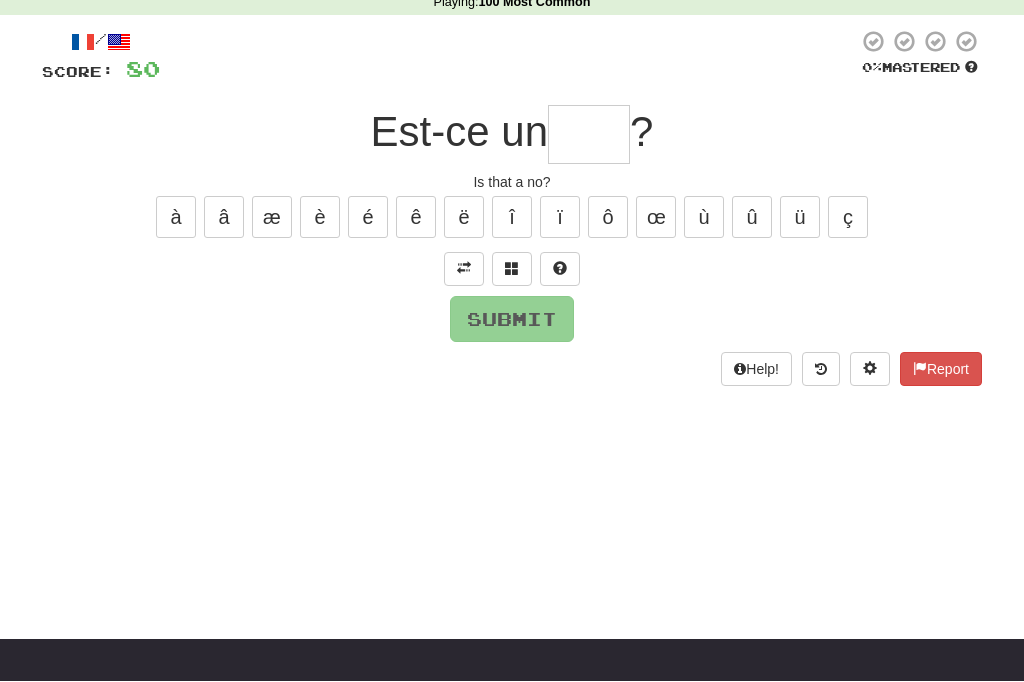 click at bounding box center [589, 135] 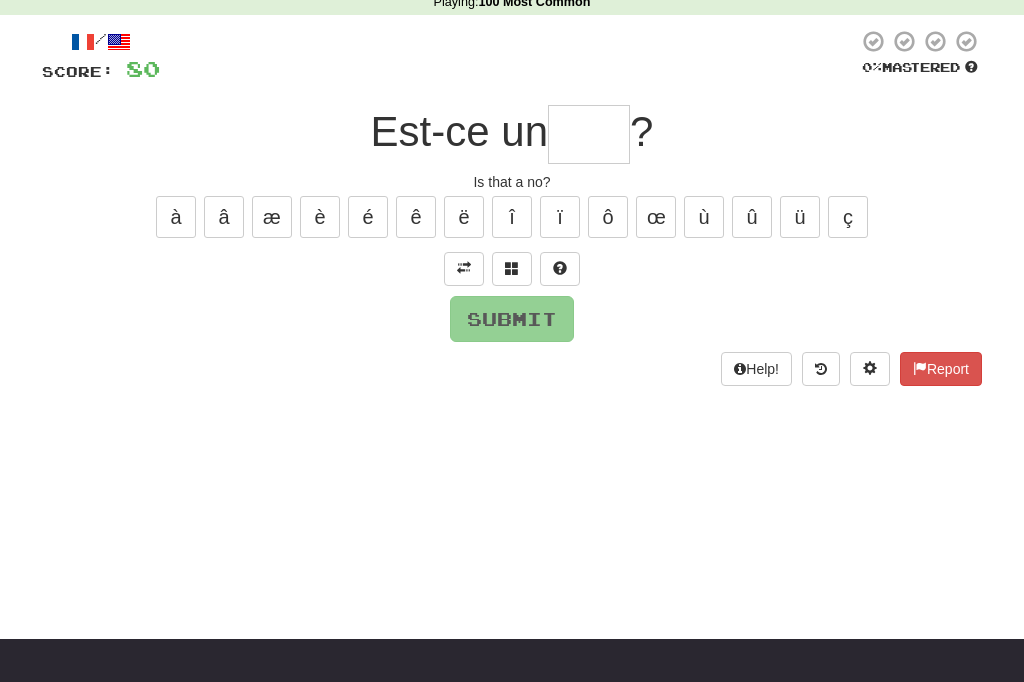 scroll, scrollTop: 92, scrollLeft: 0, axis: vertical 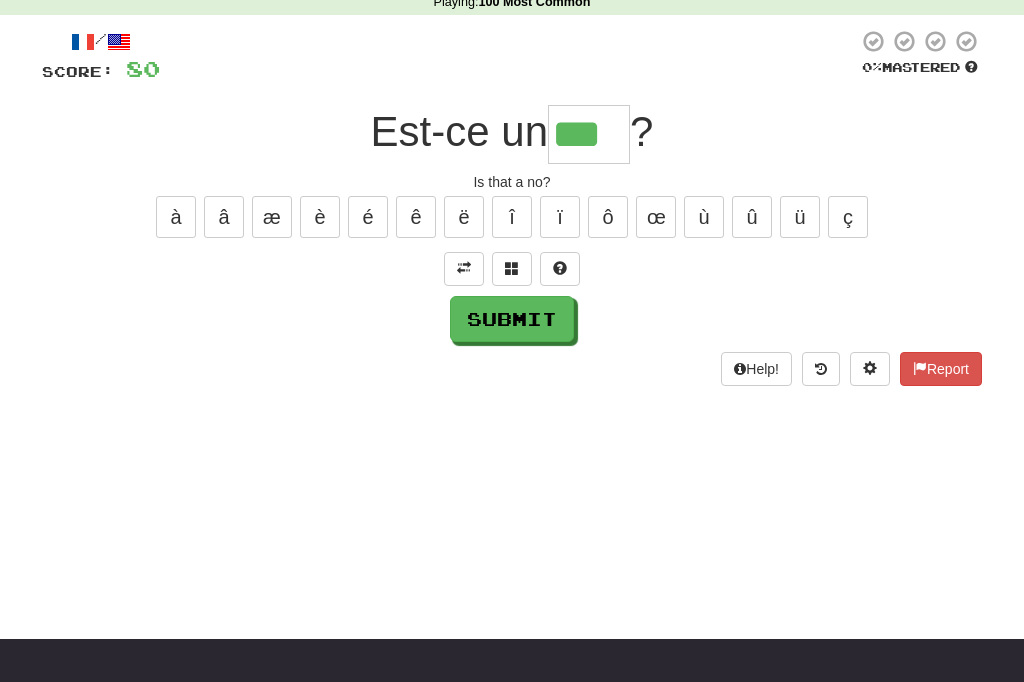 type on "***" 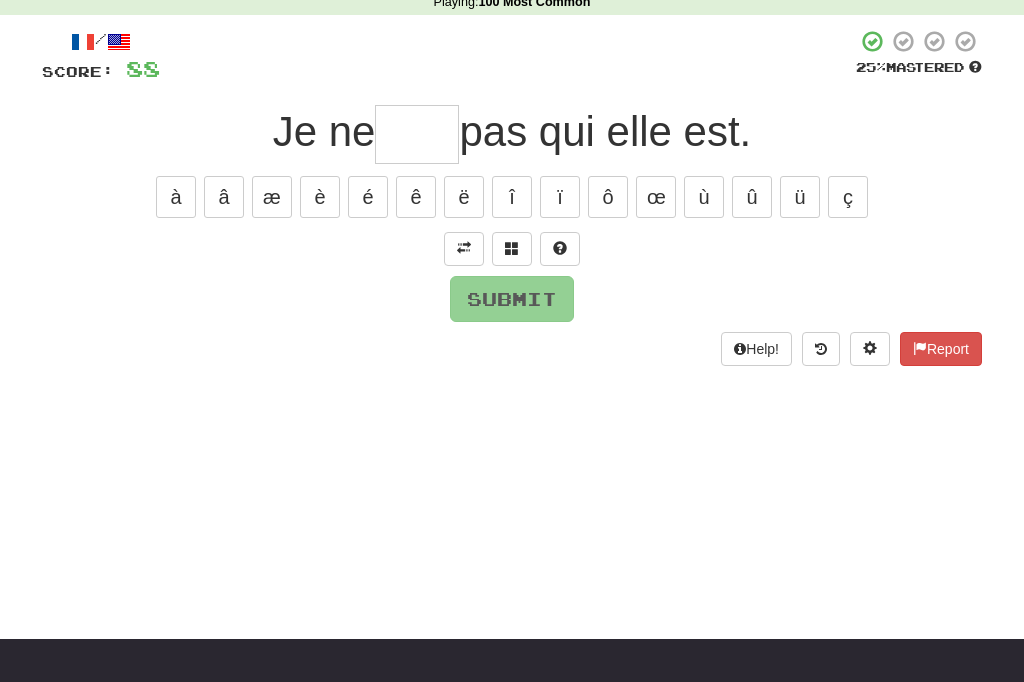 type on "*" 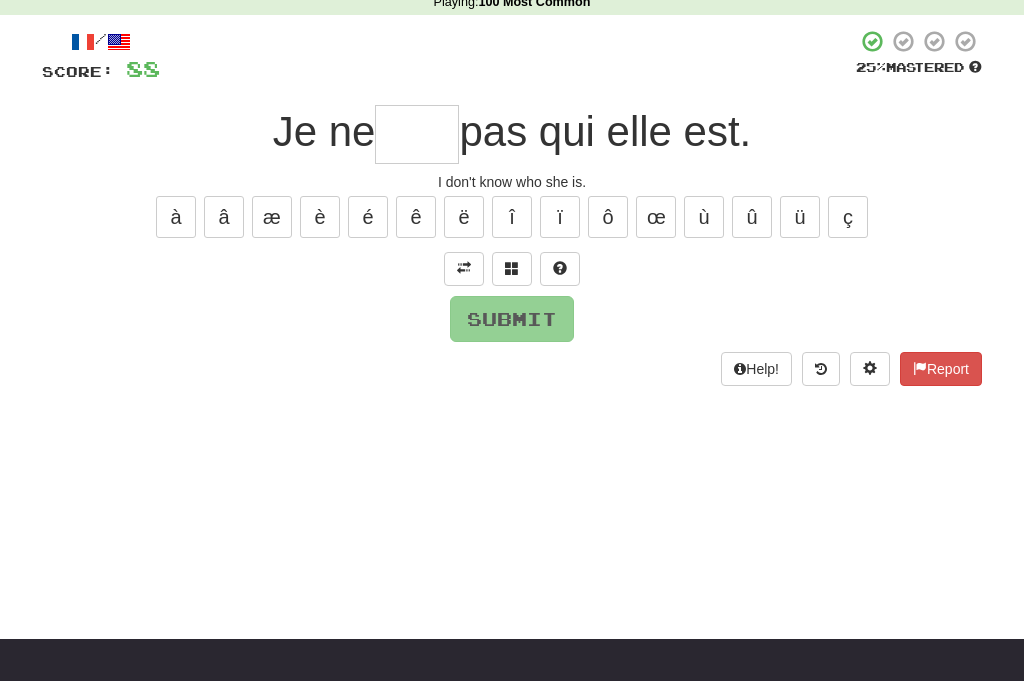 click at bounding box center (417, 135) 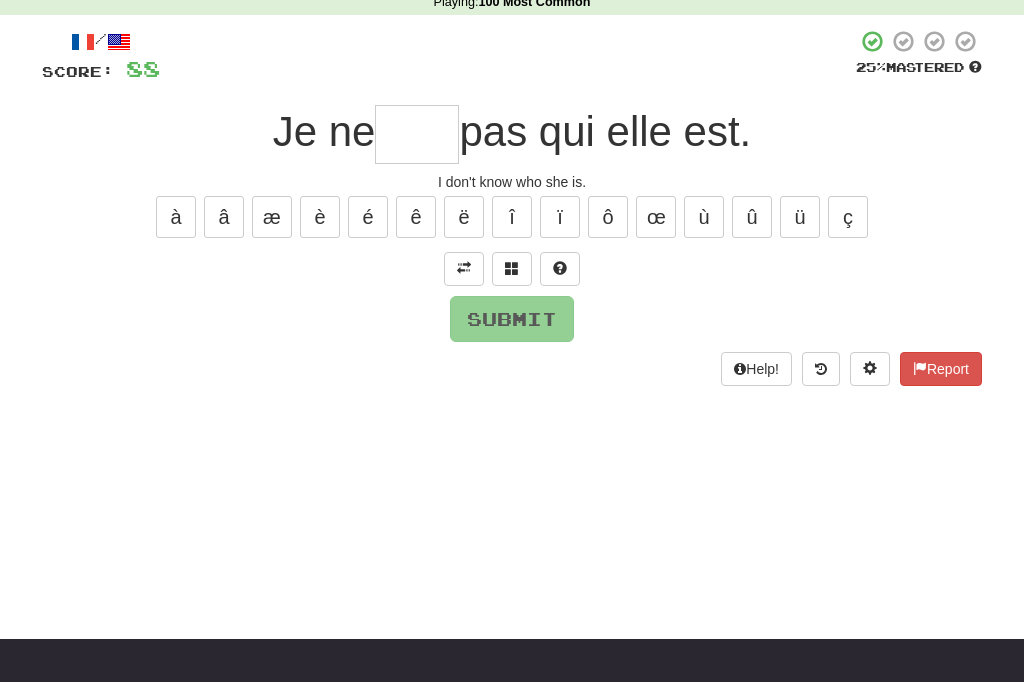 type on "*" 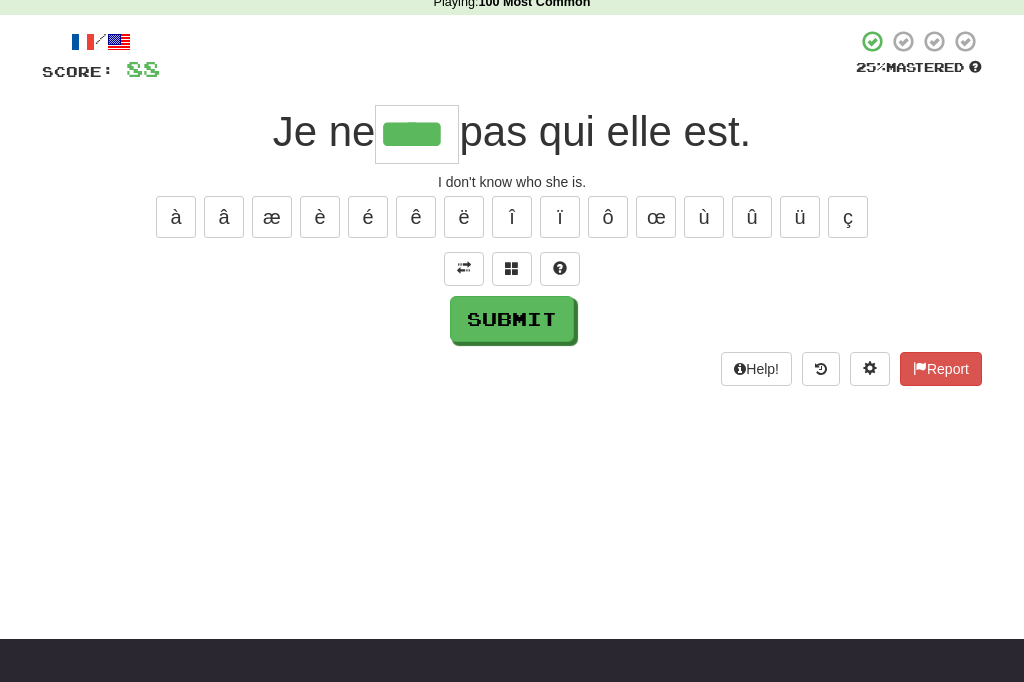 type on "****" 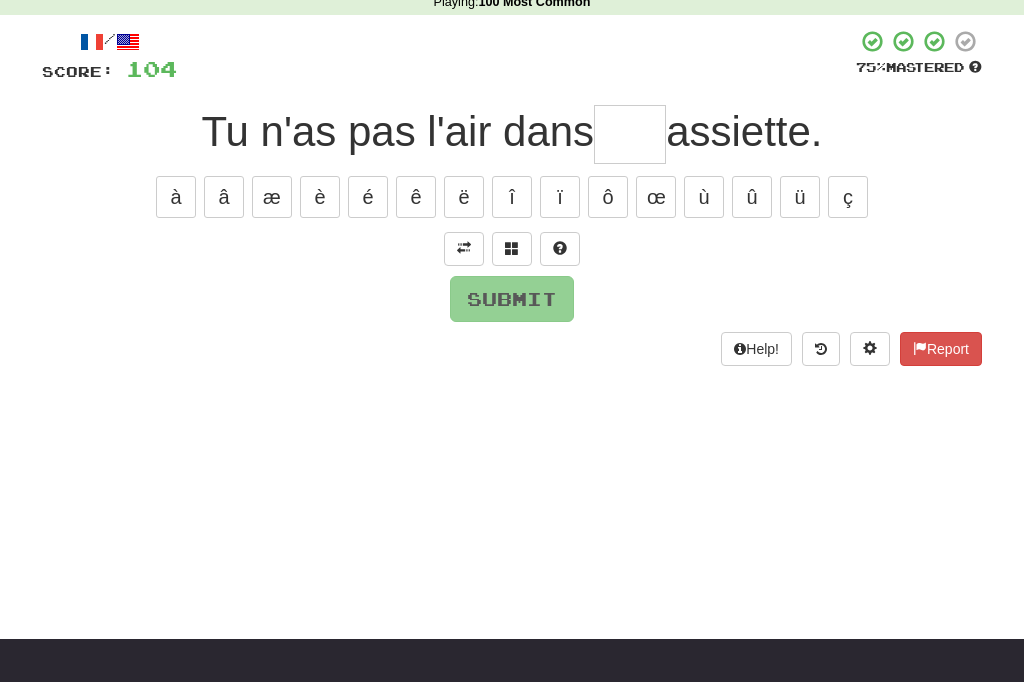 click at bounding box center [464, 250] 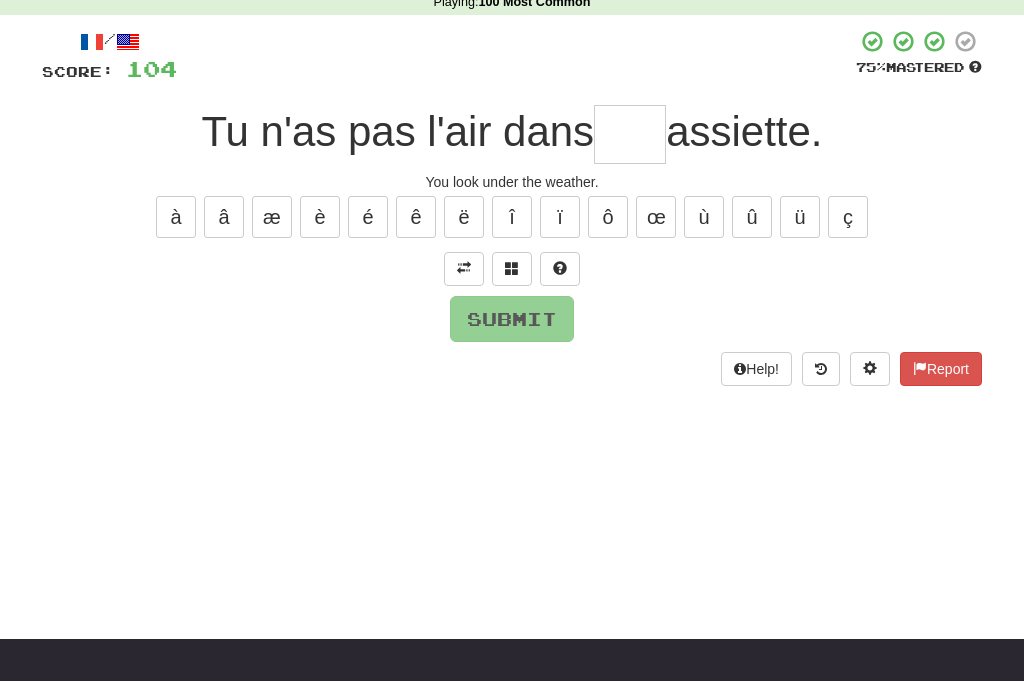 click at bounding box center (630, 135) 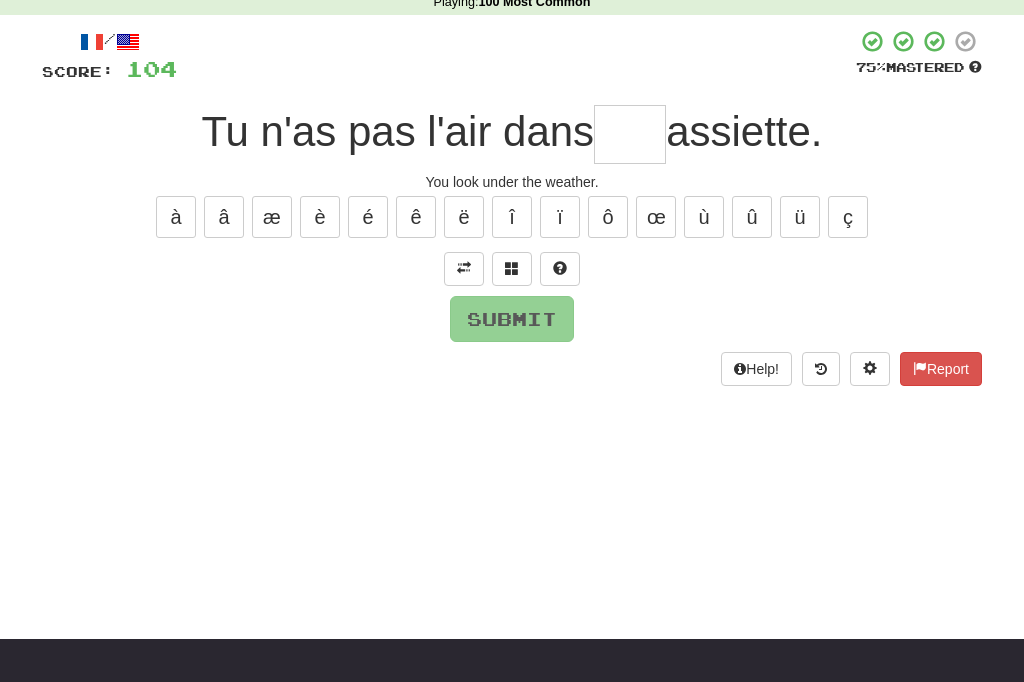 scroll, scrollTop: 92, scrollLeft: 0, axis: vertical 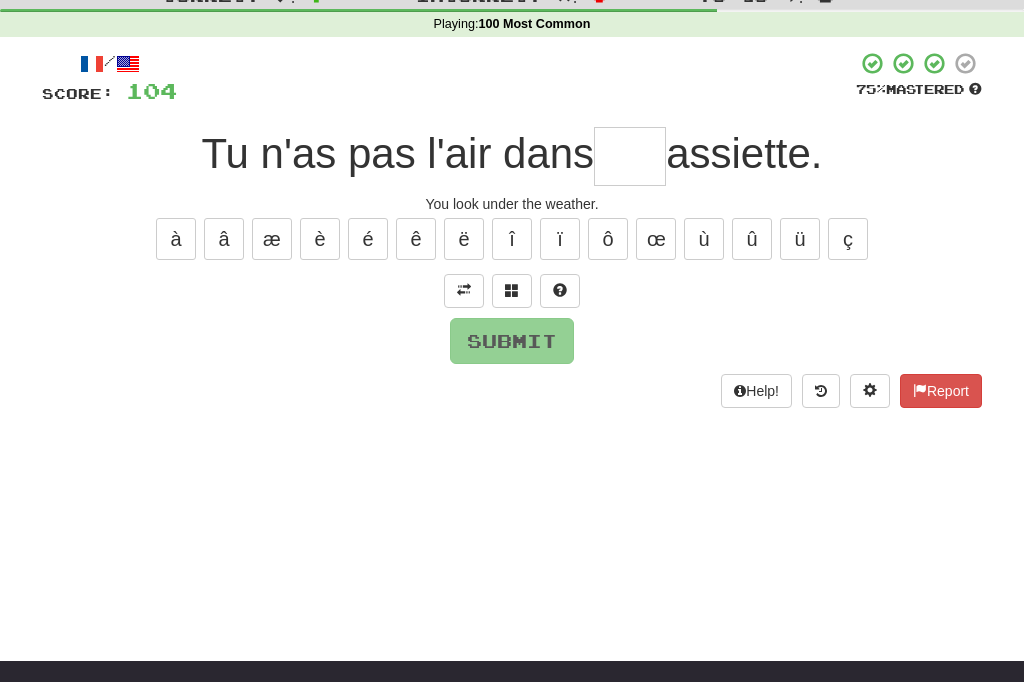 type on "*" 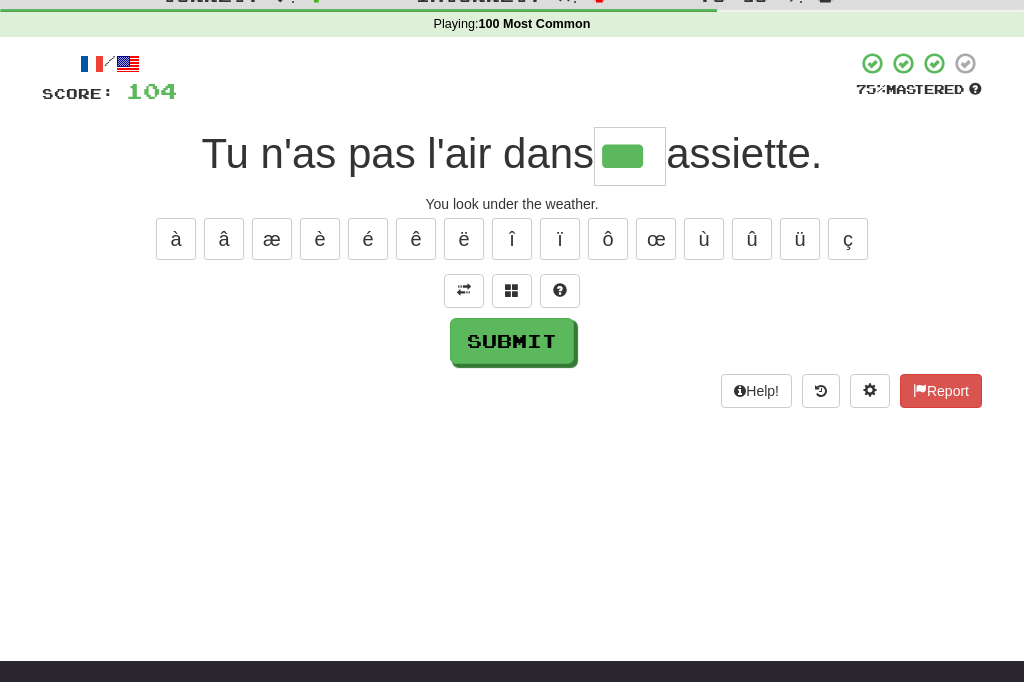 type on "***" 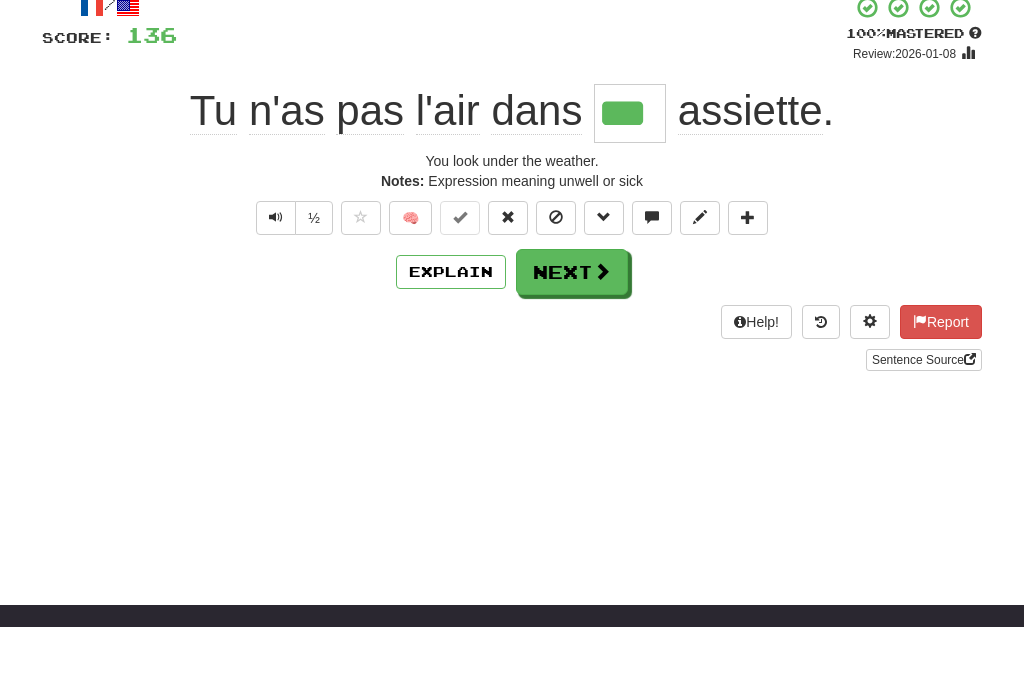 click on "Explain" at bounding box center [451, 328] 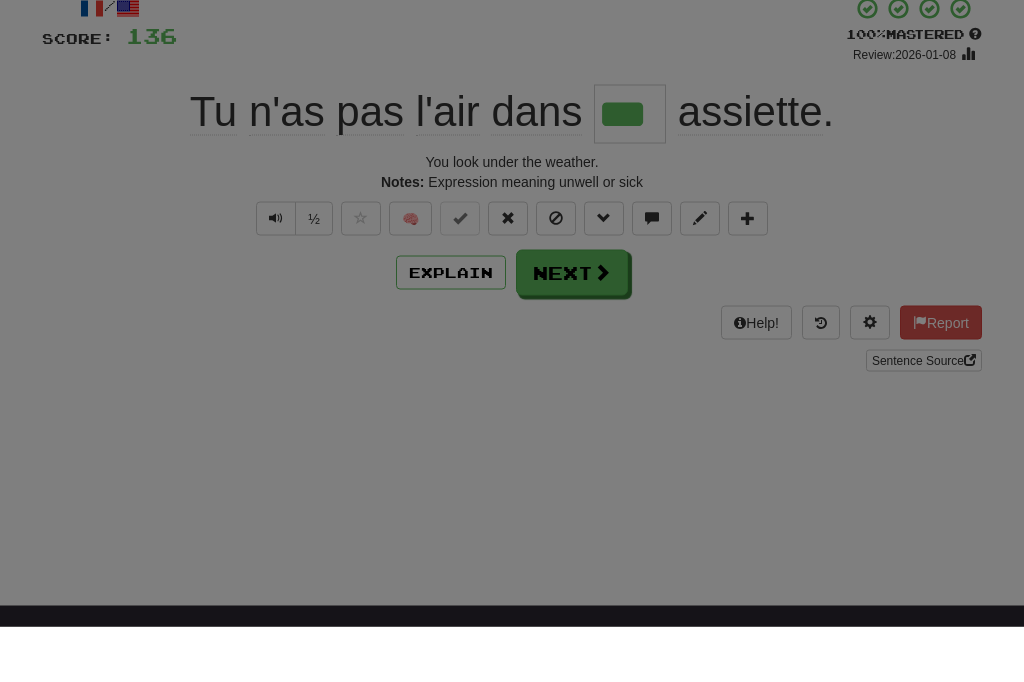 scroll, scrollTop: 127, scrollLeft: 0, axis: vertical 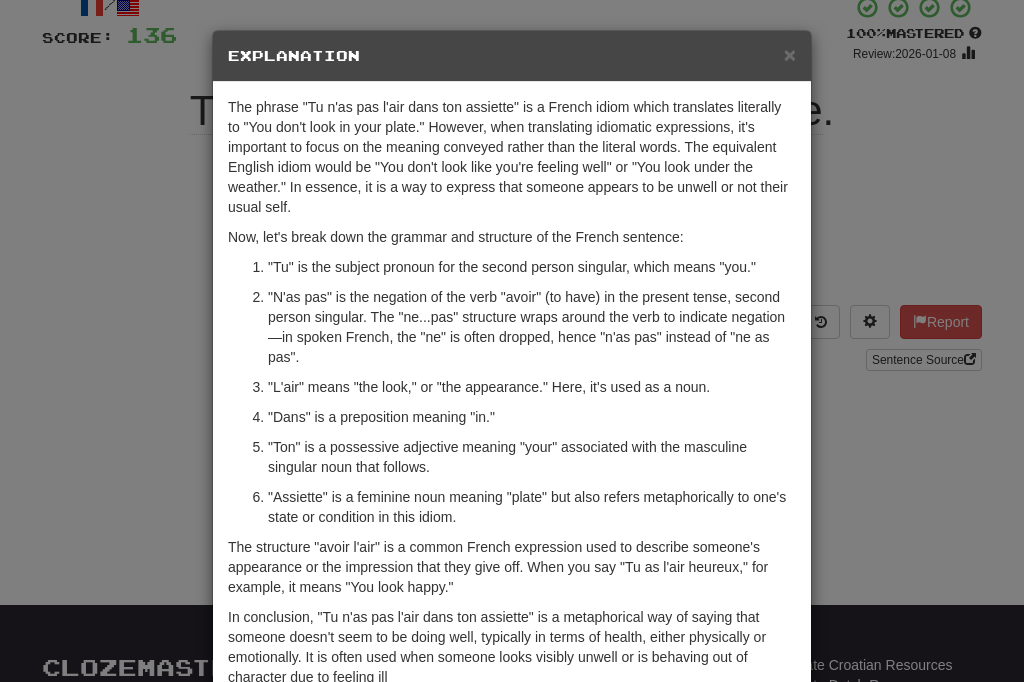 click on "Explanation" at bounding box center [512, 56] 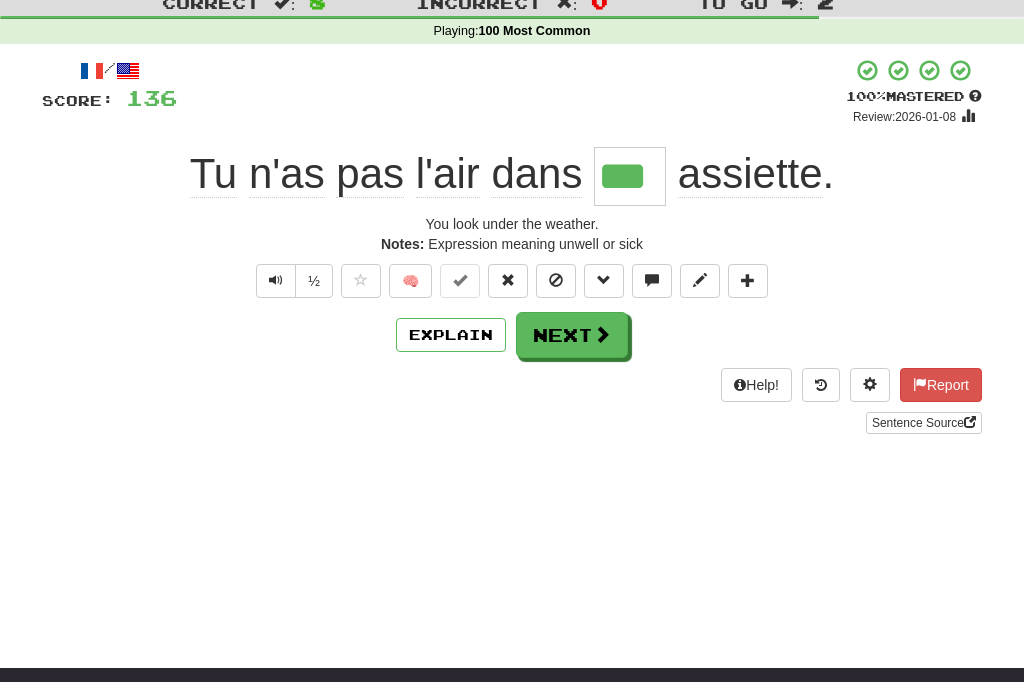scroll, scrollTop: 60, scrollLeft: 0, axis: vertical 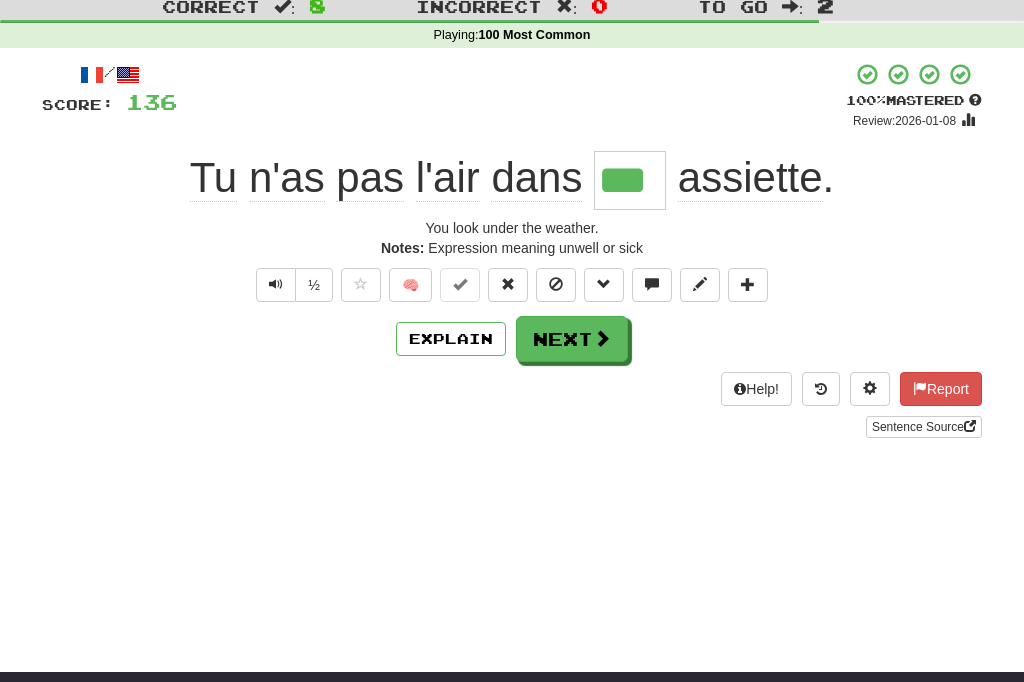 click at bounding box center (276, 284) 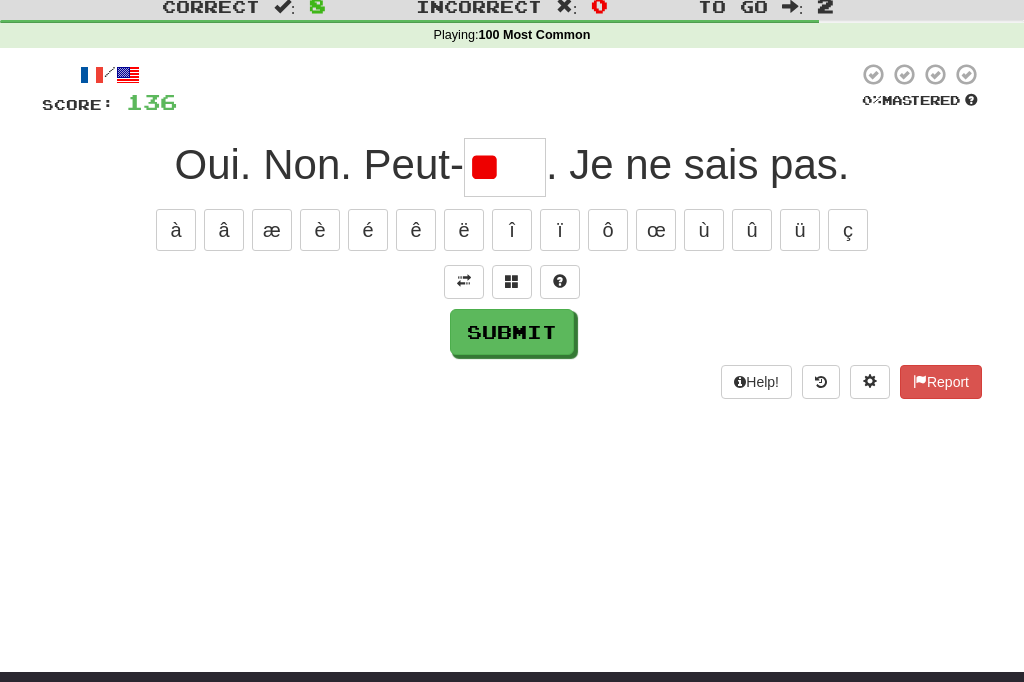 type on "*" 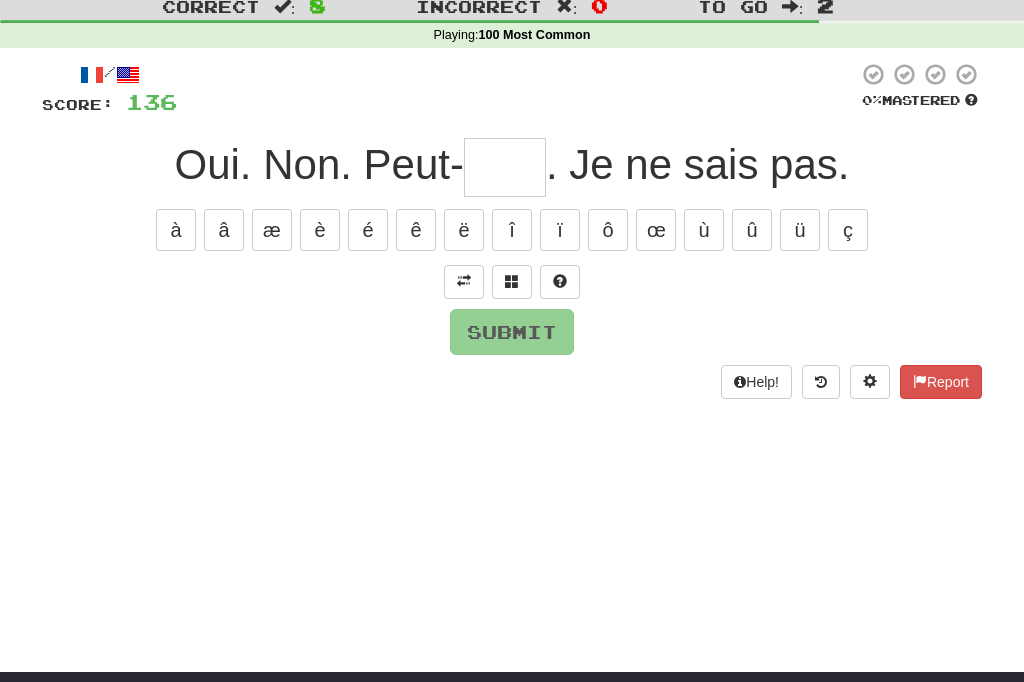click on "è" at bounding box center (320, 230) 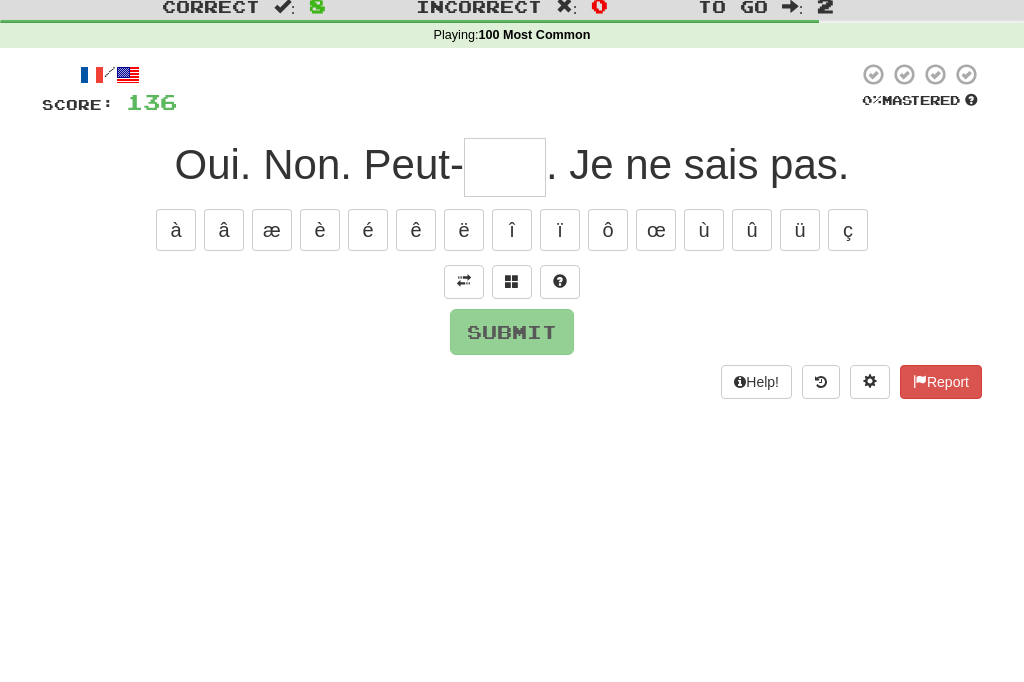 scroll, scrollTop: 0, scrollLeft: 0, axis: both 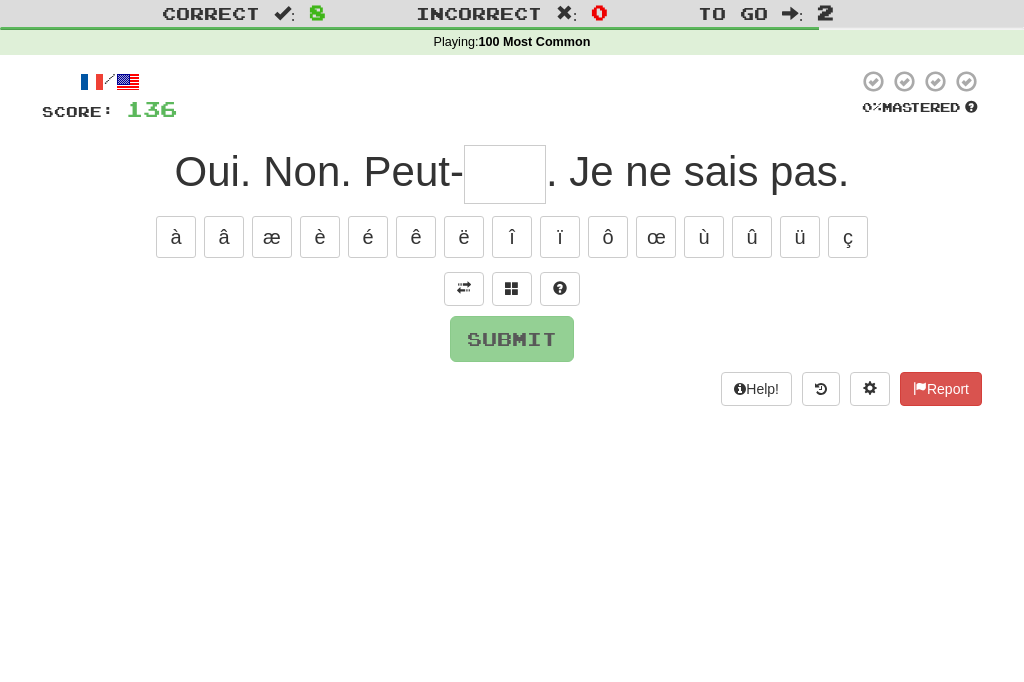 click on "ê" at bounding box center (416, 290) 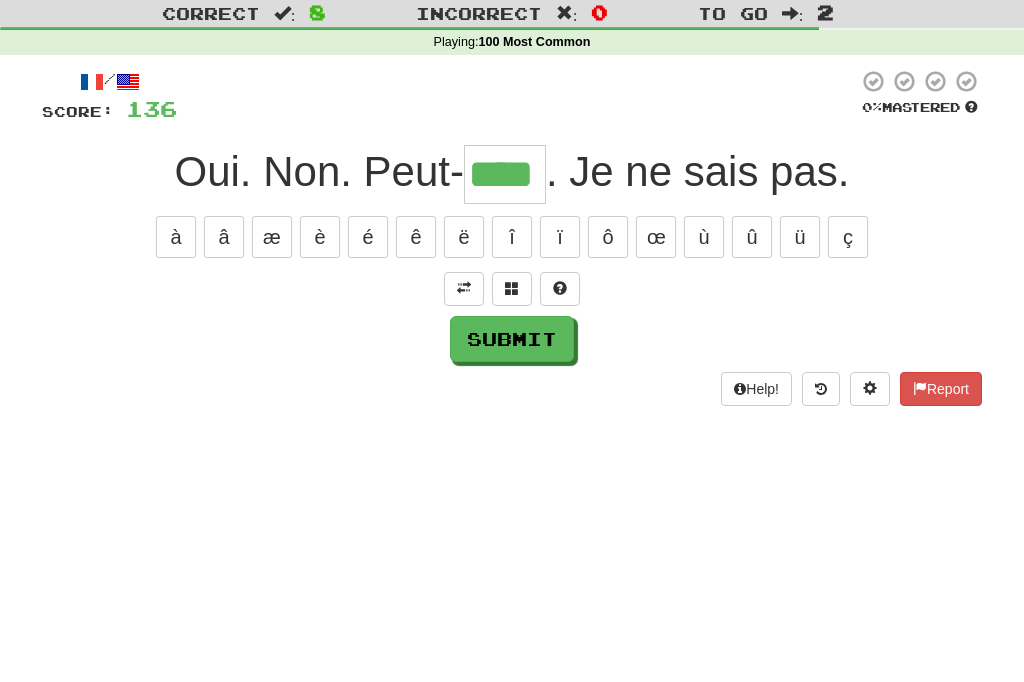 type on "****" 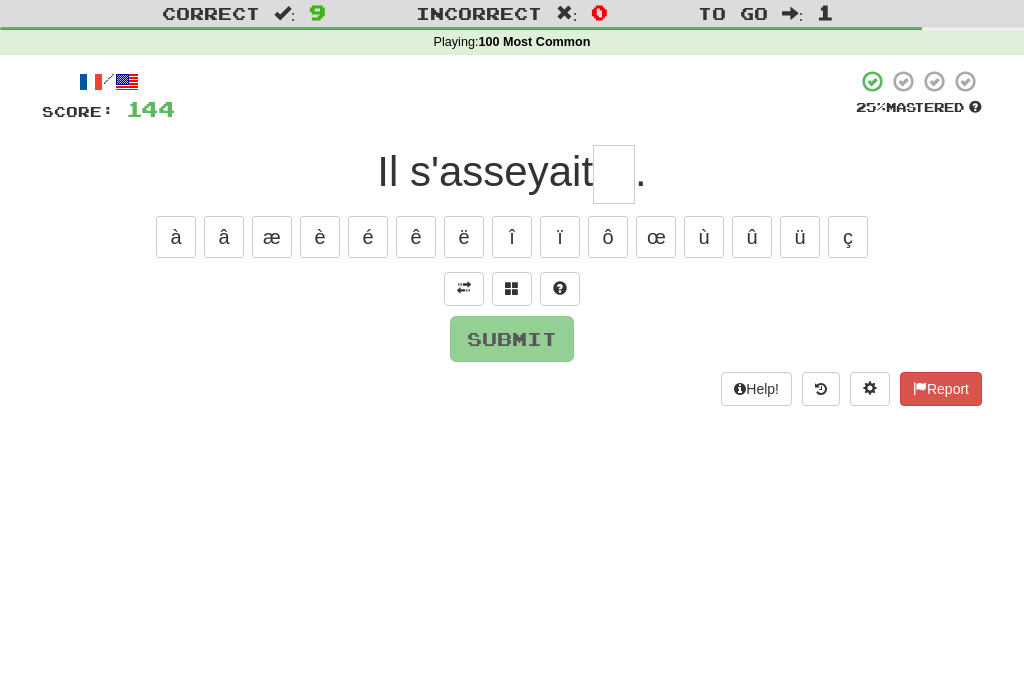 click at bounding box center [464, 342] 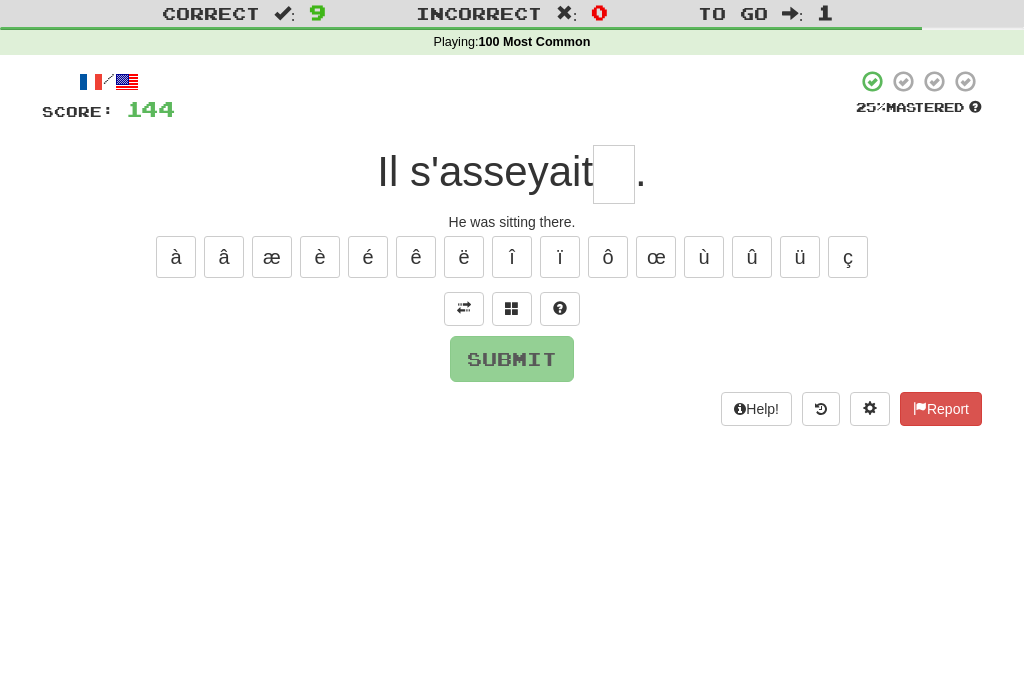 scroll, scrollTop: 52, scrollLeft: 0, axis: vertical 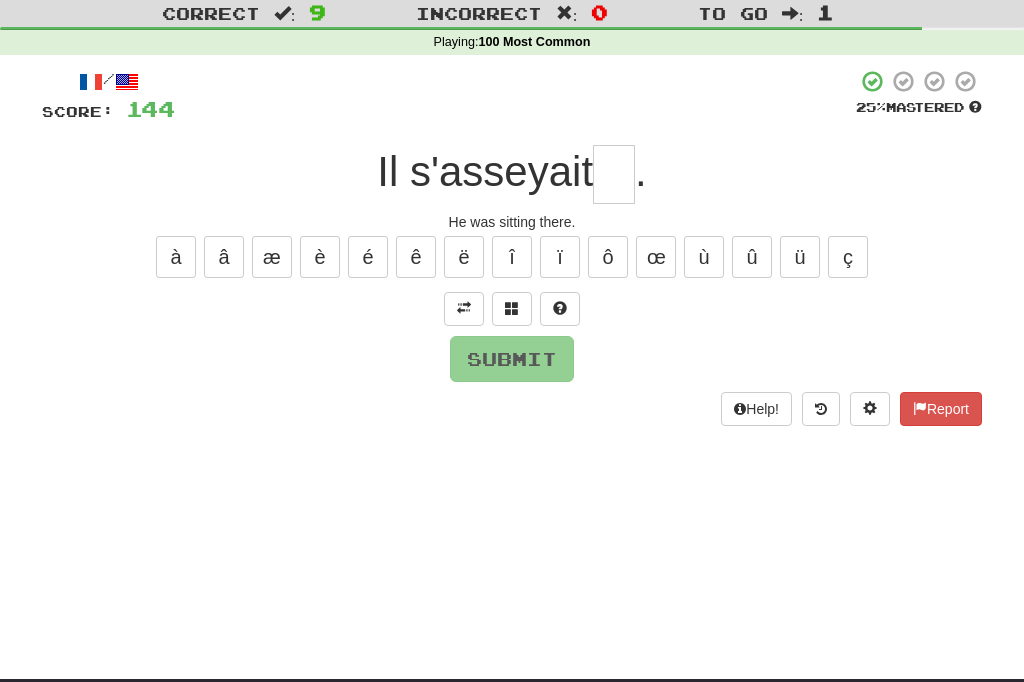 click at bounding box center [614, 175] 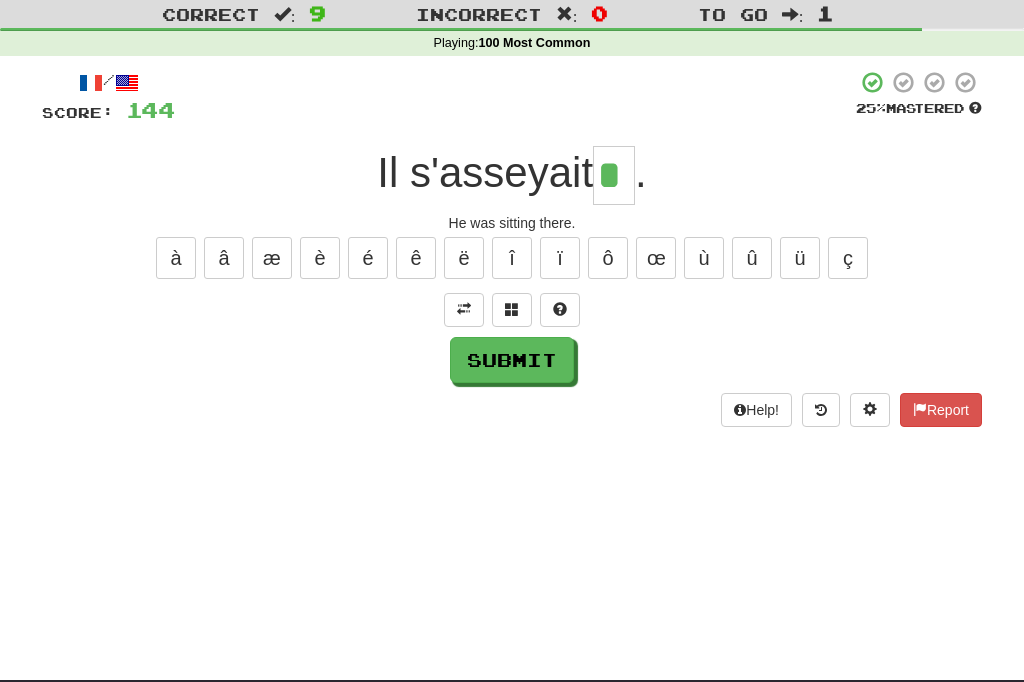 click on "à" at bounding box center (176, 258) 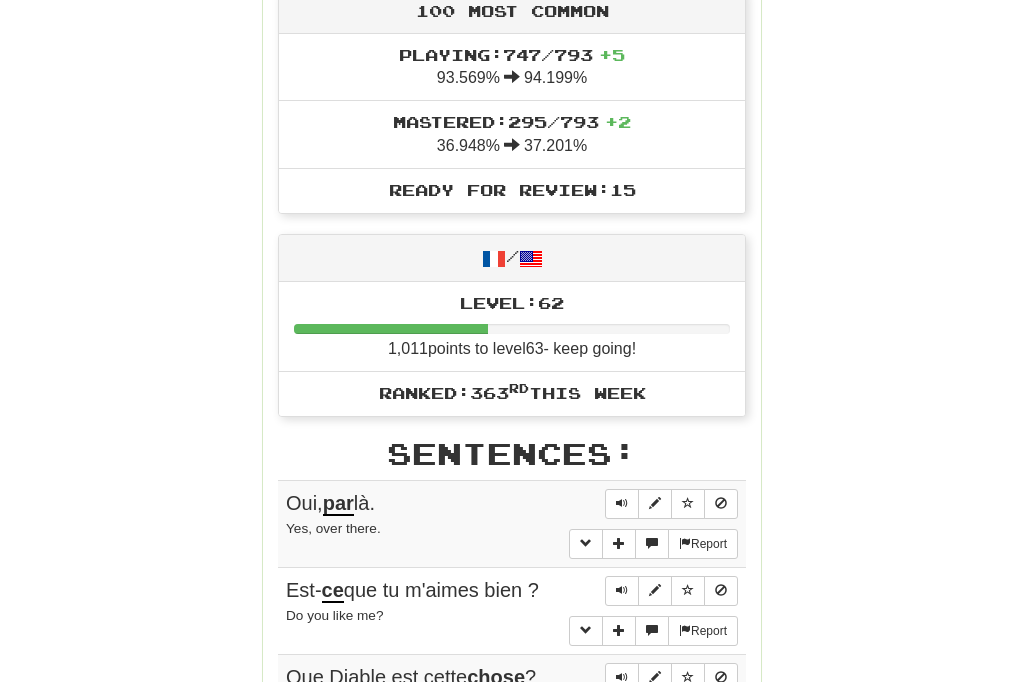 scroll, scrollTop: 715, scrollLeft: 0, axis: vertical 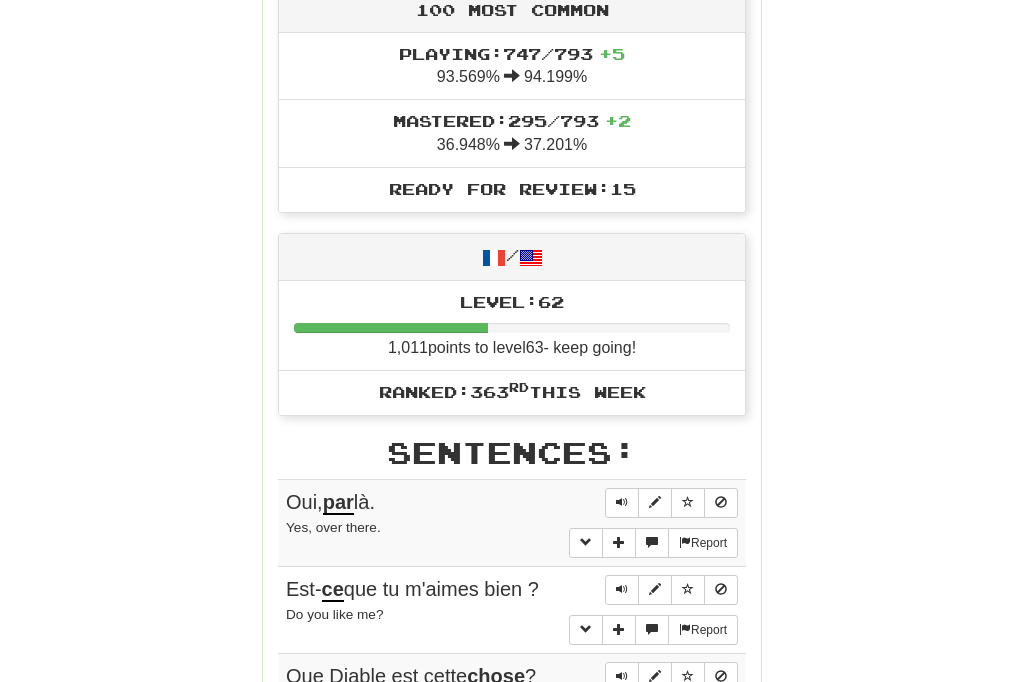 click at bounding box center (622, 503) 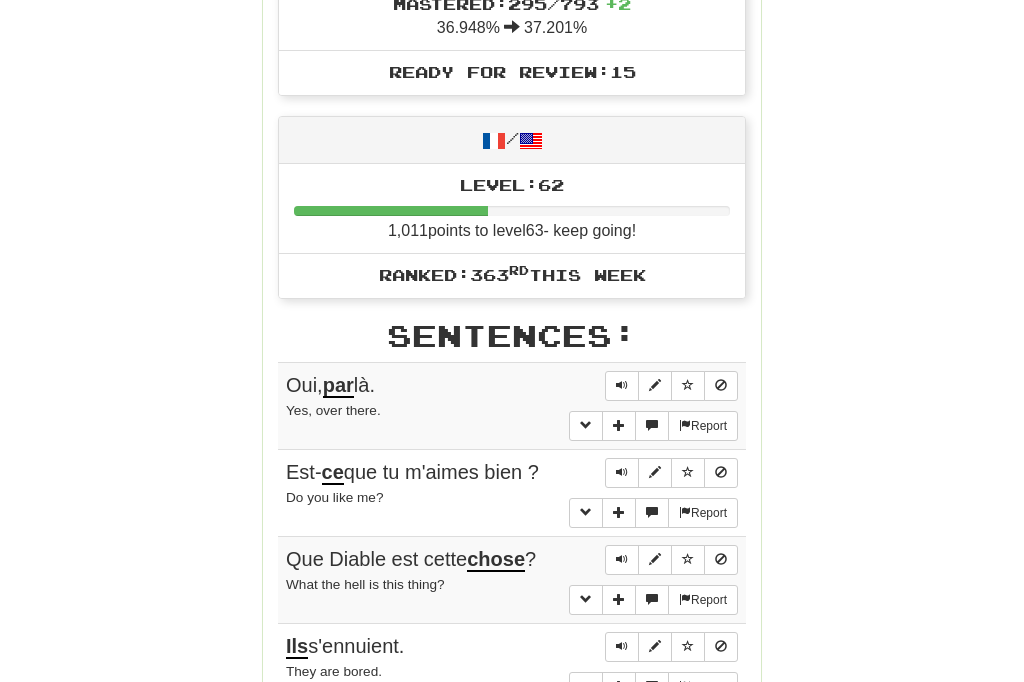 scroll, scrollTop: 830, scrollLeft: 0, axis: vertical 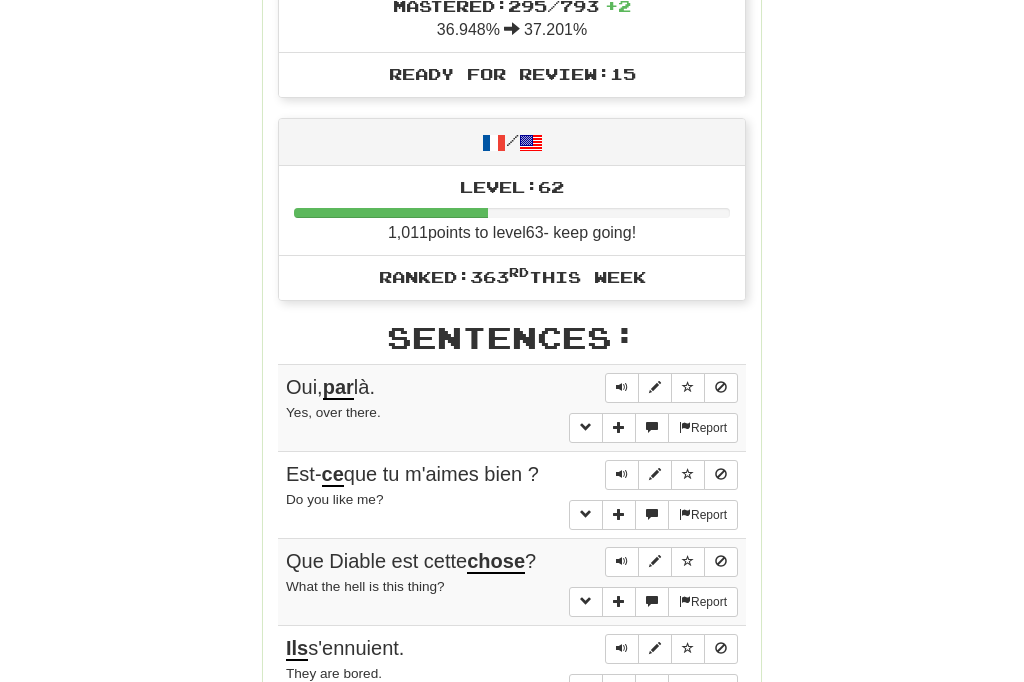 click at bounding box center (622, 474) 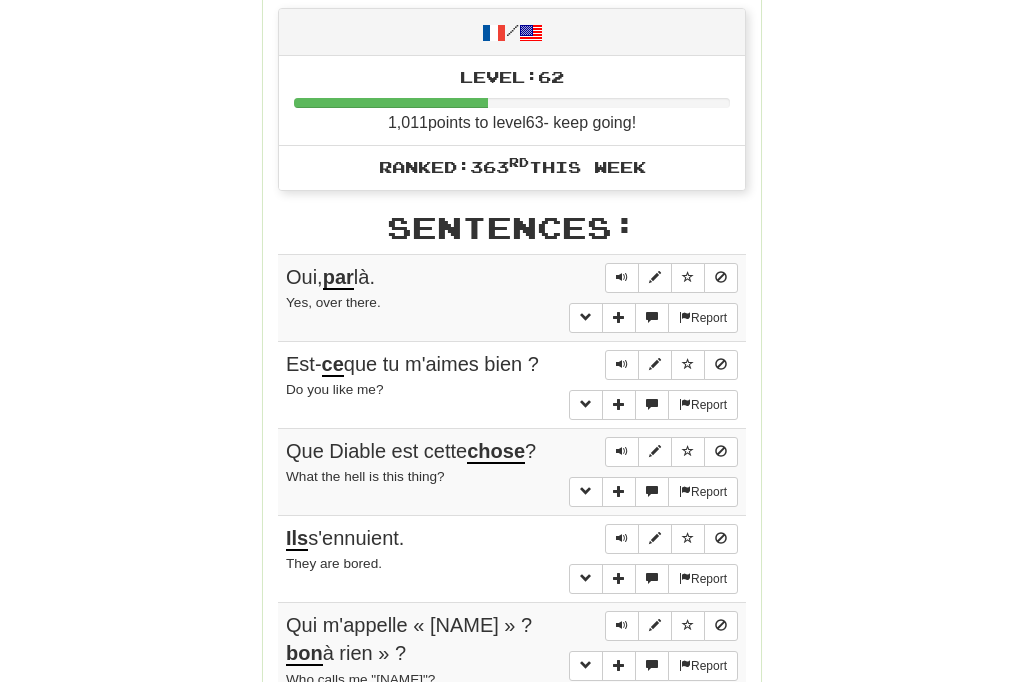 scroll, scrollTop: 940, scrollLeft: 0, axis: vertical 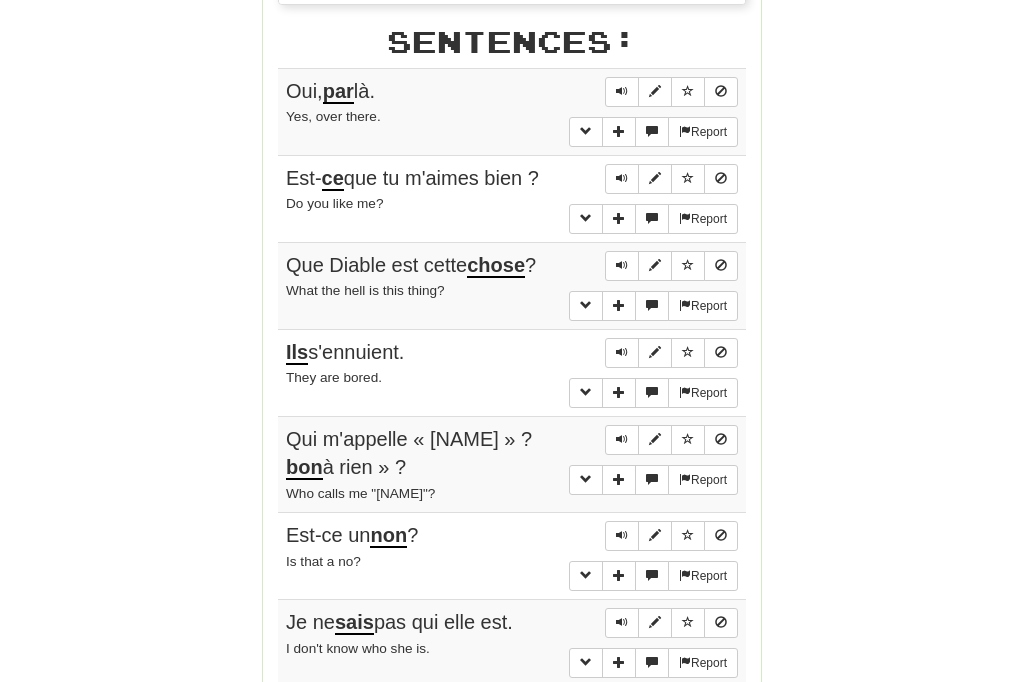 click at bounding box center (622, 536) 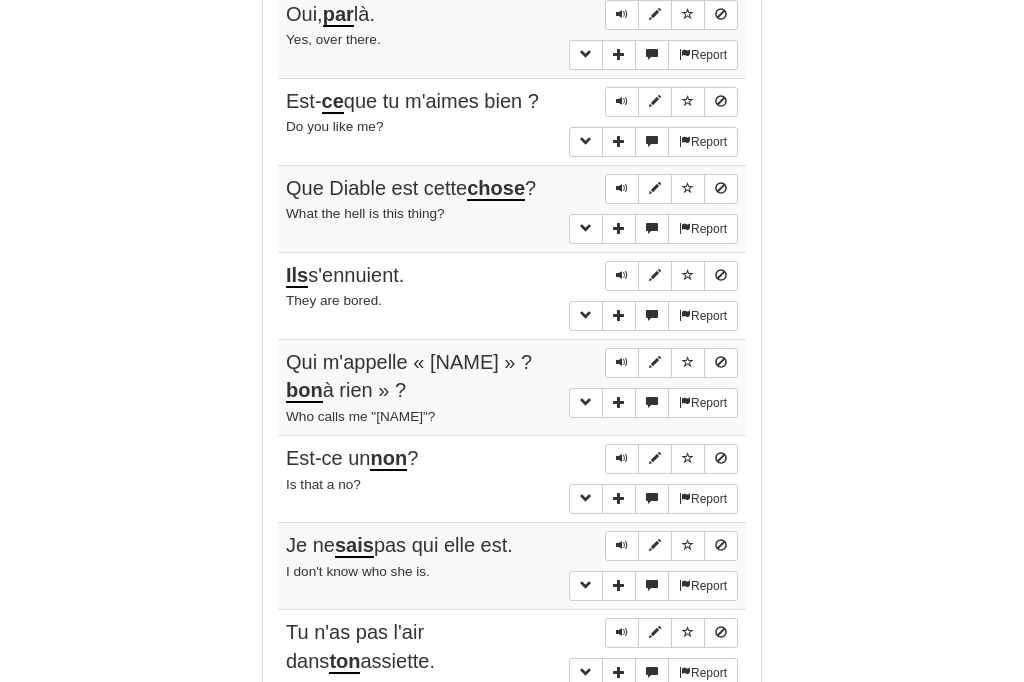scroll, scrollTop: 1202, scrollLeft: 0, axis: vertical 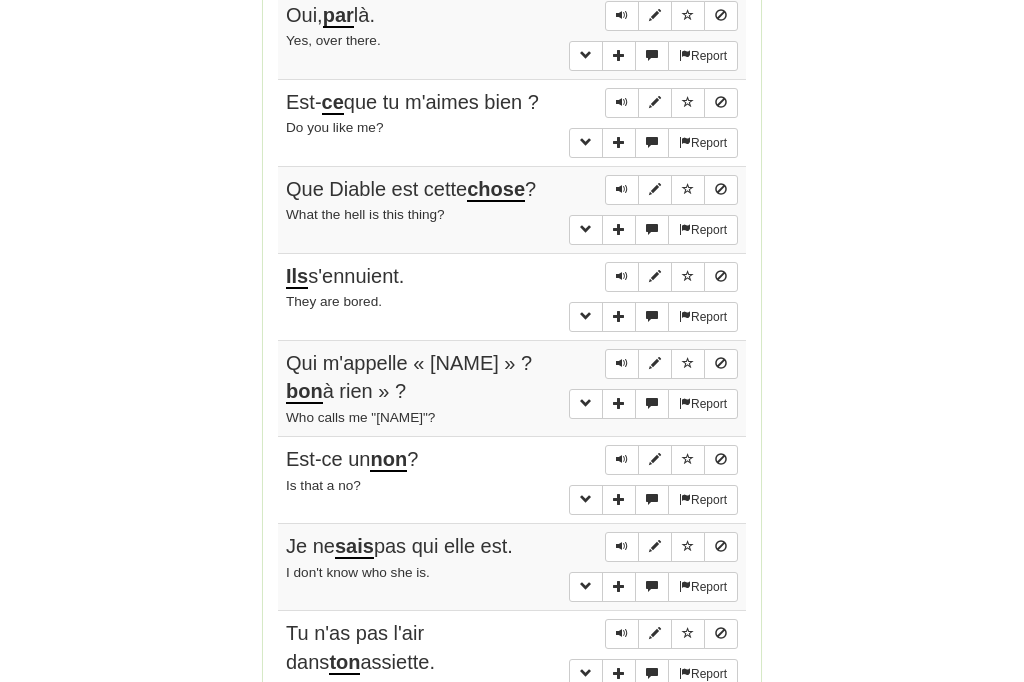 click at bounding box center [622, 547] 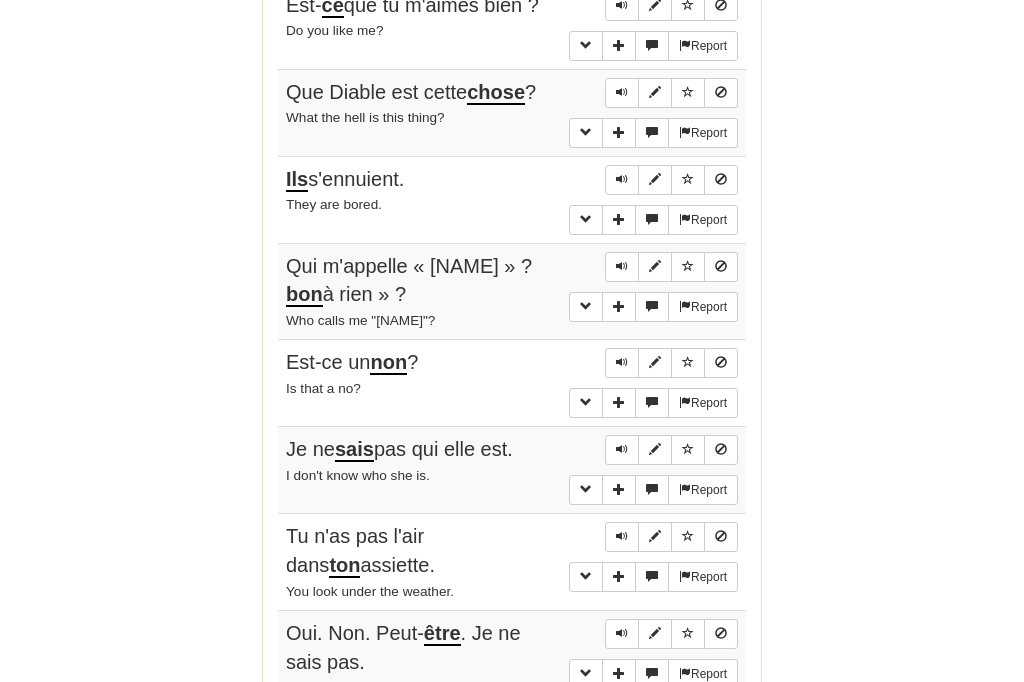 scroll, scrollTop: 1299, scrollLeft: 0, axis: vertical 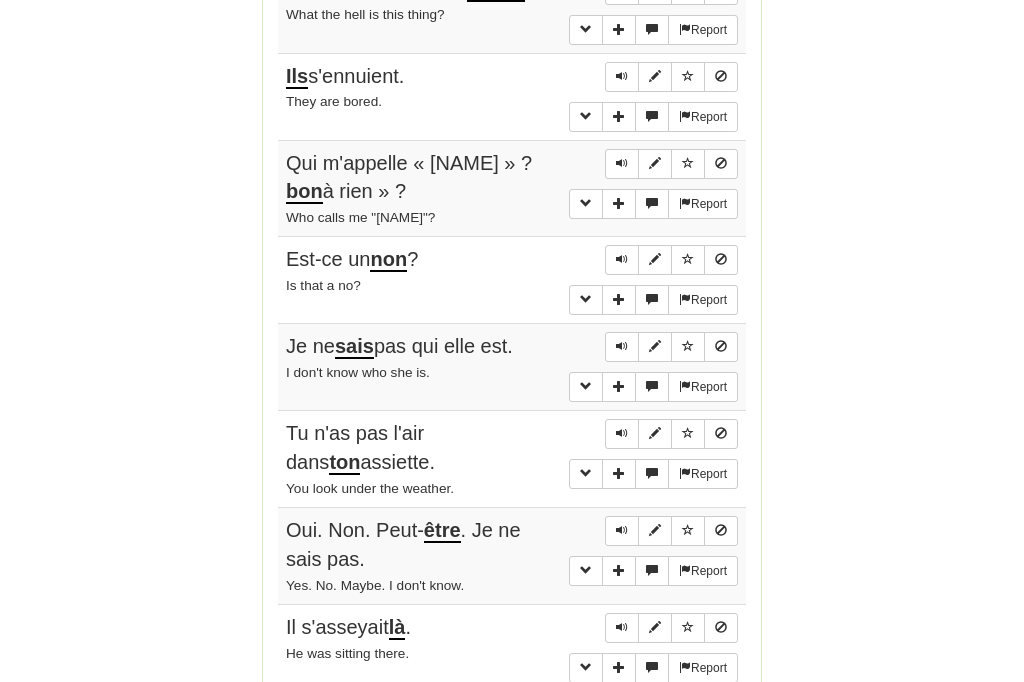 click at bounding box center (622, 530) 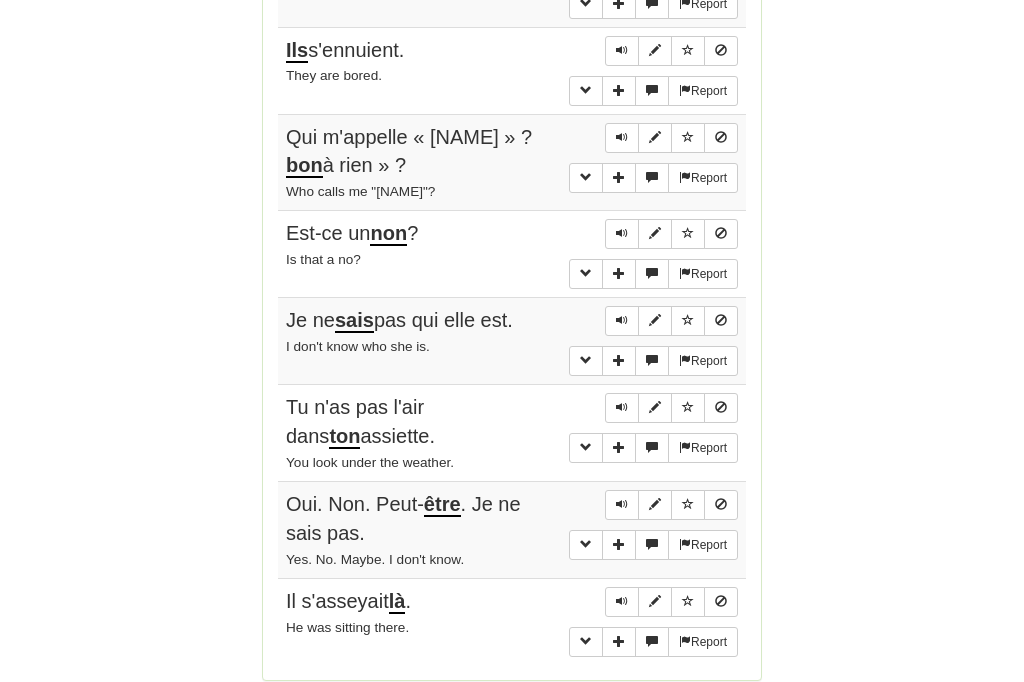 scroll, scrollTop: 1430, scrollLeft: 0, axis: vertical 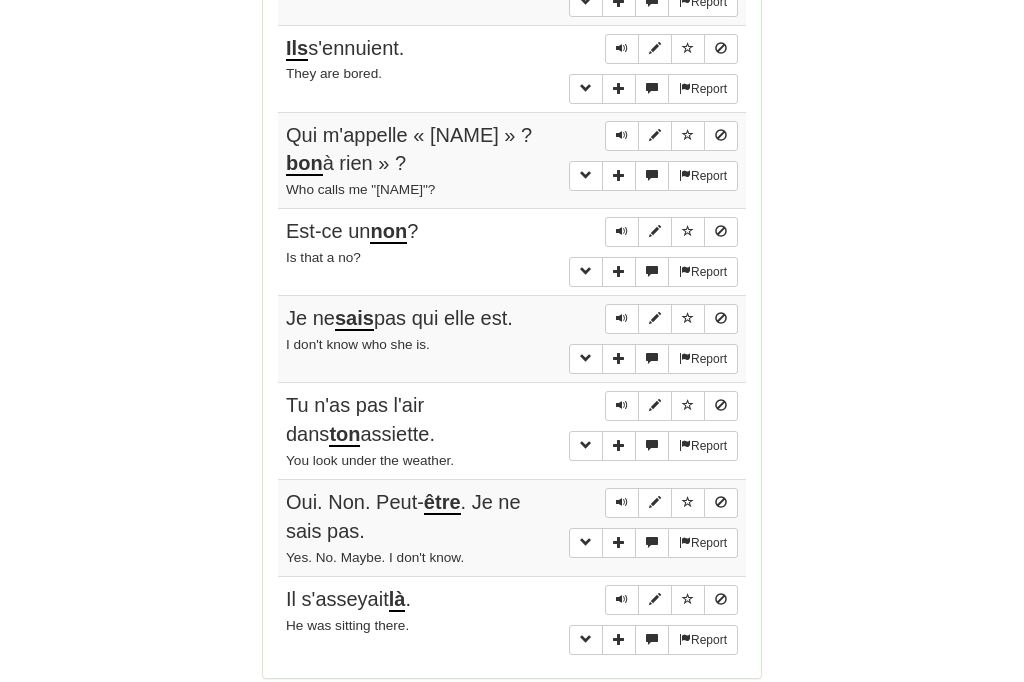 click on "Dashboard" at bounding box center (269, 718) 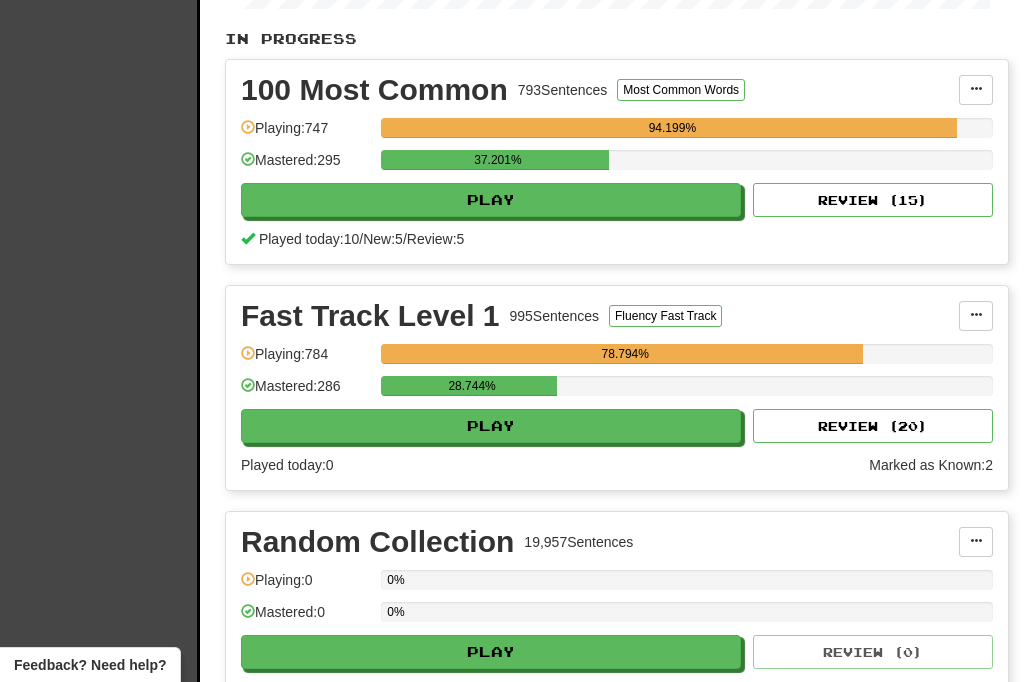 scroll, scrollTop: 442, scrollLeft: 0, axis: vertical 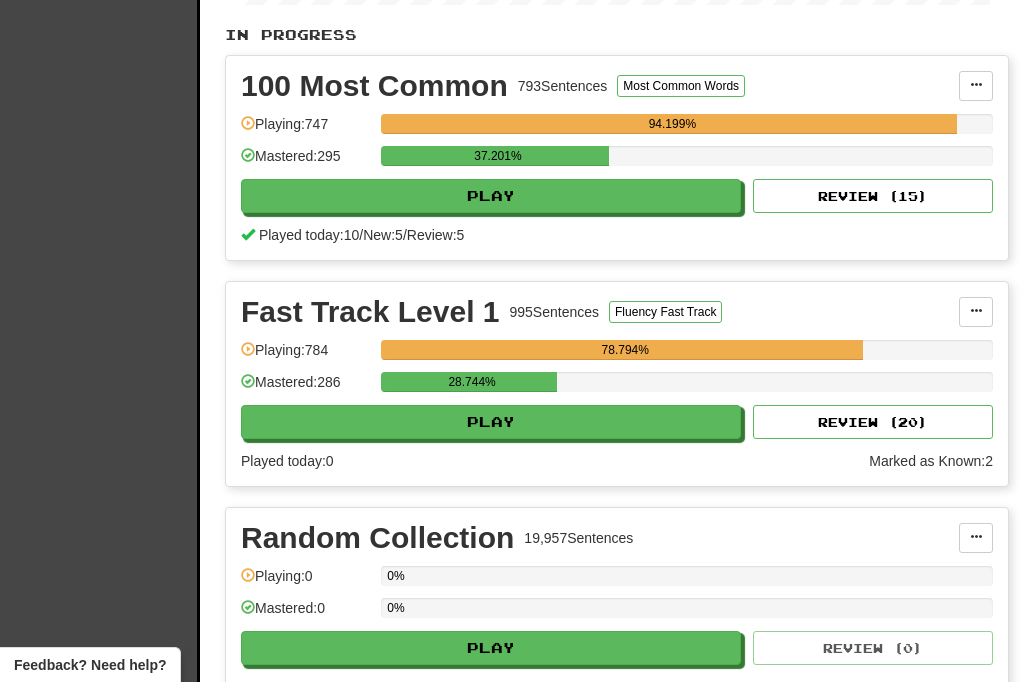 click on "Play" at bounding box center (491, 422) 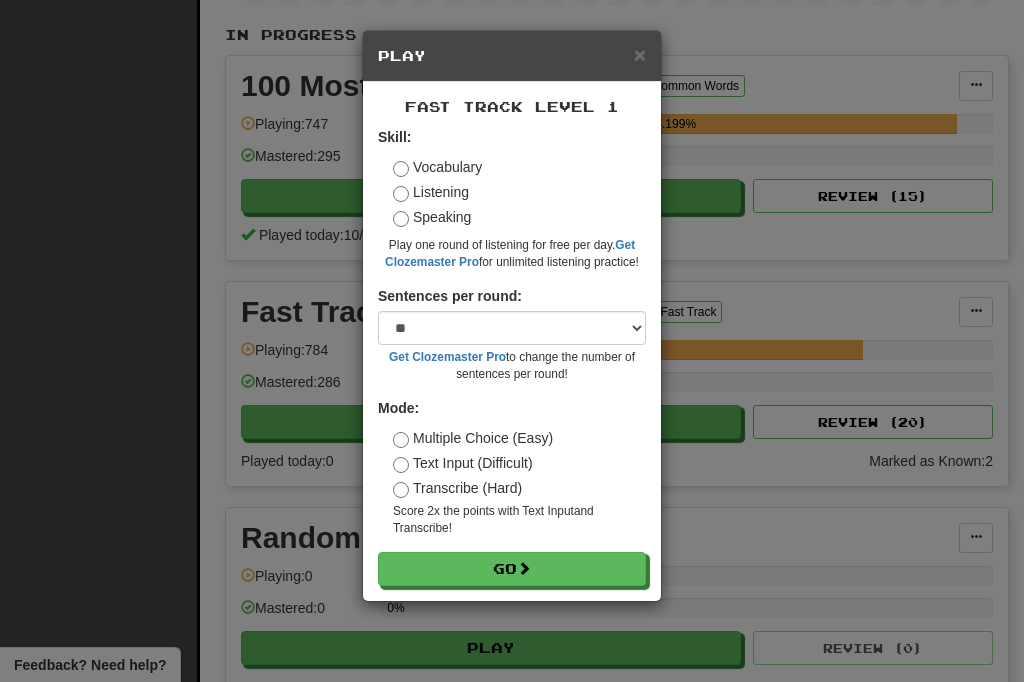 click on "Go" at bounding box center [512, 569] 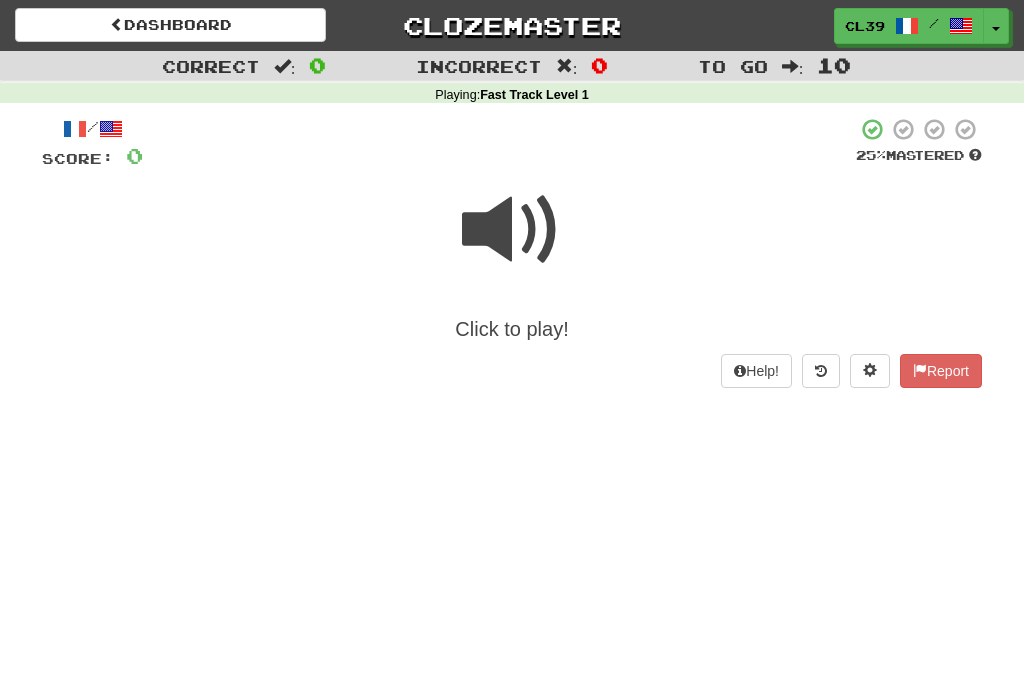scroll, scrollTop: 0, scrollLeft: 0, axis: both 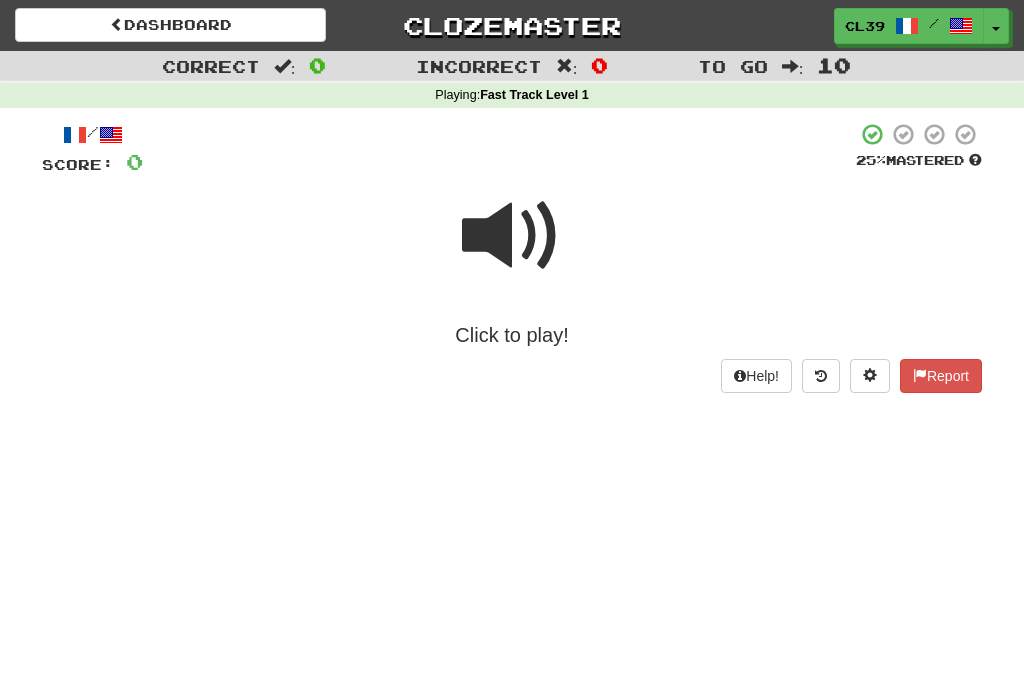 click at bounding box center [512, 236] 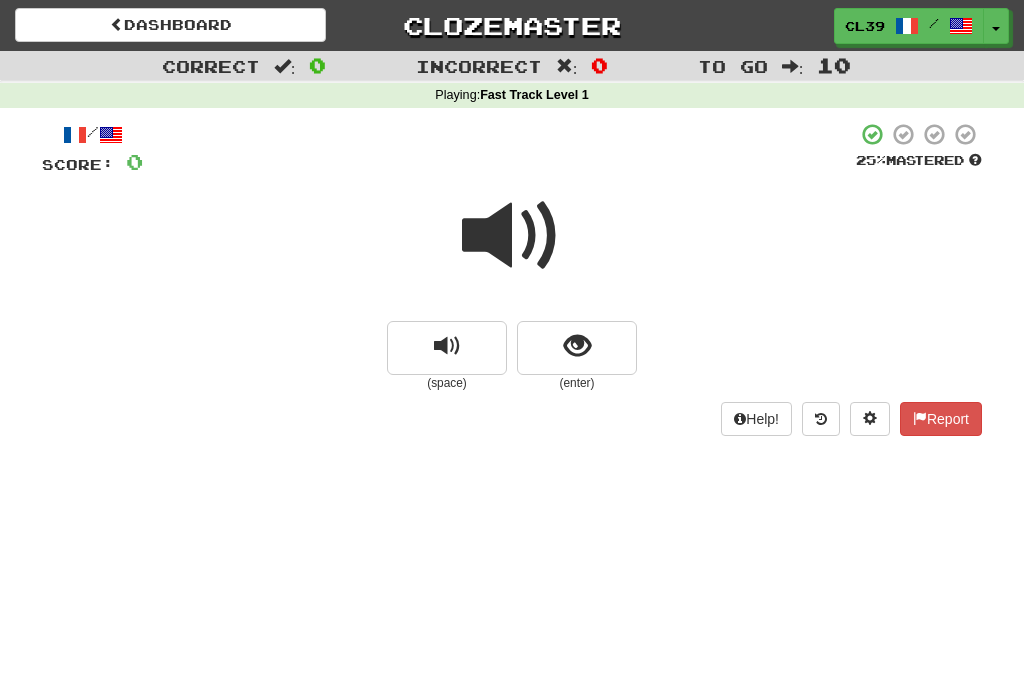 click at bounding box center (447, 346) 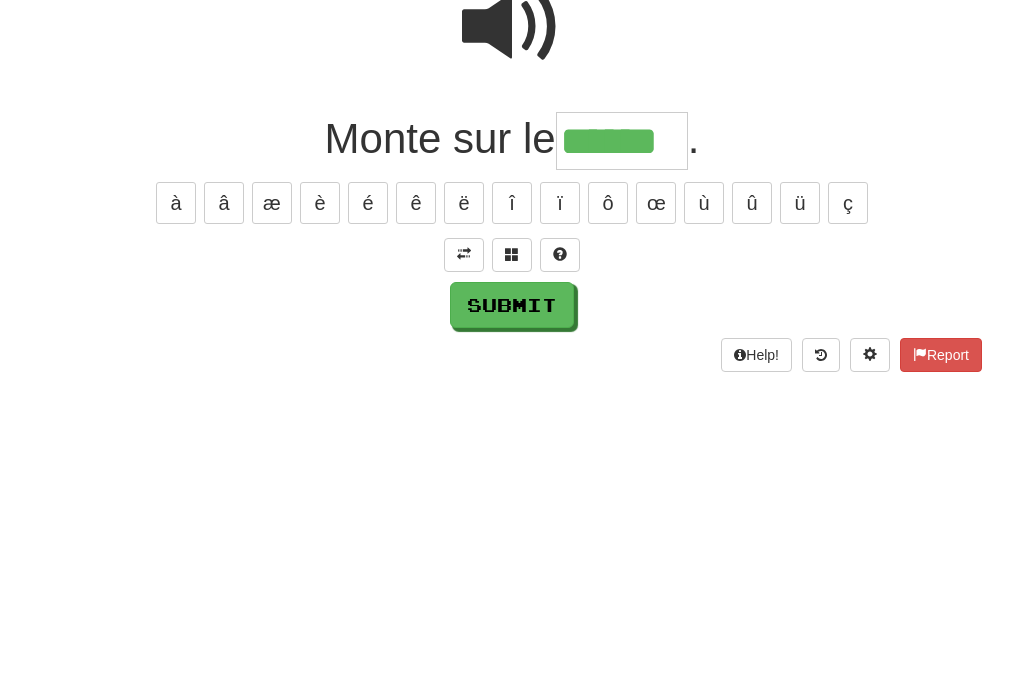 type on "******" 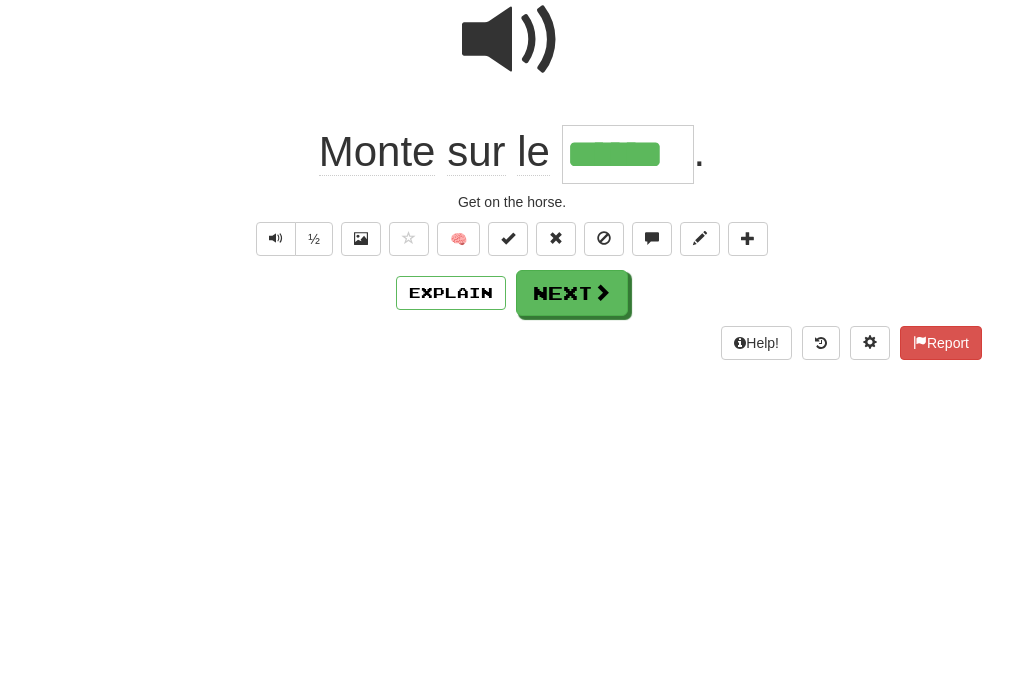 scroll, scrollTop: 209, scrollLeft: 0, axis: vertical 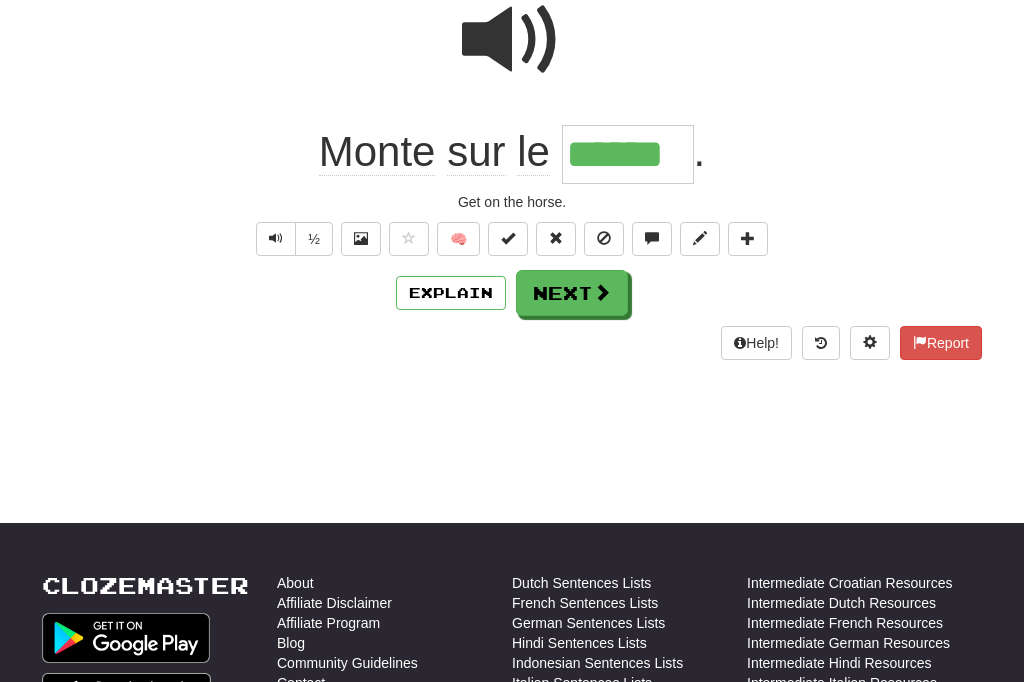 click on "Next" at bounding box center (572, 293) 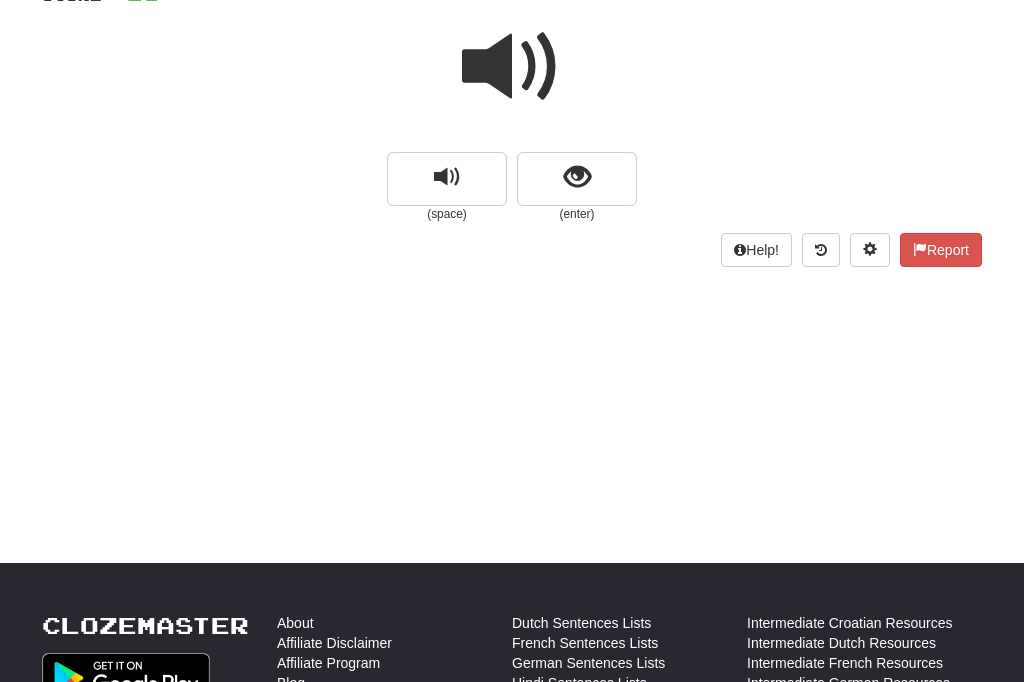 scroll, scrollTop: 168, scrollLeft: 0, axis: vertical 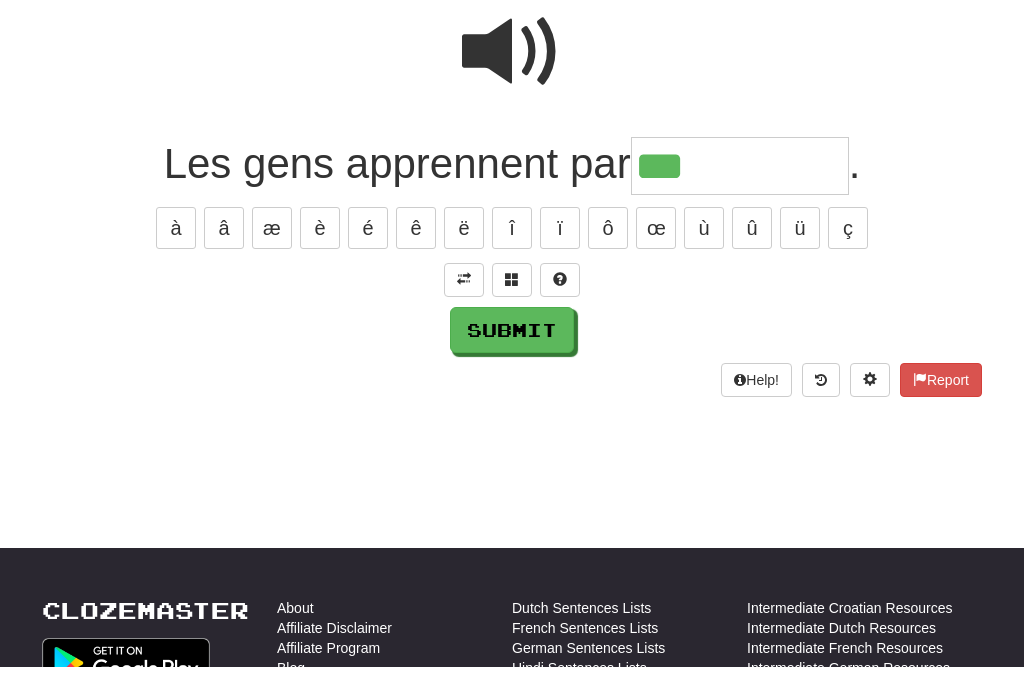 click on "è" at bounding box center [320, 244] 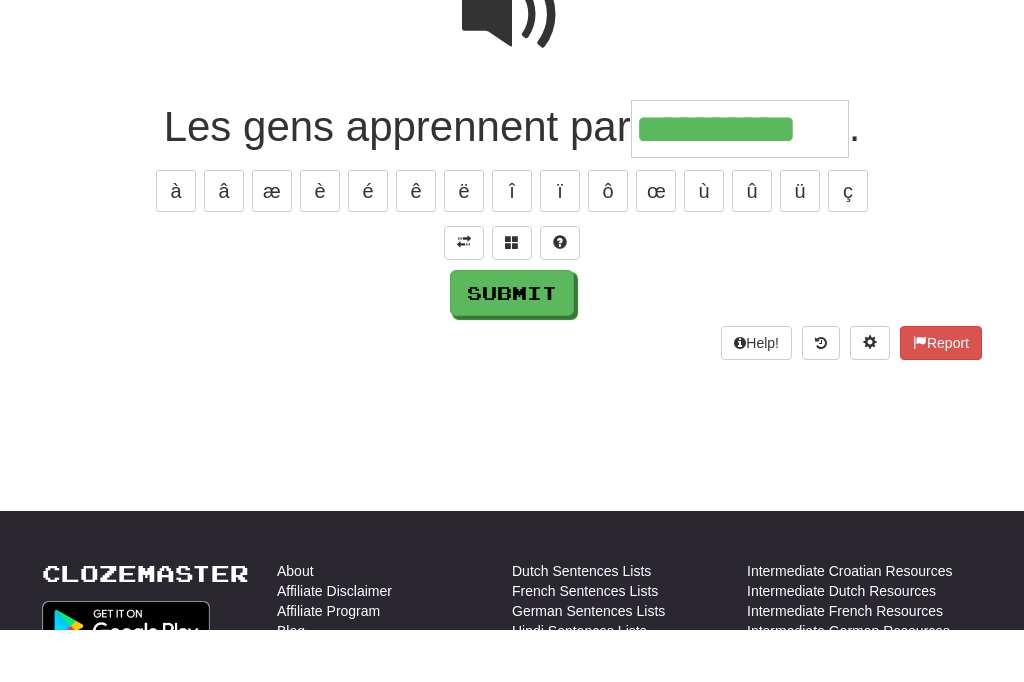 type on "**********" 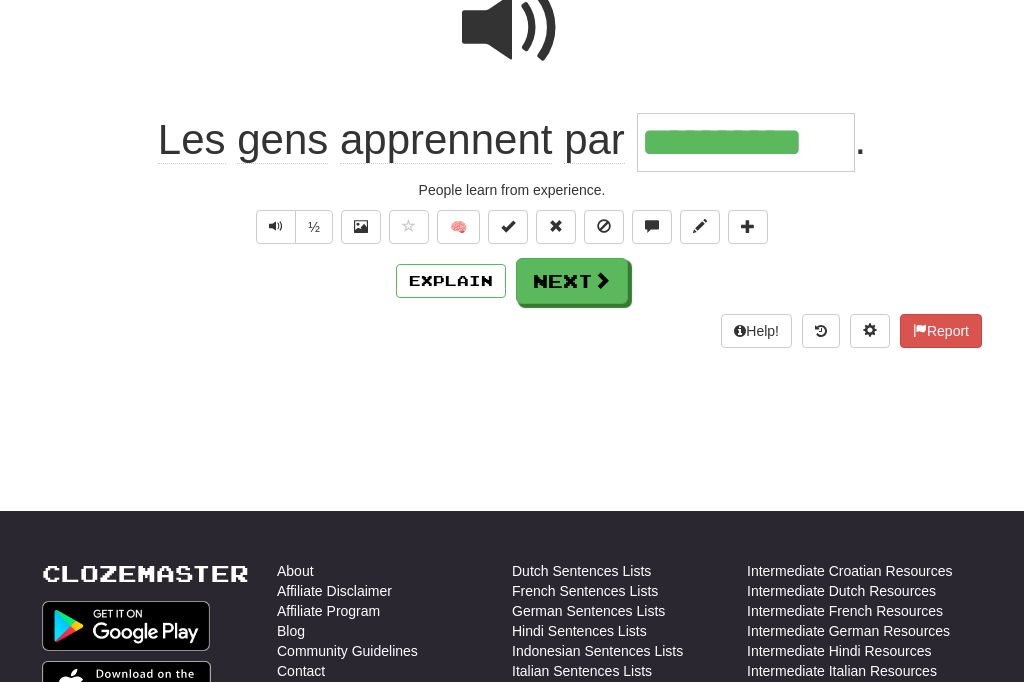 click on "Next" at bounding box center [572, 281] 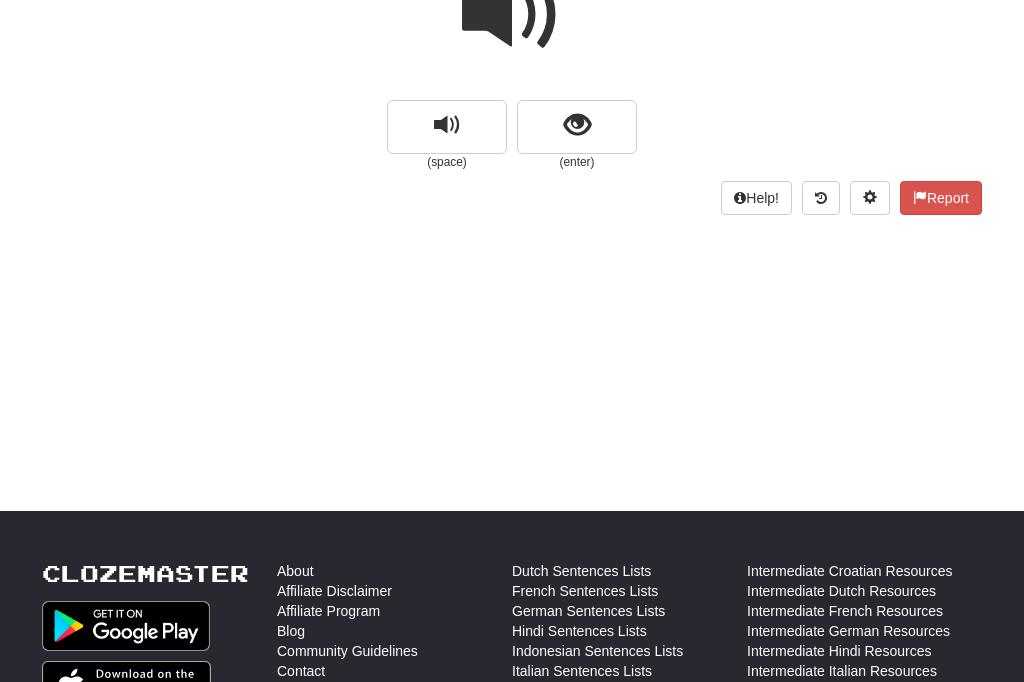 click at bounding box center (447, 125) 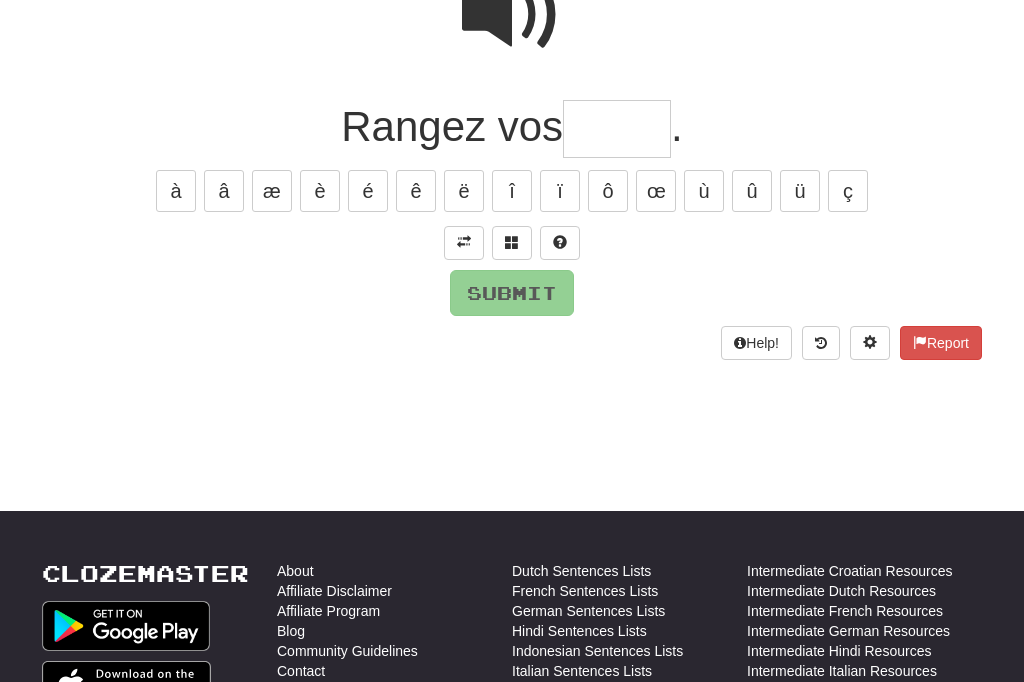click at bounding box center (464, 242) 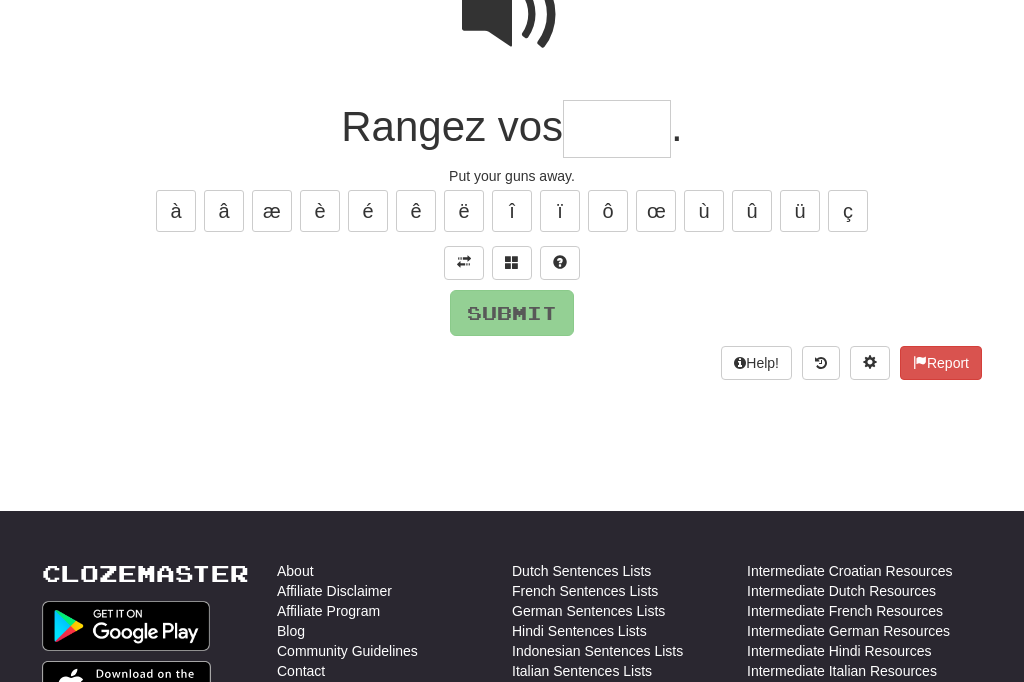 click at bounding box center (617, 129) 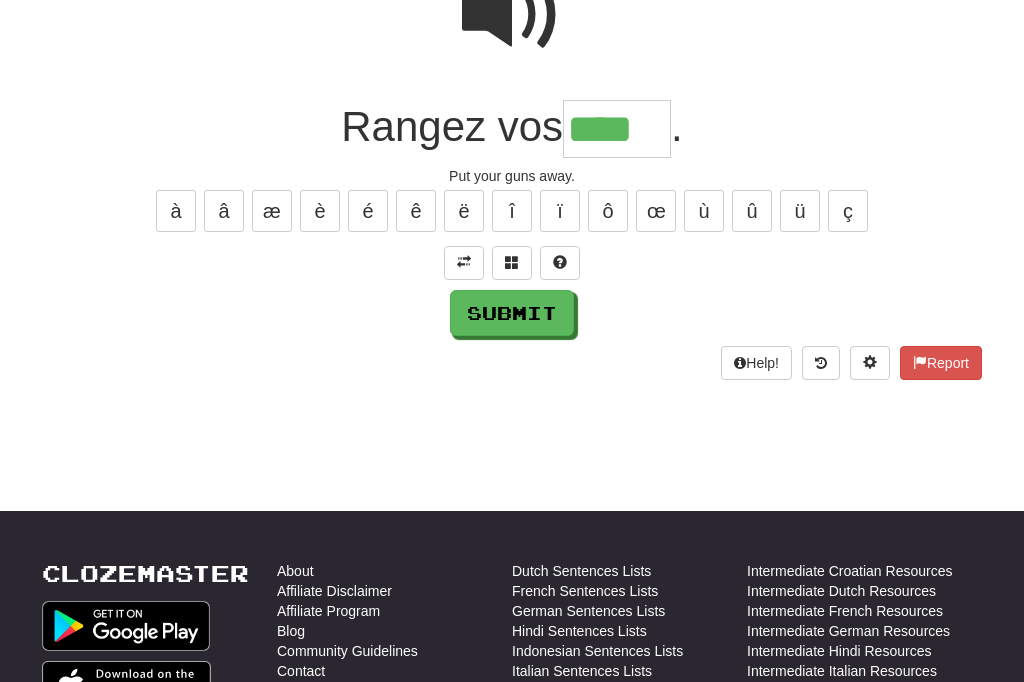 click at bounding box center [512, 15] 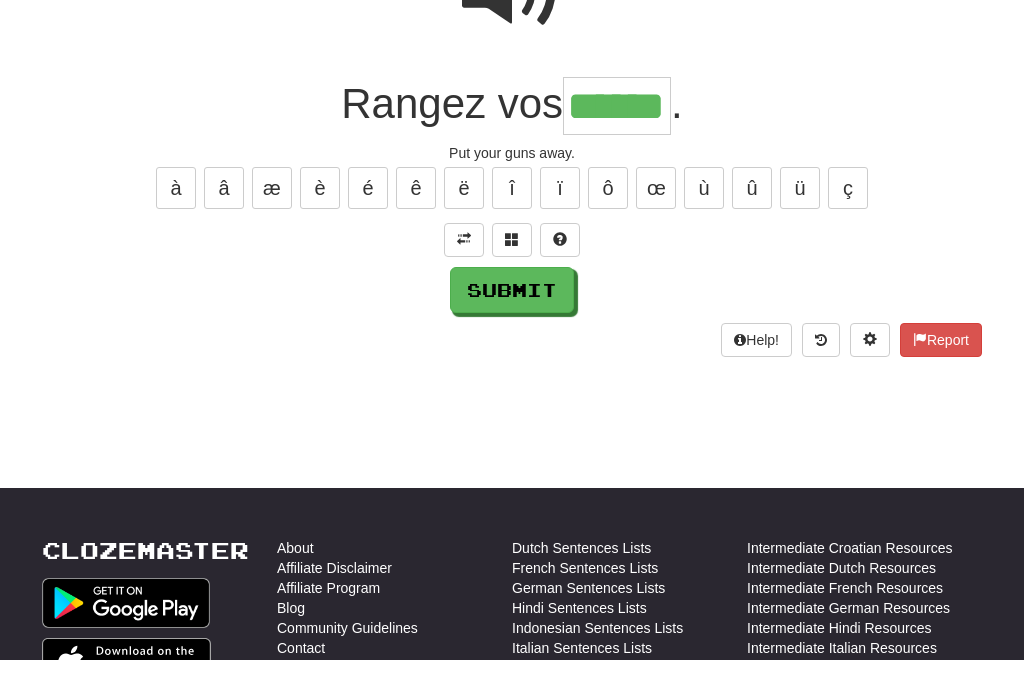 type on "******" 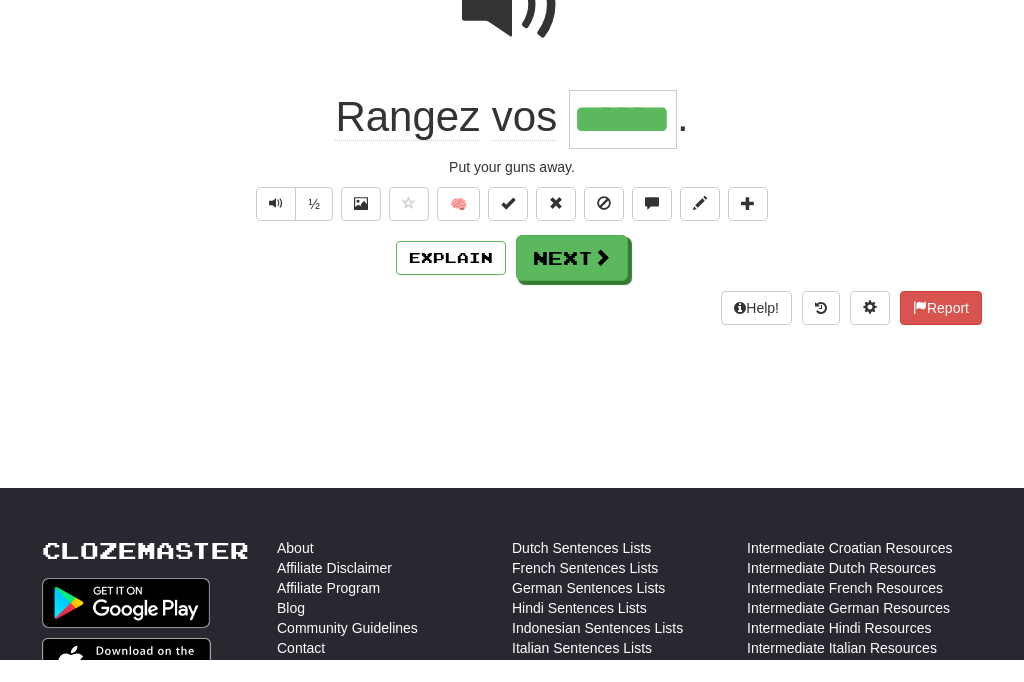 scroll, scrollTop: 244, scrollLeft: 0, axis: vertical 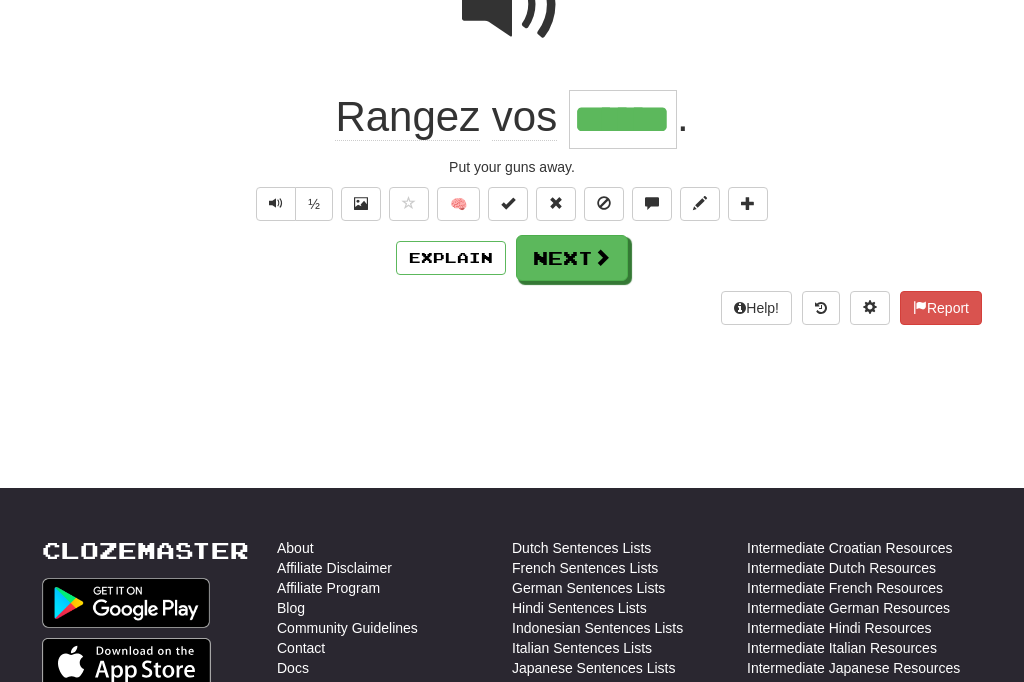 click on "Next" at bounding box center [572, 258] 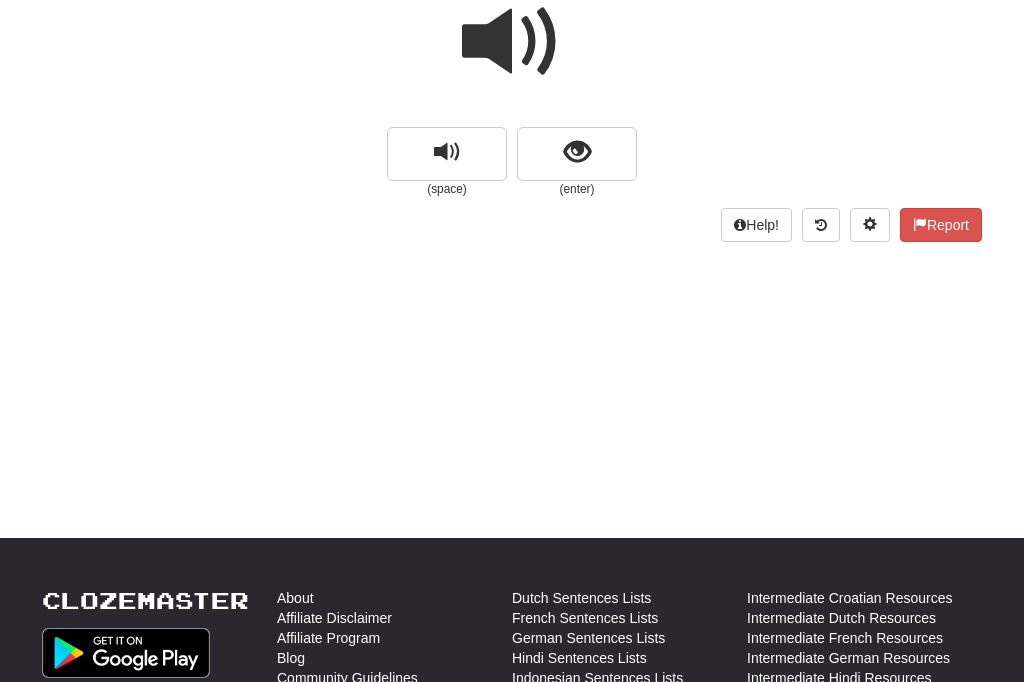 scroll, scrollTop: 193, scrollLeft: 0, axis: vertical 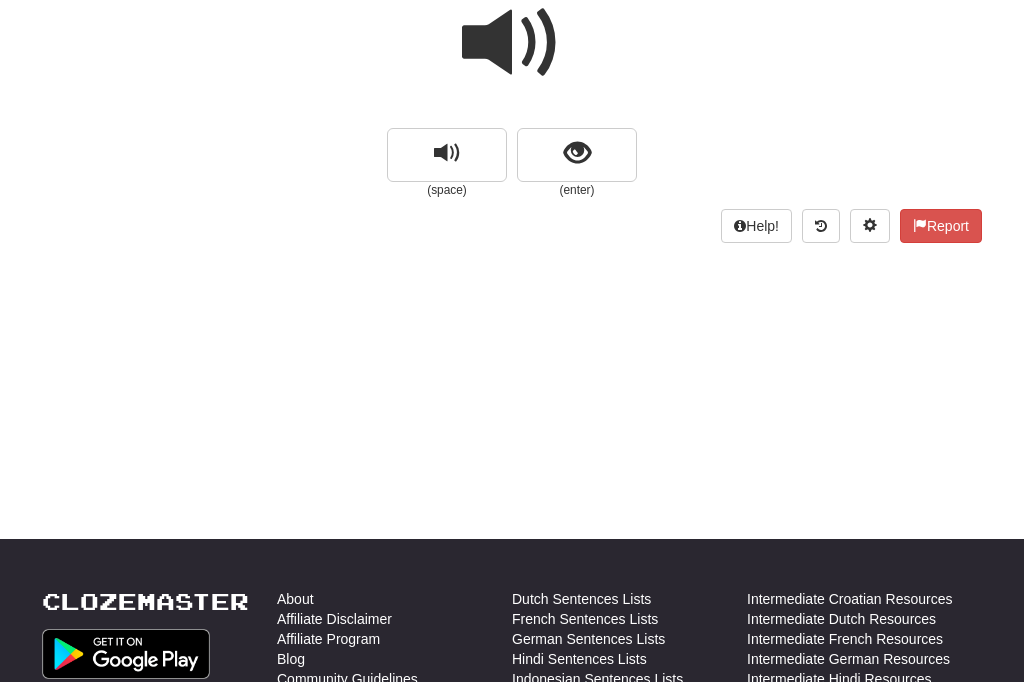 click at bounding box center [577, 153] 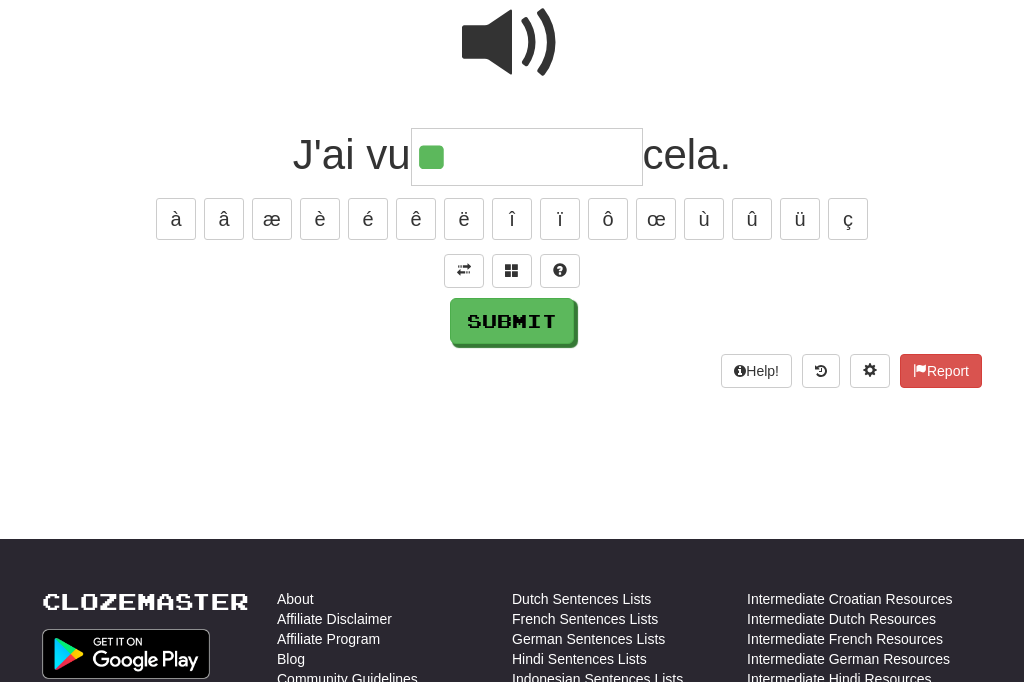 click on "è" at bounding box center (320, 219) 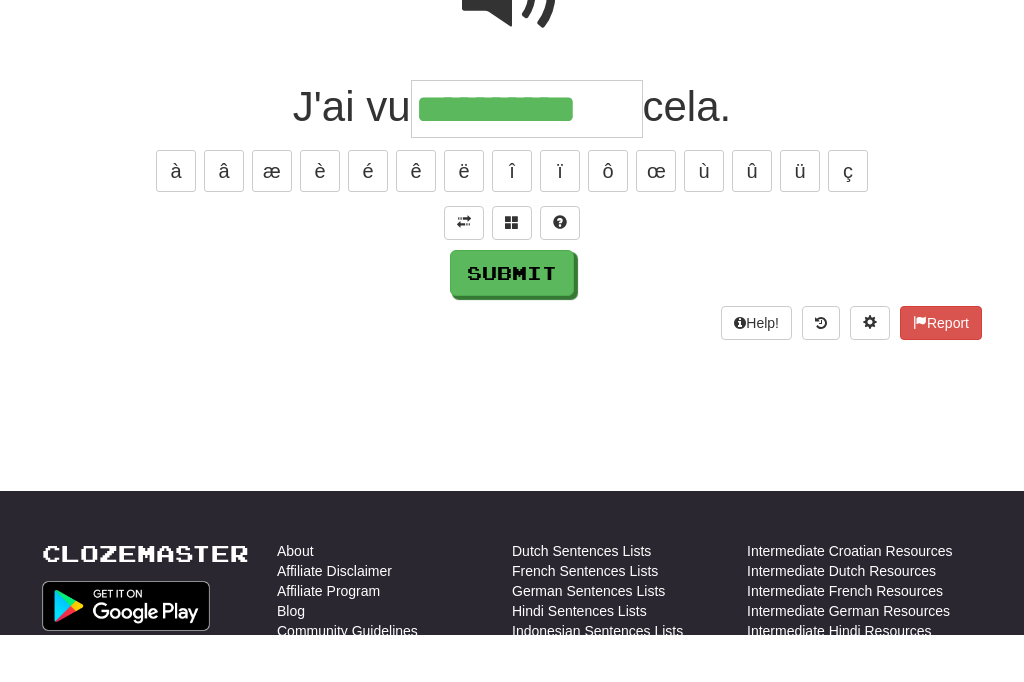 type on "**********" 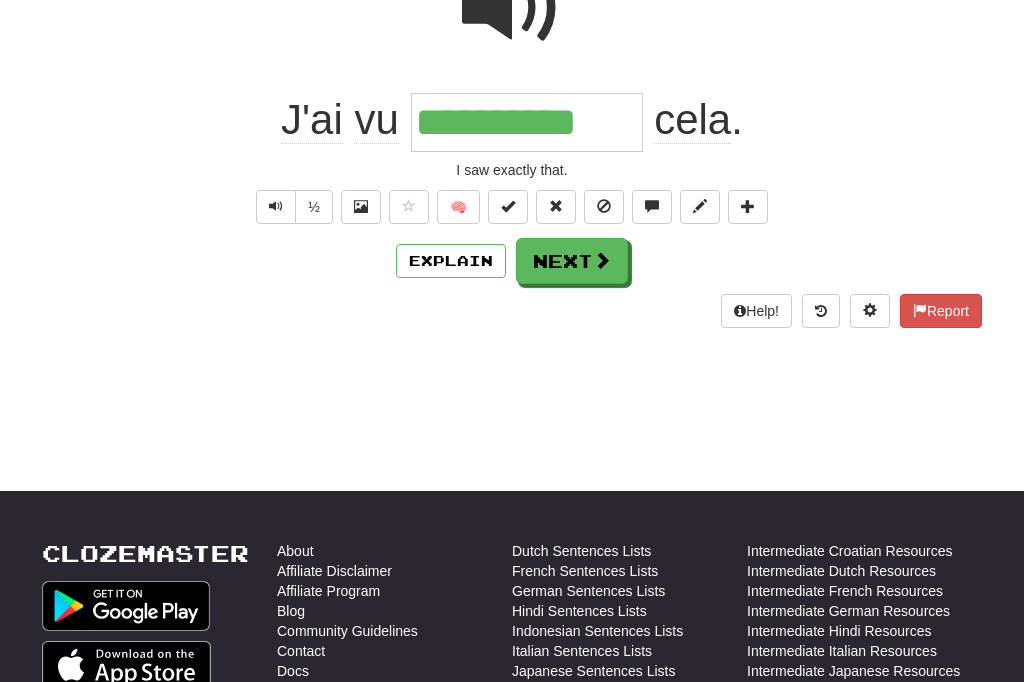 click on "Next" at bounding box center [572, 261] 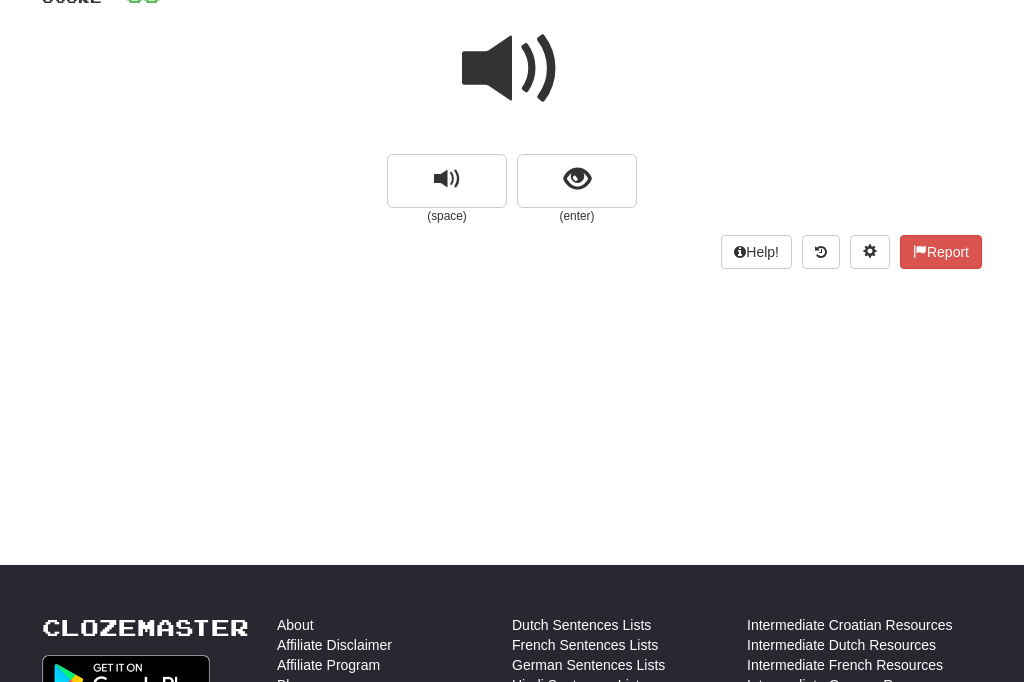 click at bounding box center (577, 182) 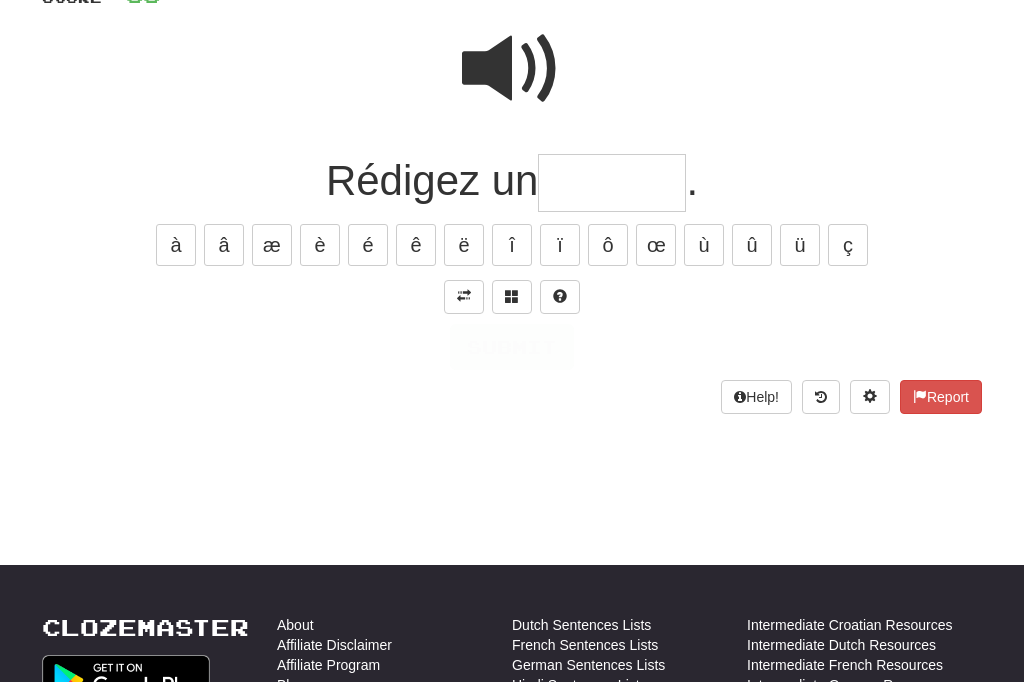 scroll, scrollTop: 166, scrollLeft: 0, axis: vertical 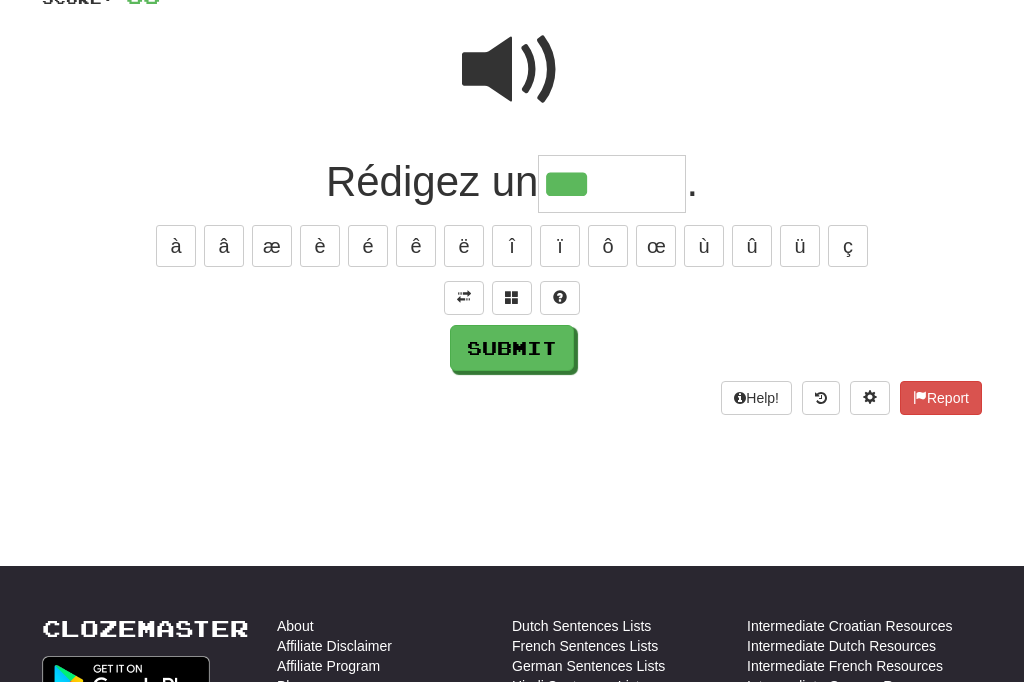 click at bounding box center [512, 70] 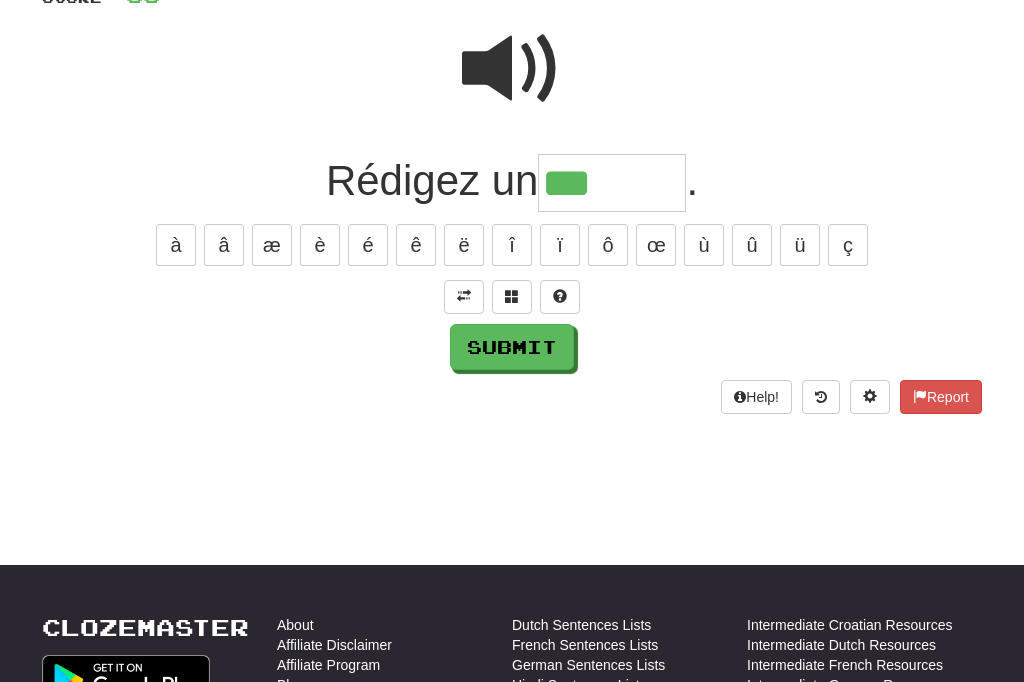 click on "***" at bounding box center [612, 183] 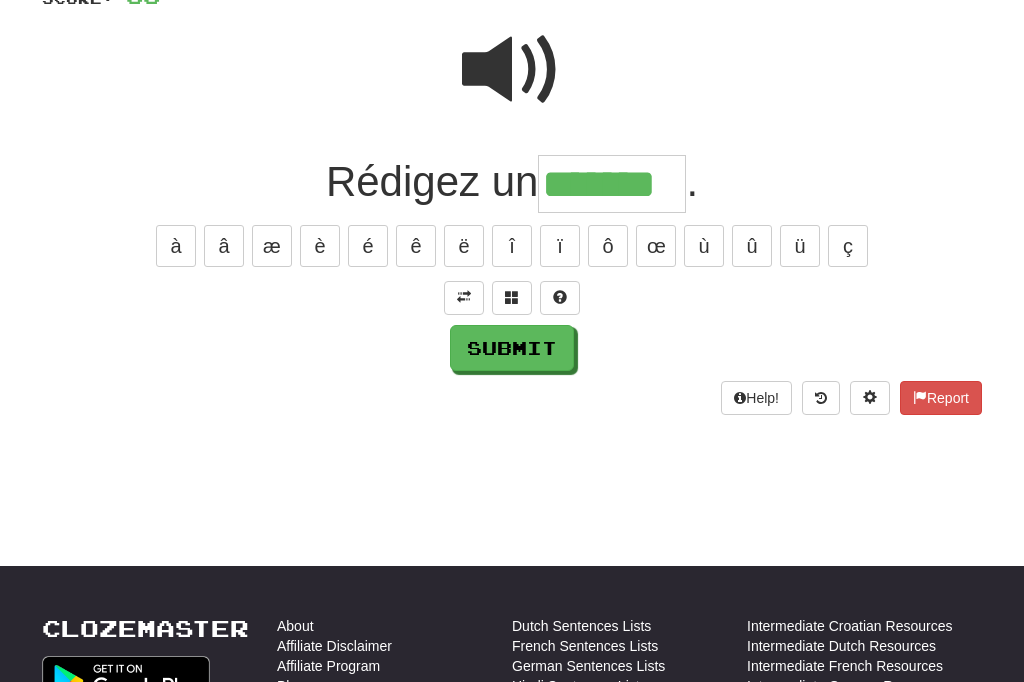 type on "*******" 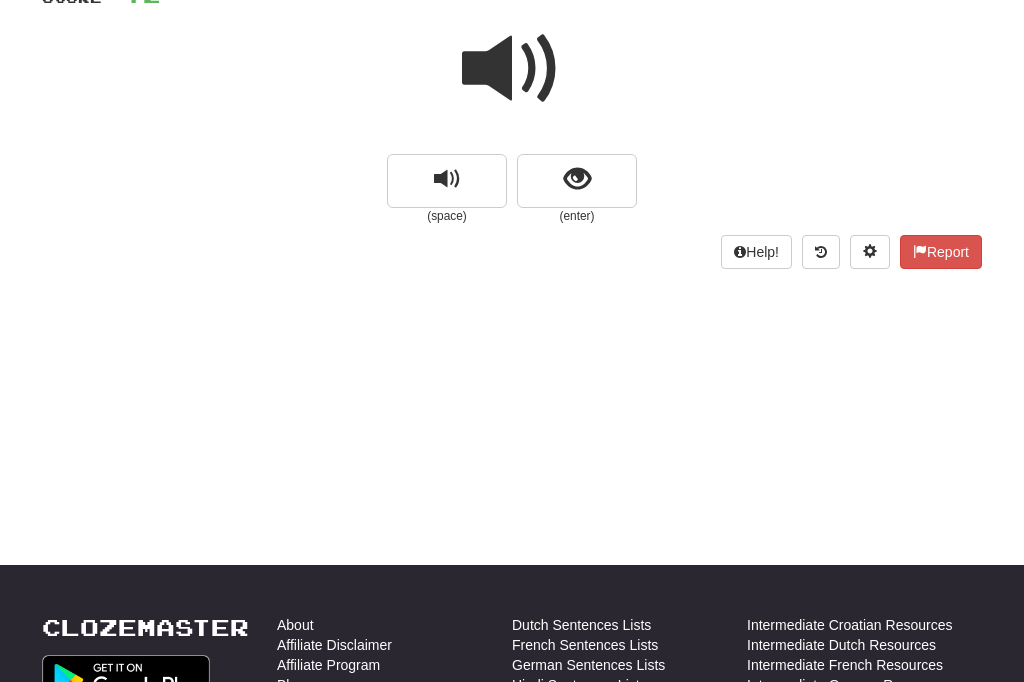 scroll, scrollTop: 167, scrollLeft: 0, axis: vertical 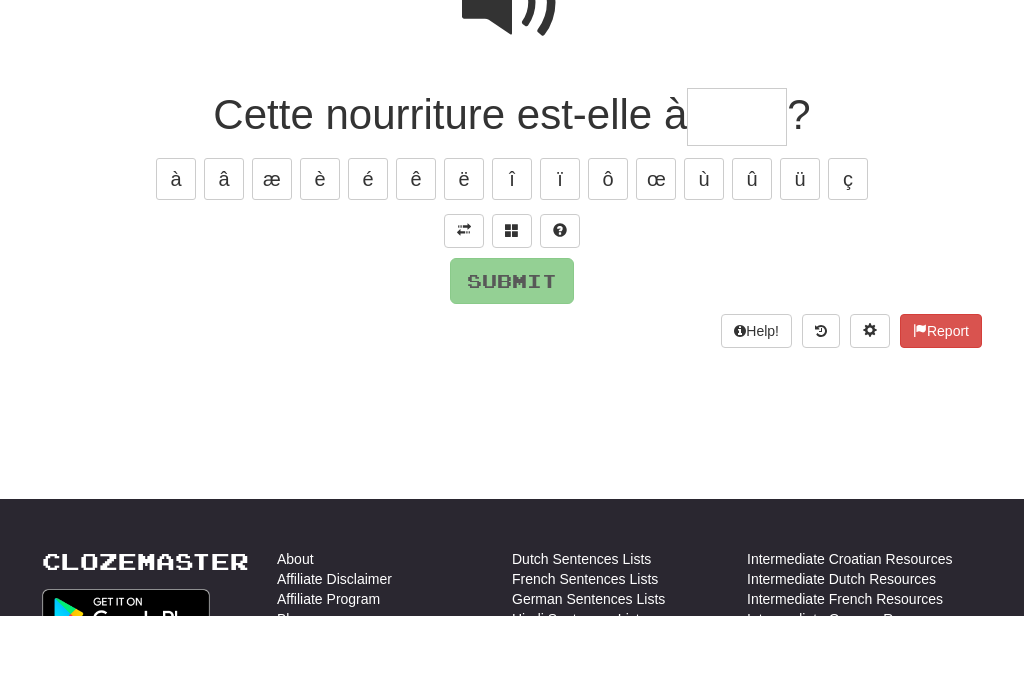click at bounding box center [464, 298] 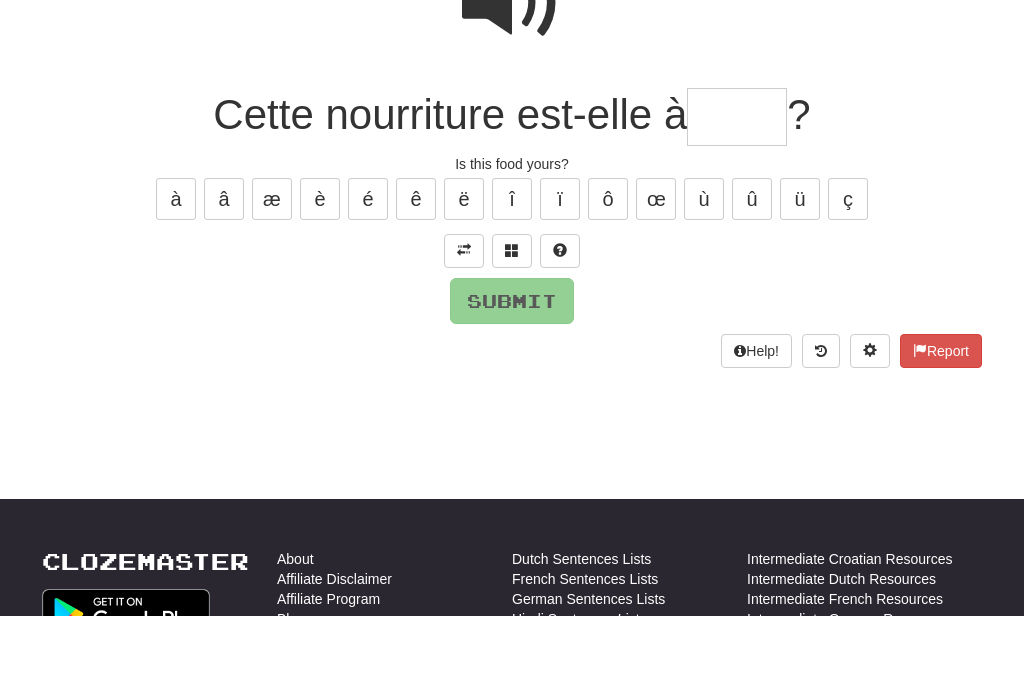 scroll, scrollTop: 233, scrollLeft: 0, axis: vertical 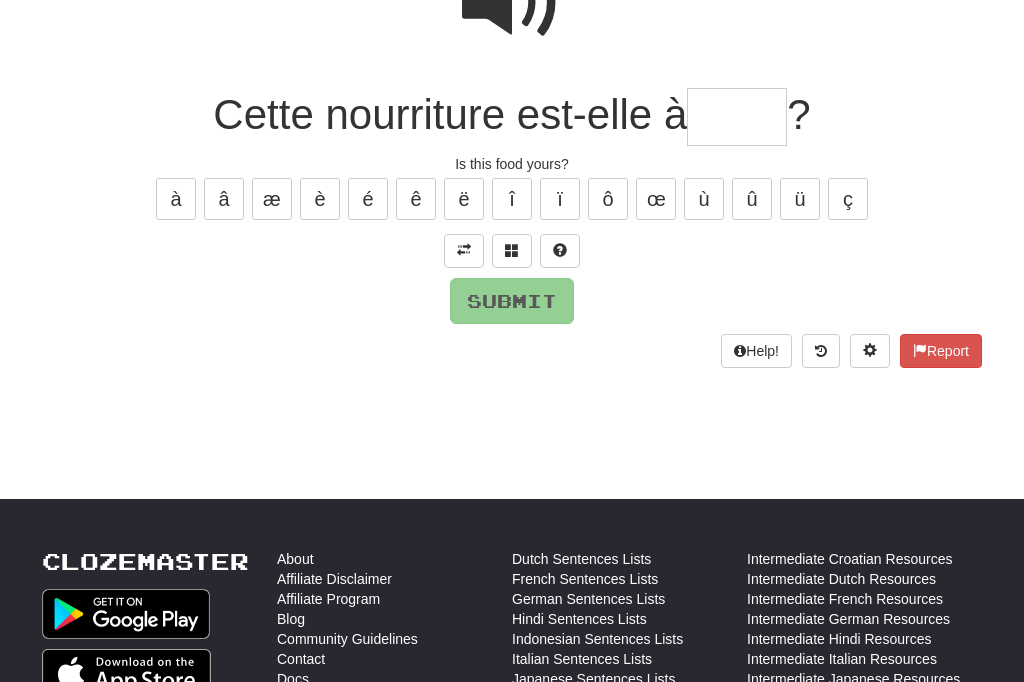 click at bounding box center [737, 117] 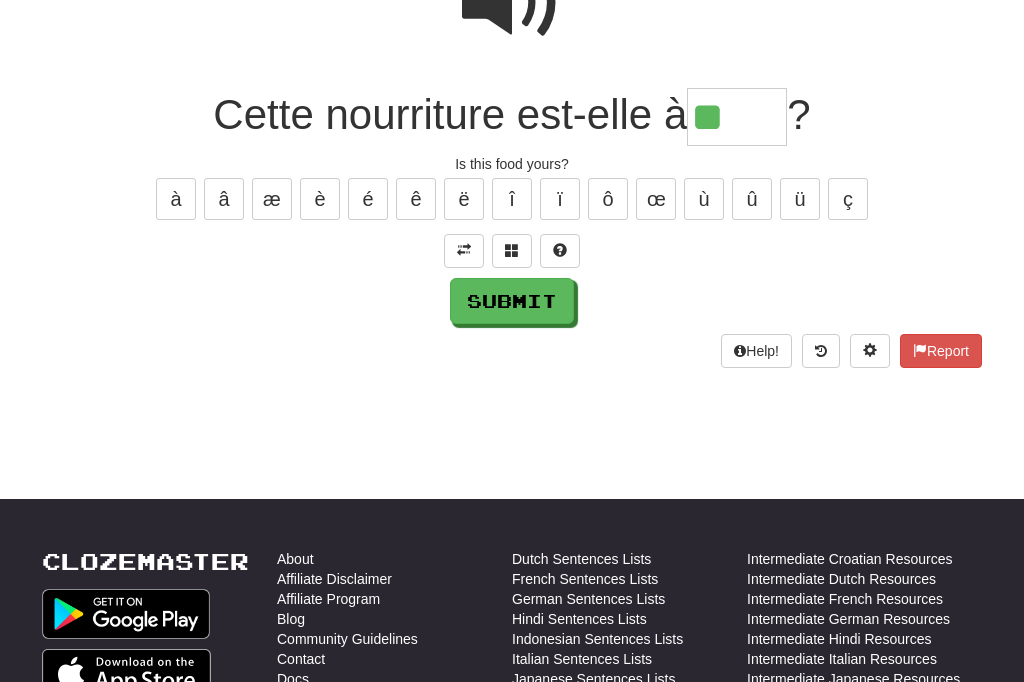 click at bounding box center (512, 3) 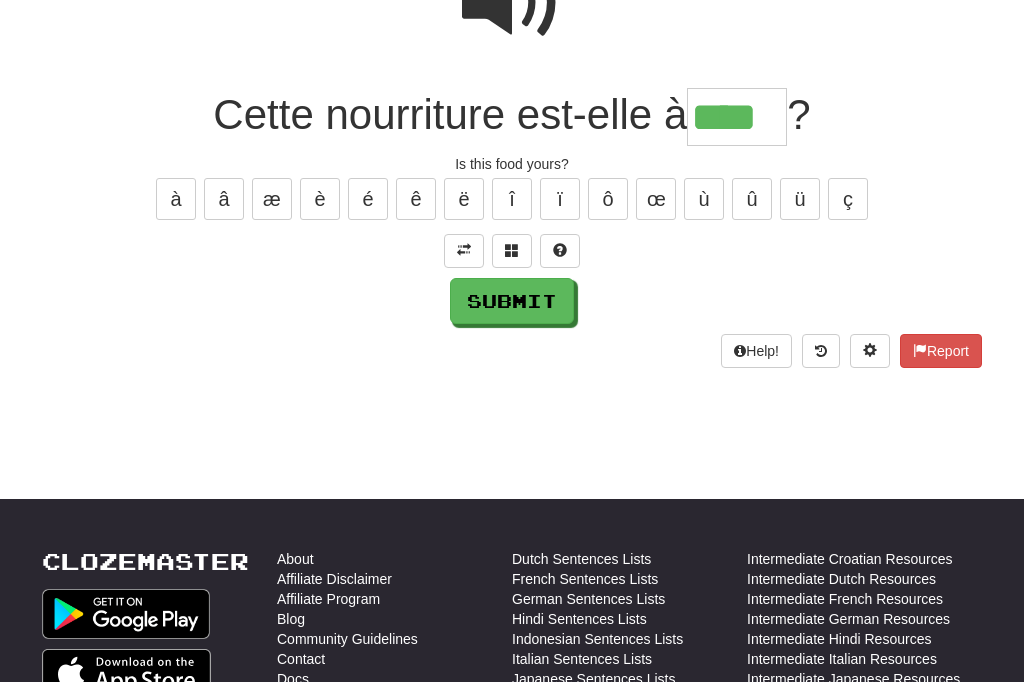 type on "****" 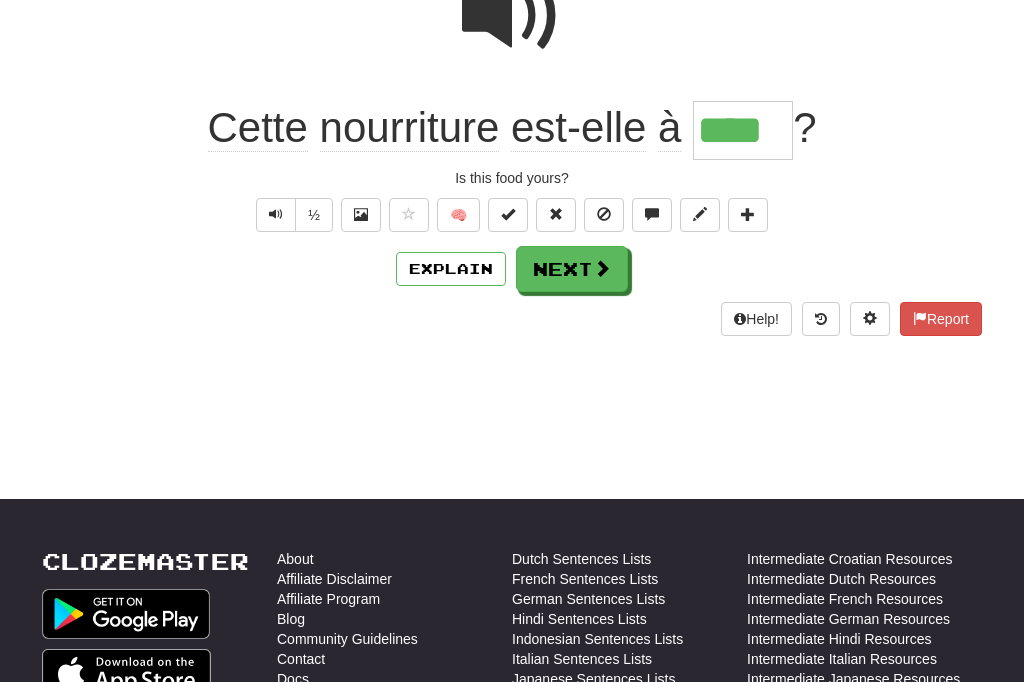 click on "Next" at bounding box center [572, 269] 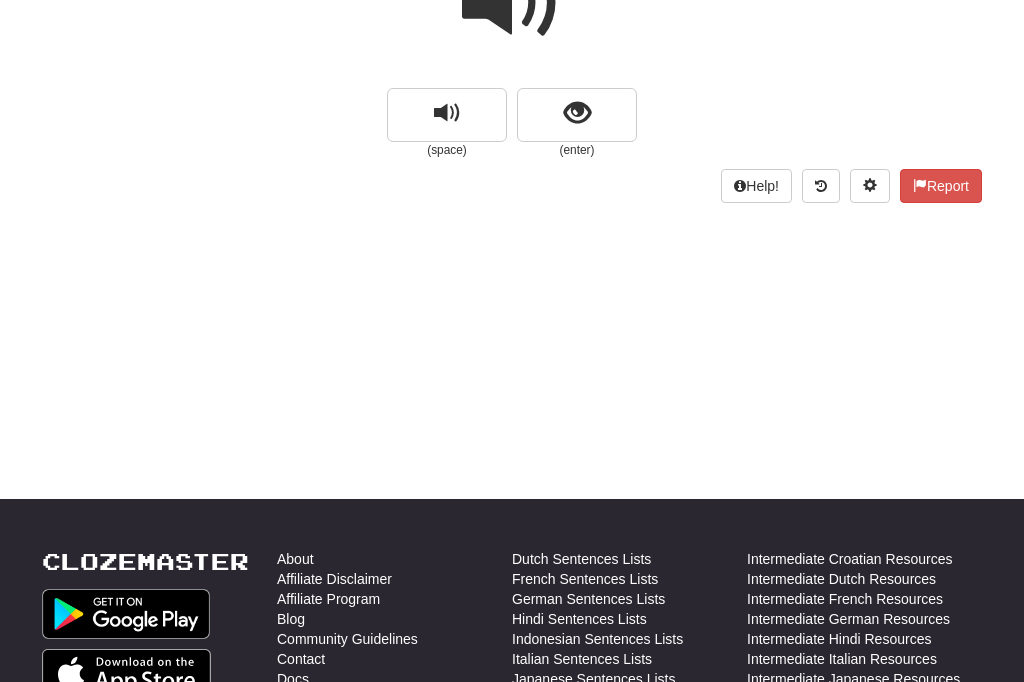 click at bounding box center (577, 115) 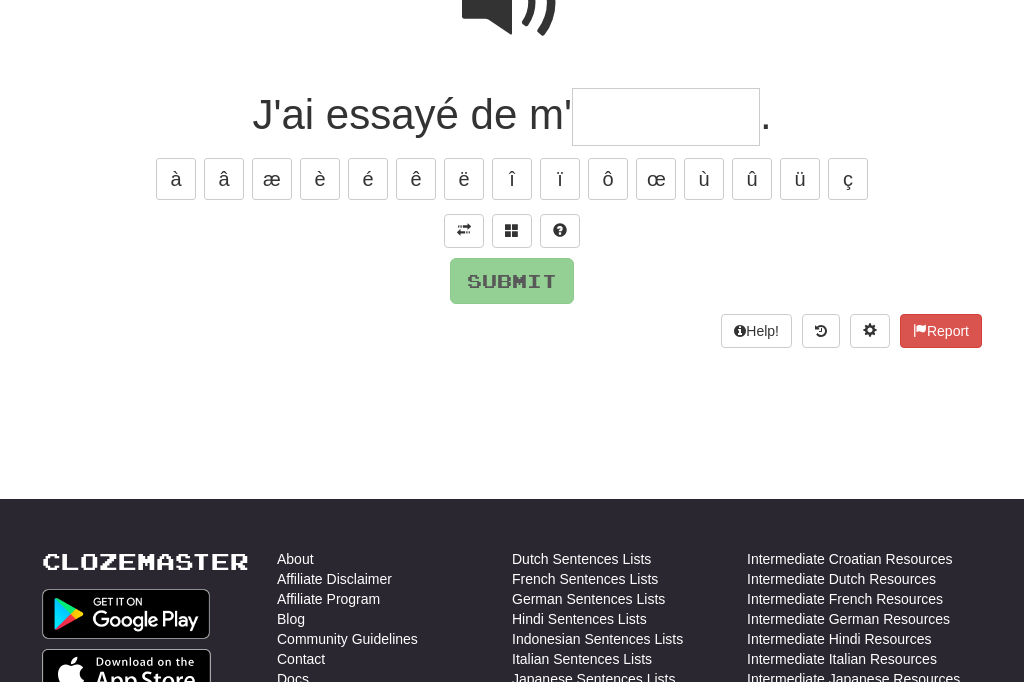 type on "*" 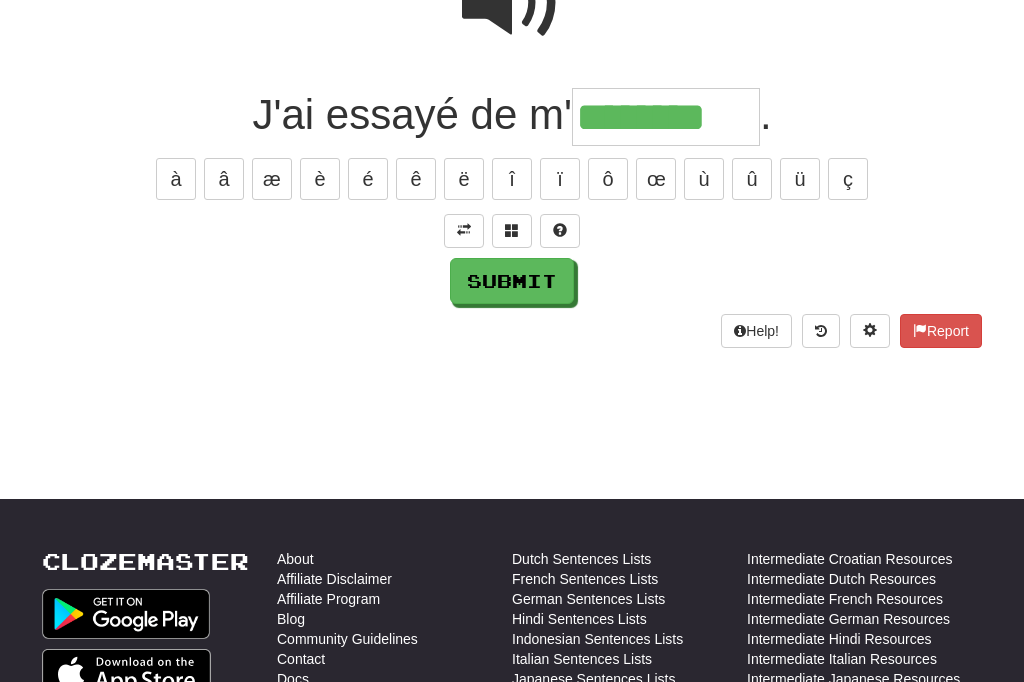 type on "********" 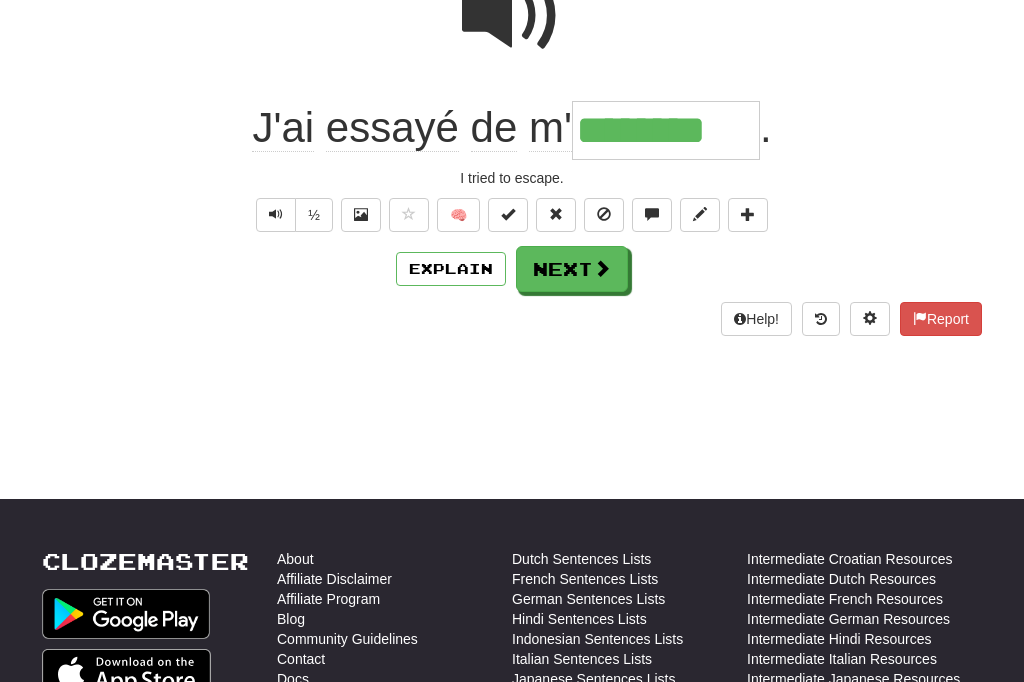 click on "Next" at bounding box center [572, 269] 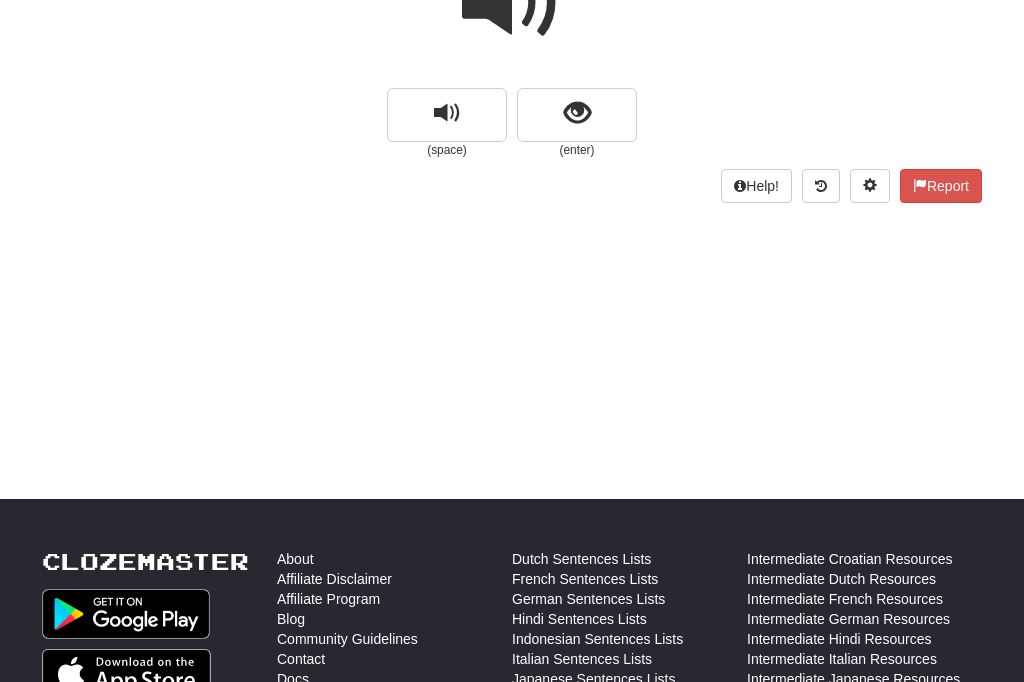 click at bounding box center (577, 115) 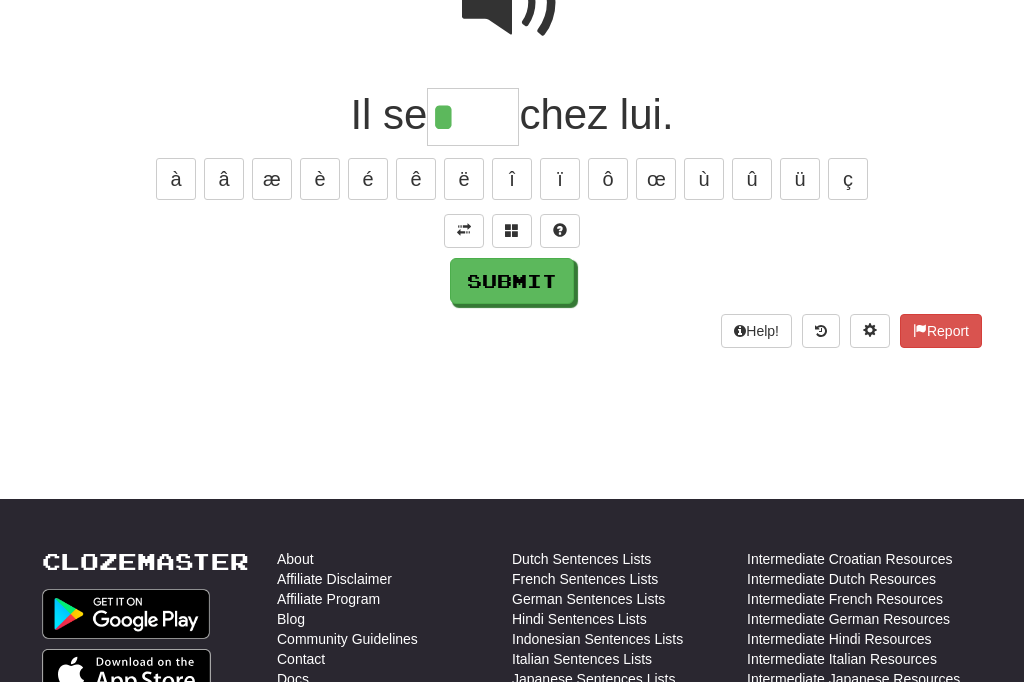 click at bounding box center [512, 3] 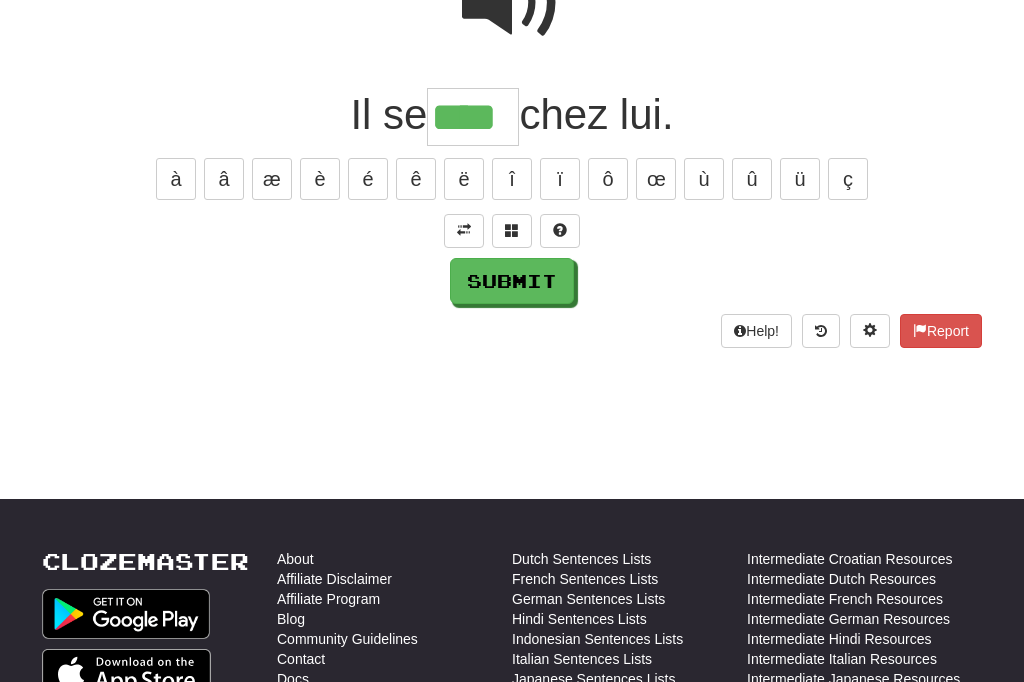 type on "****" 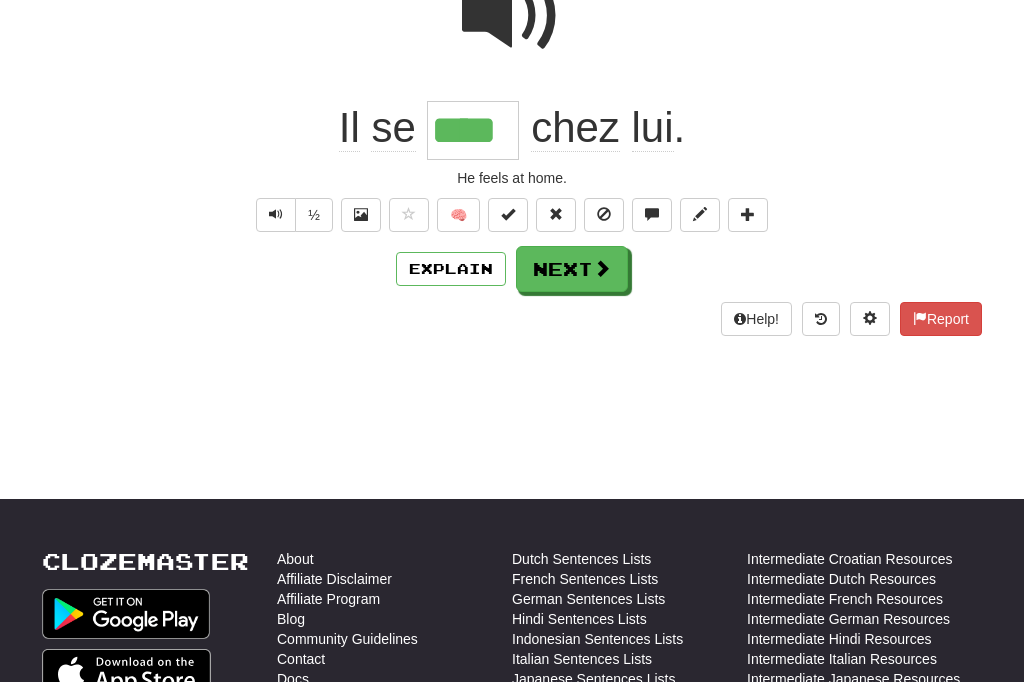 click on "Next" at bounding box center [572, 269] 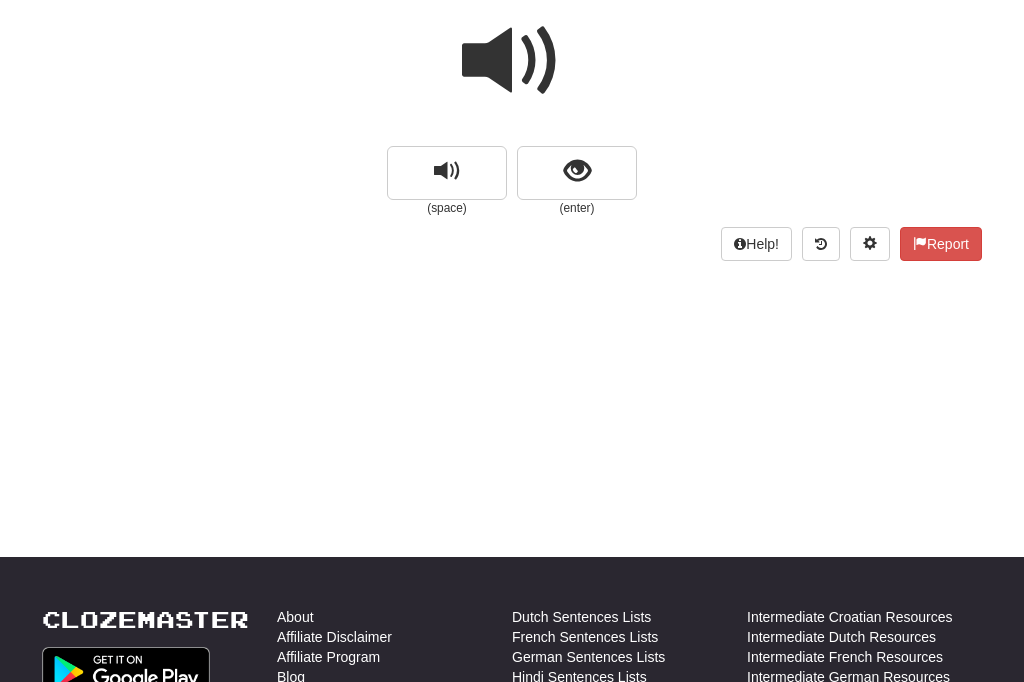 scroll, scrollTop: 177, scrollLeft: 0, axis: vertical 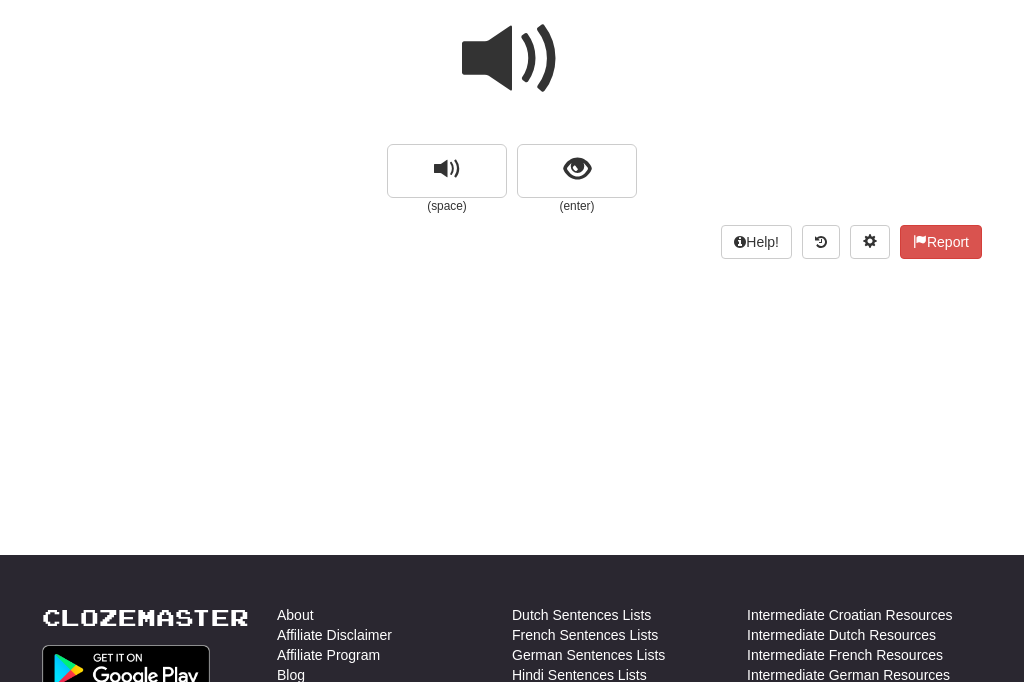 click at bounding box center (577, 169) 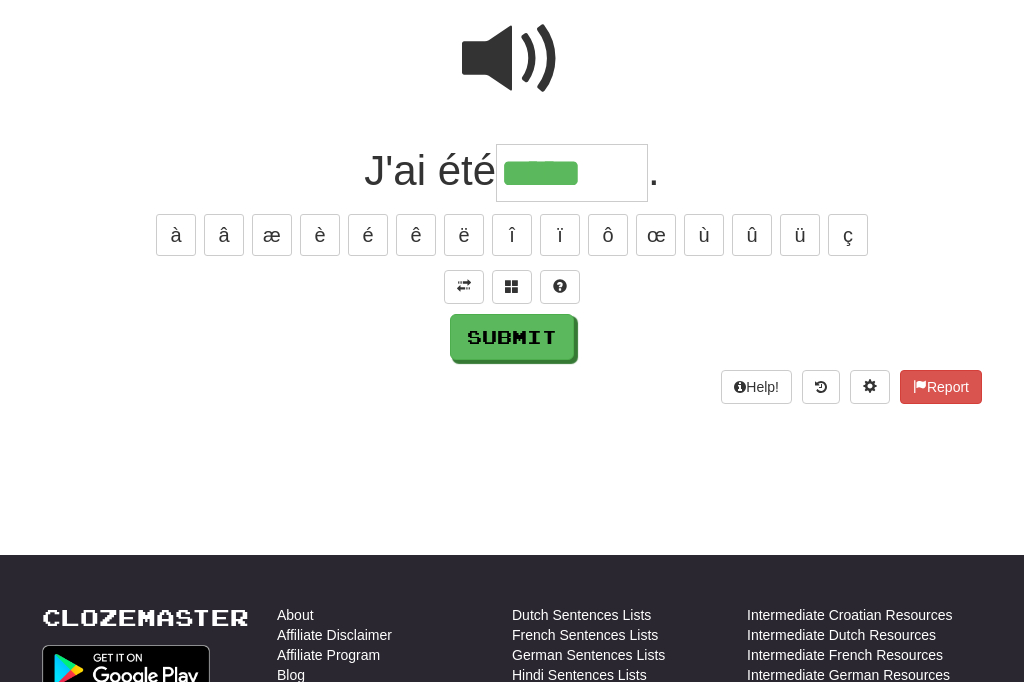 click on "é" at bounding box center (368, 235) 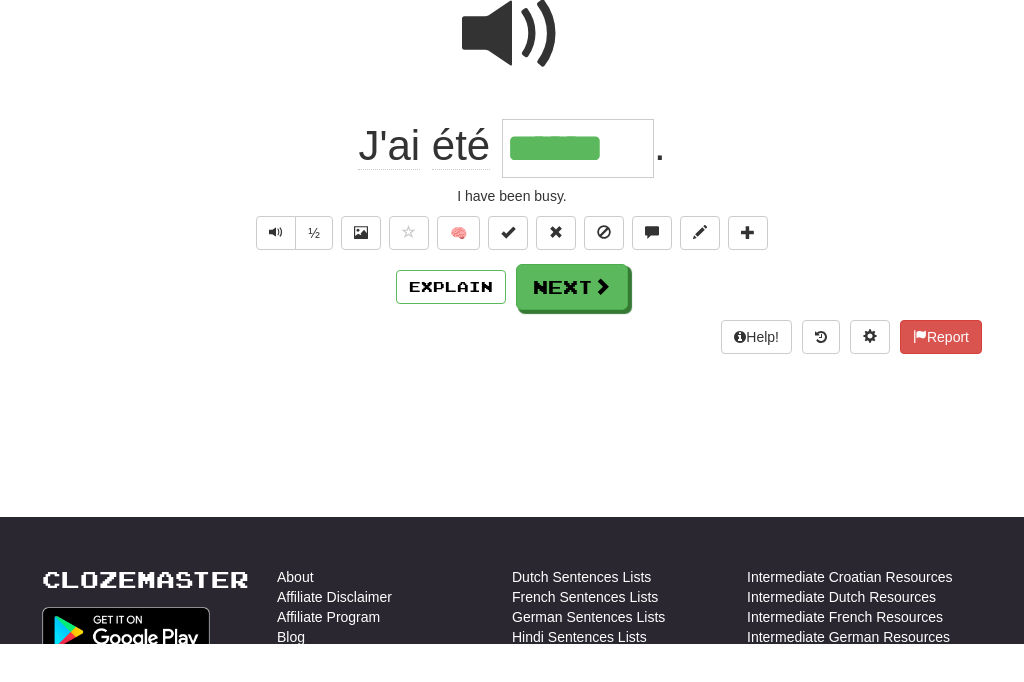 click on "Next" at bounding box center (572, 325) 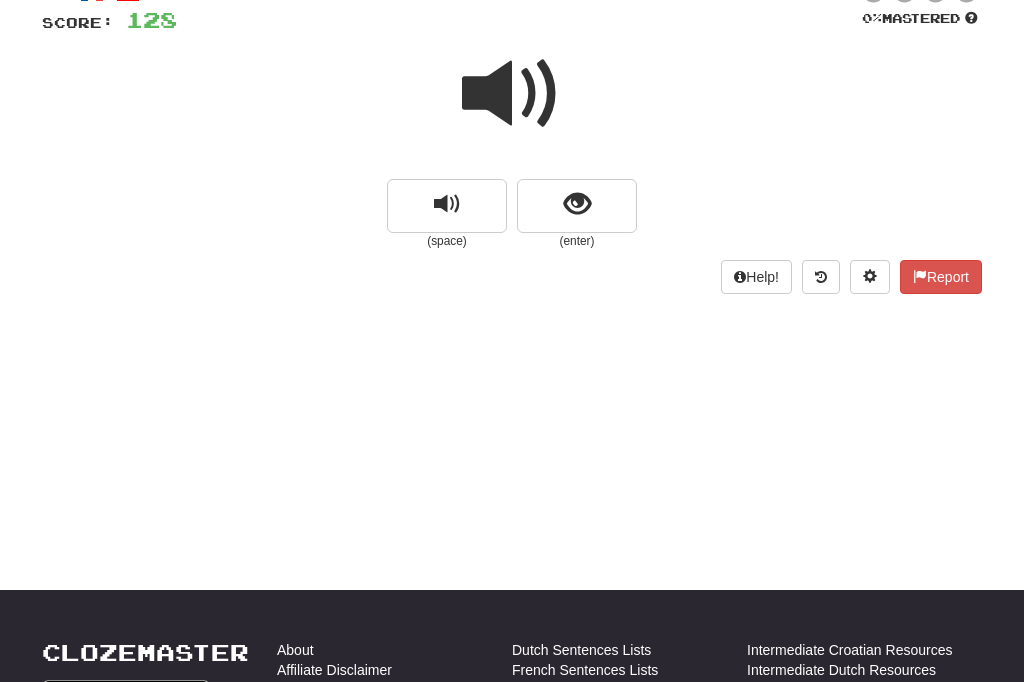 scroll, scrollTop: 141, scrollLeft: 0, axis: vertical 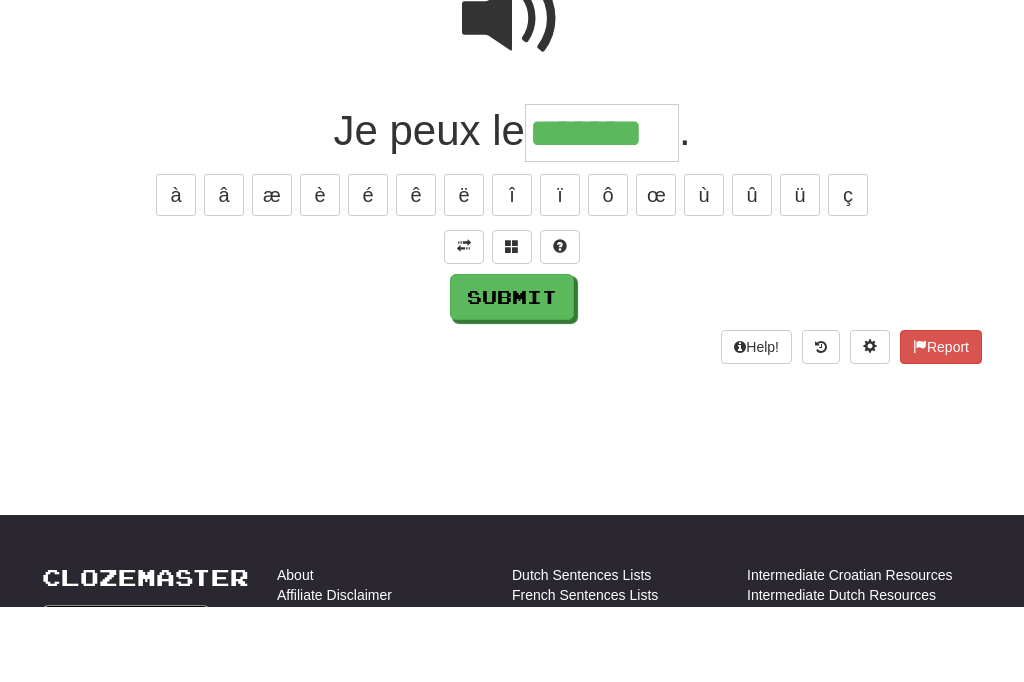 type on "*******" 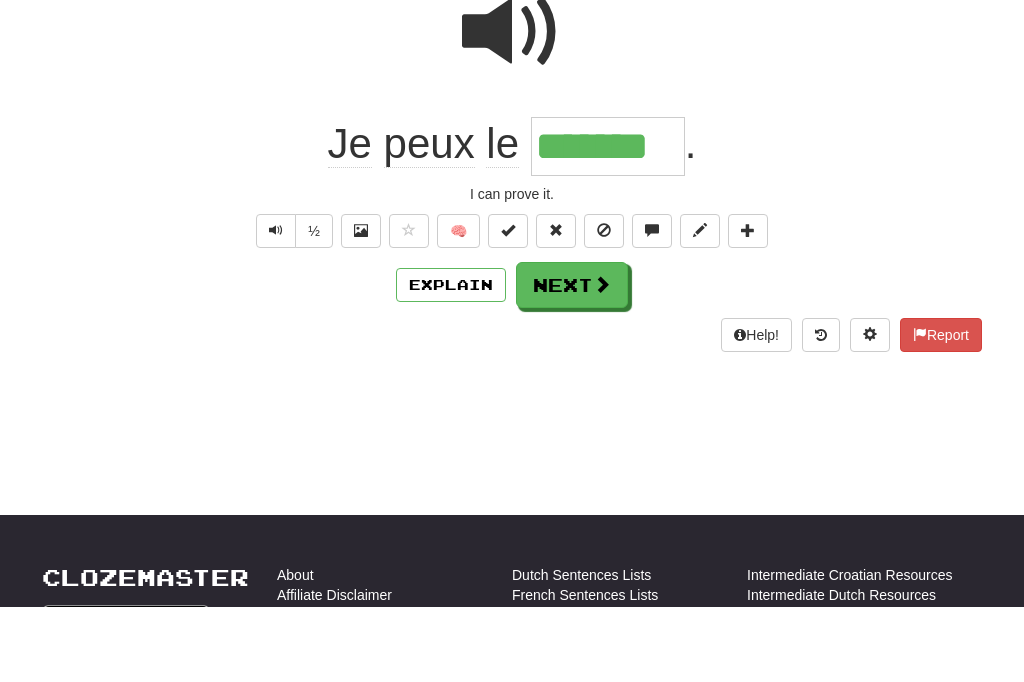scroll, scrollTop: 217, scrollLeft: 0, axis: vertical 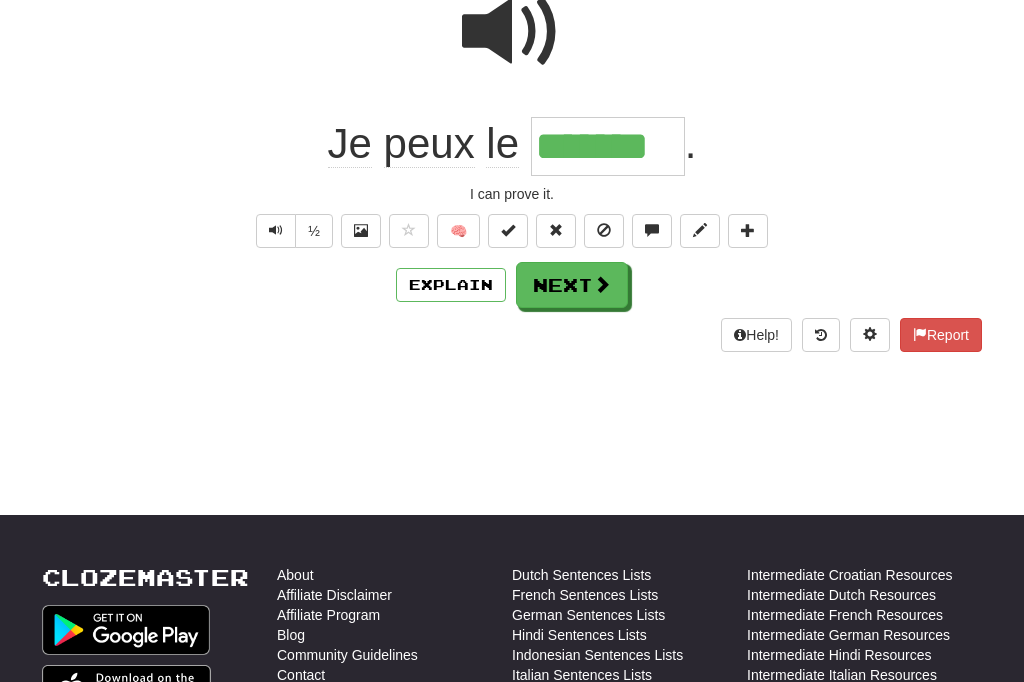 click on "Next" at bounding box center [572, 285] 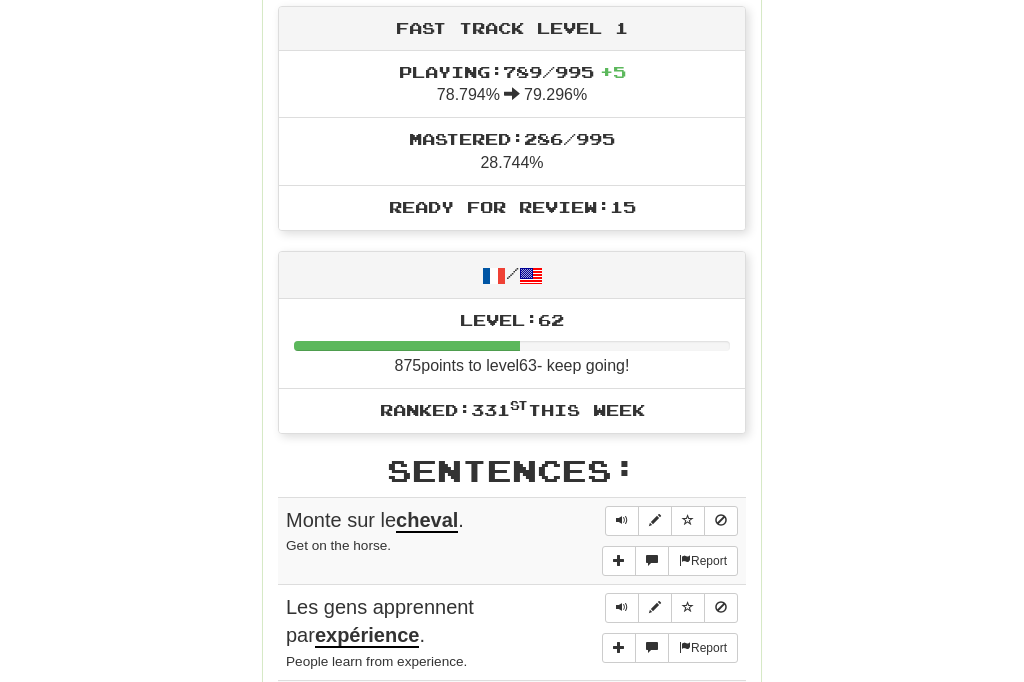 scroll, scrollTop: 697, scrollLeft: 0, axis: vertical 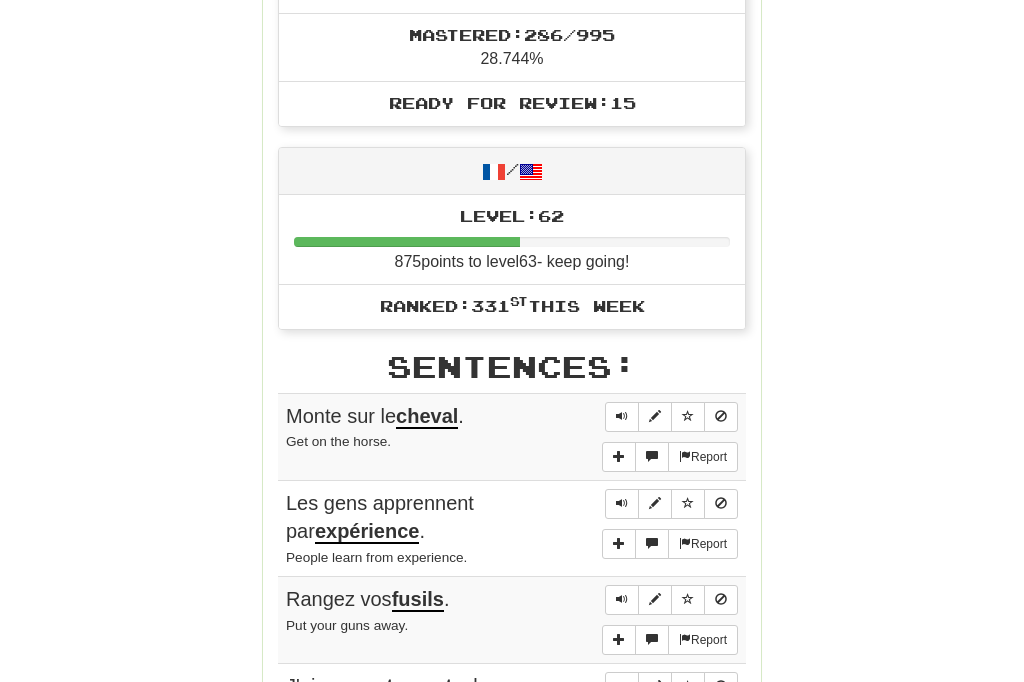 click at bounding box center (622, 503) 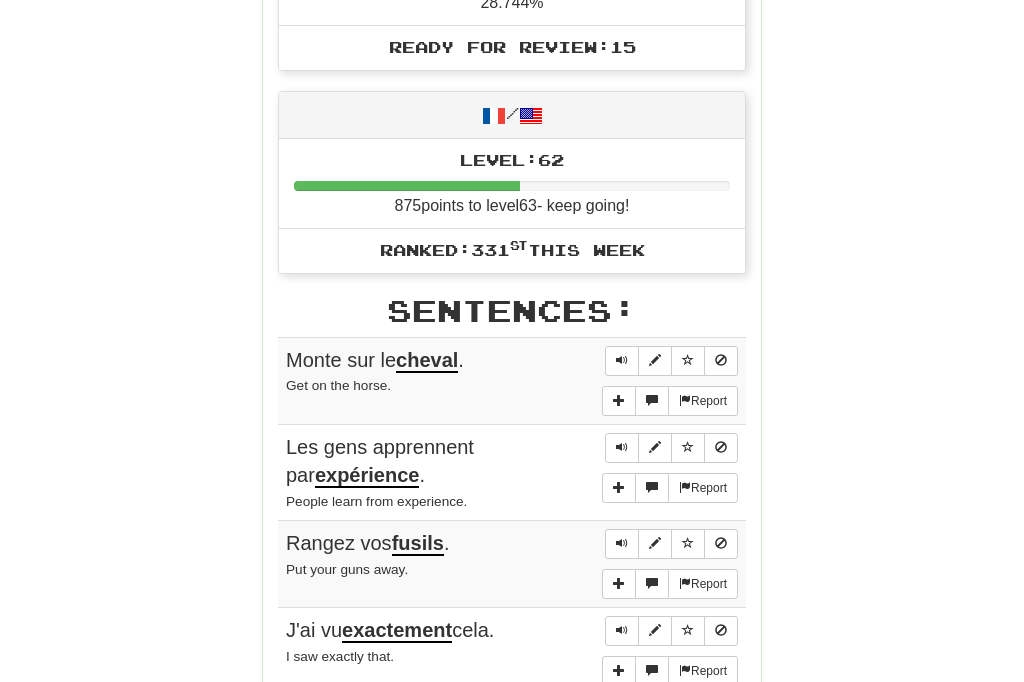 scroll, scrollTop: 857, scrollLeft: 0, axis: vertical 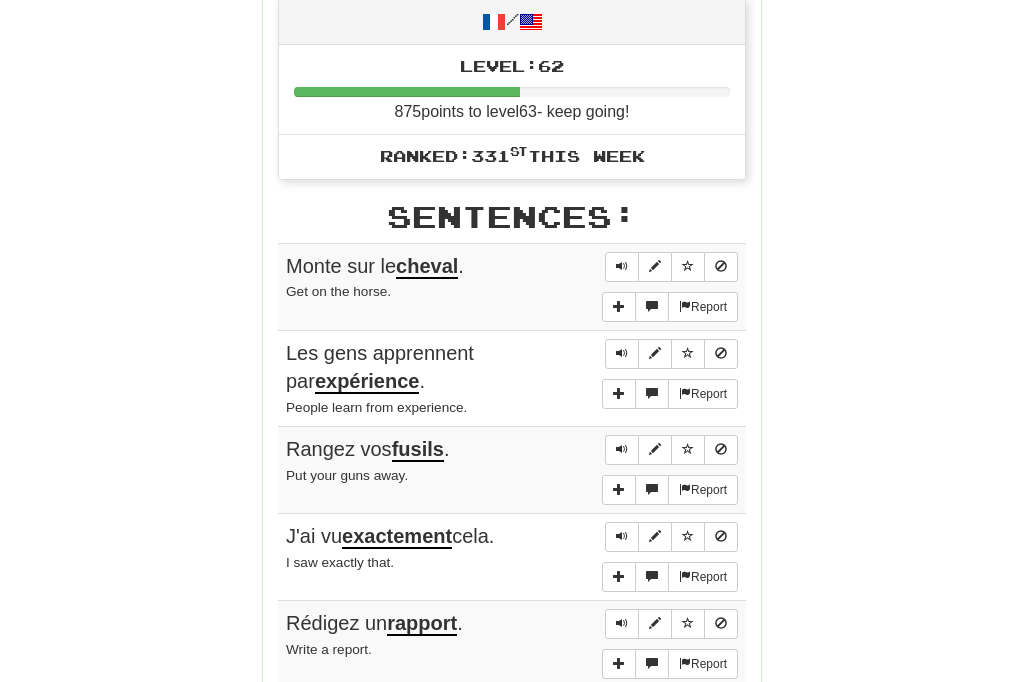 click at bounding box center [622, 537] 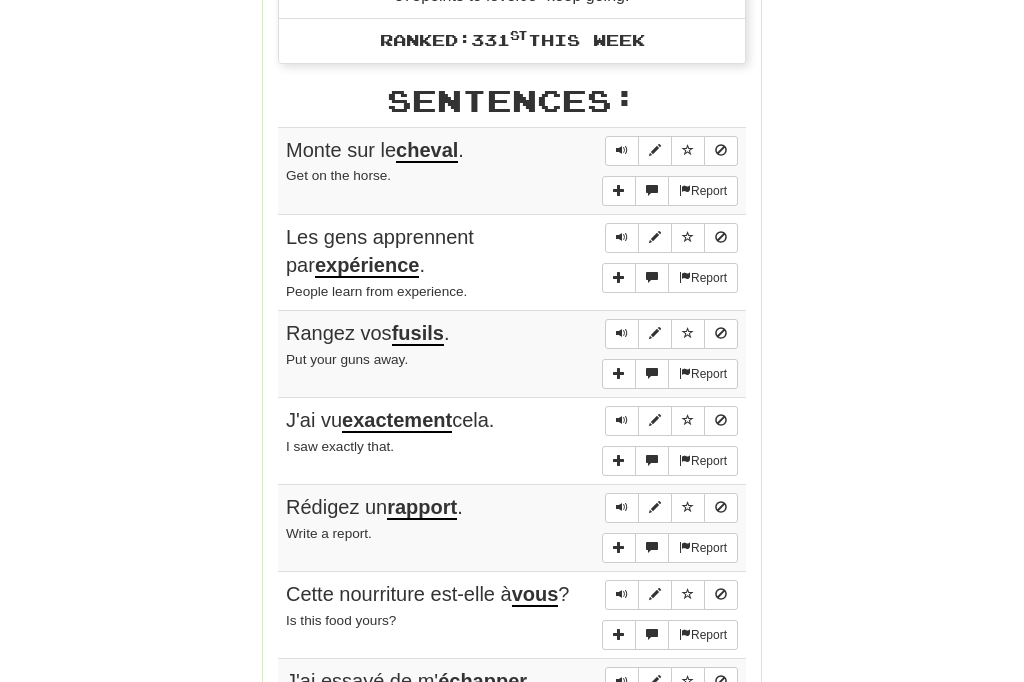 scroll, scrollTop: 1067, scrollLeft: 0, axis: vertical 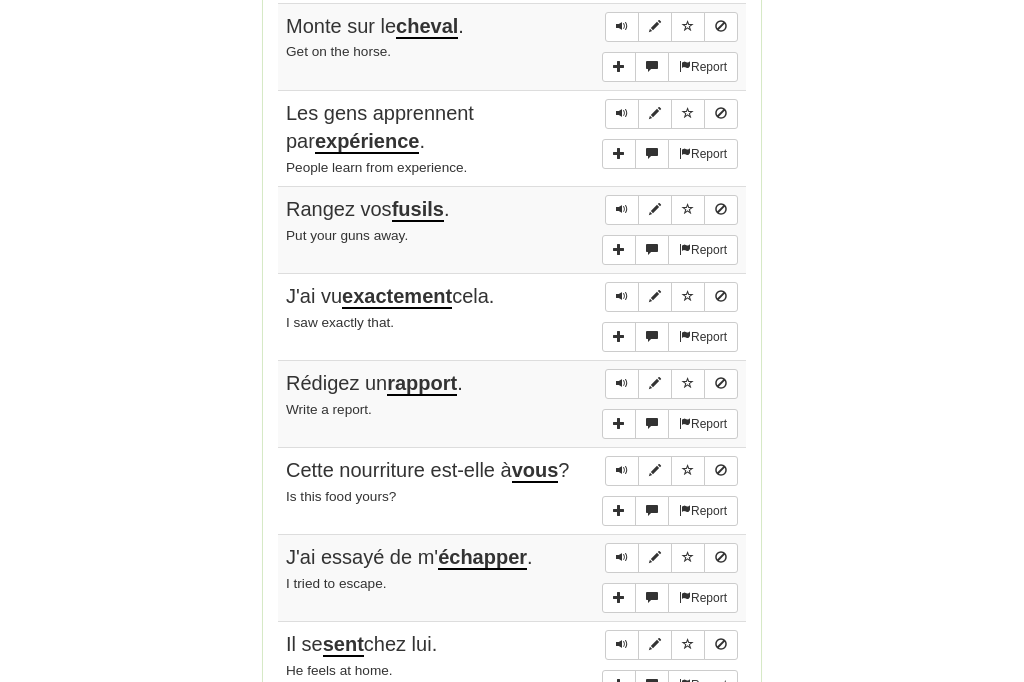 click at bounding box center [622, 558] 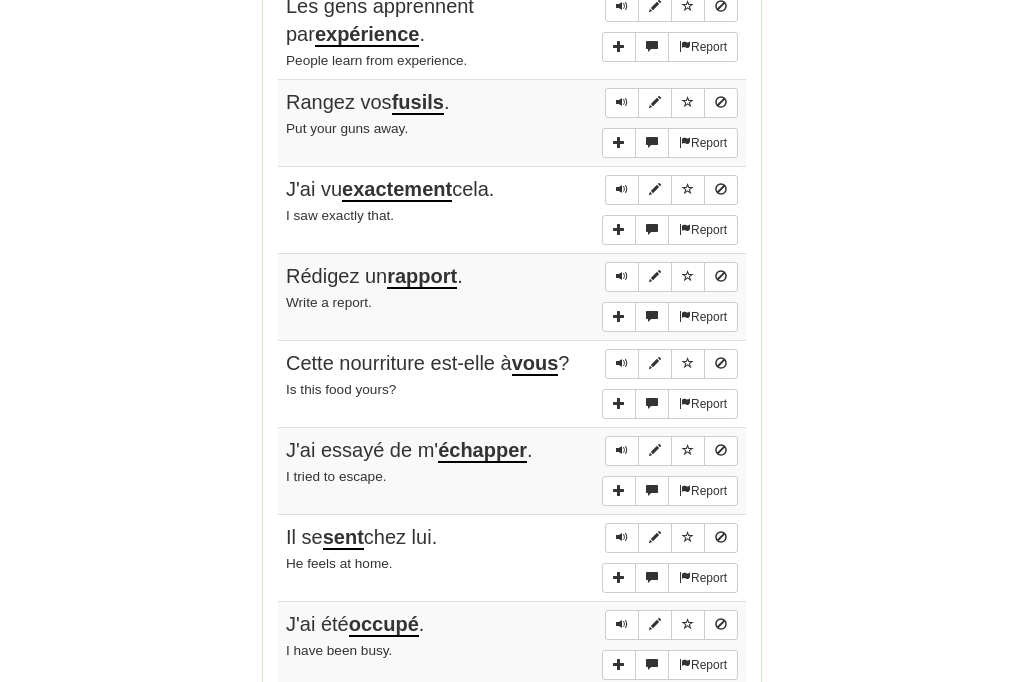 scroll, scrollTop: 1303, scrollLeft: 0, axis: vertical 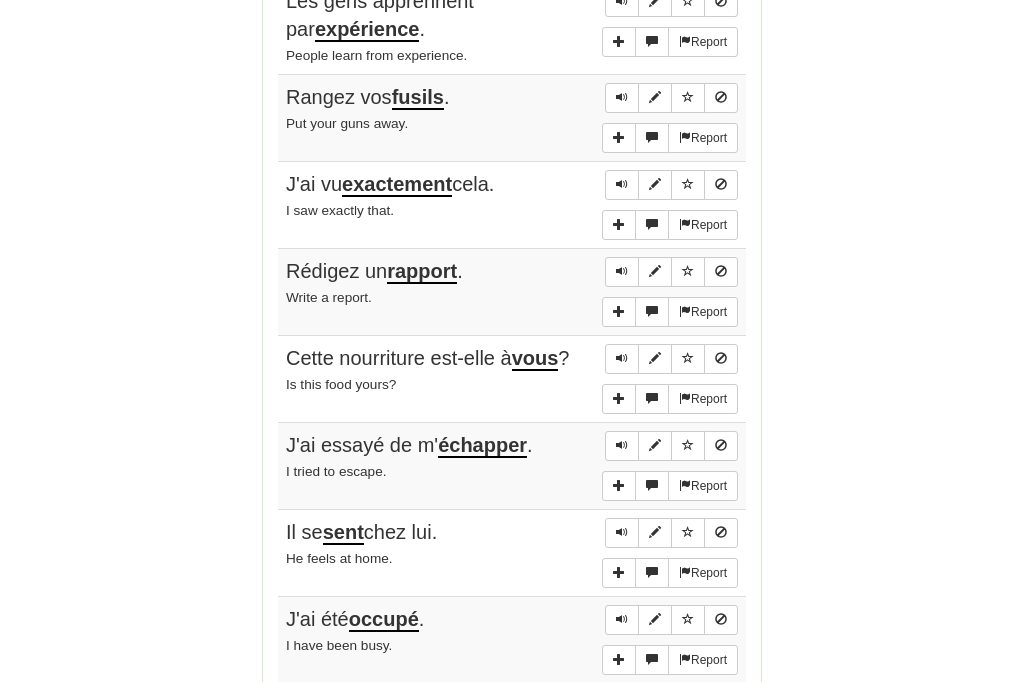 click at bounding box center [622, 532] 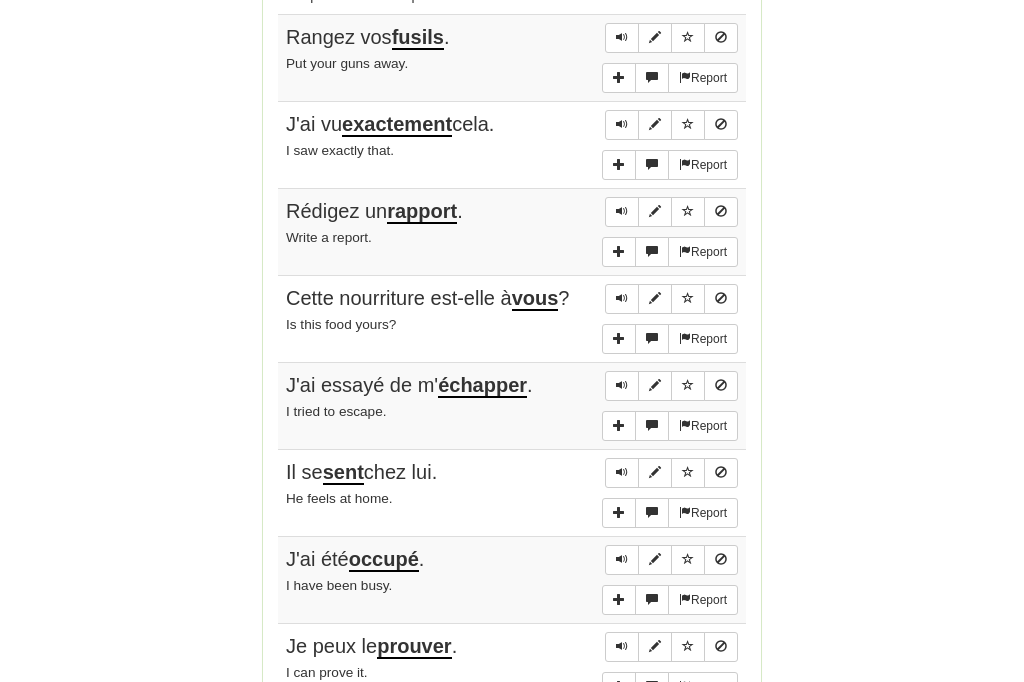 scroll, scrollTop: 1375, scrollLeft: 0, axis: vertical 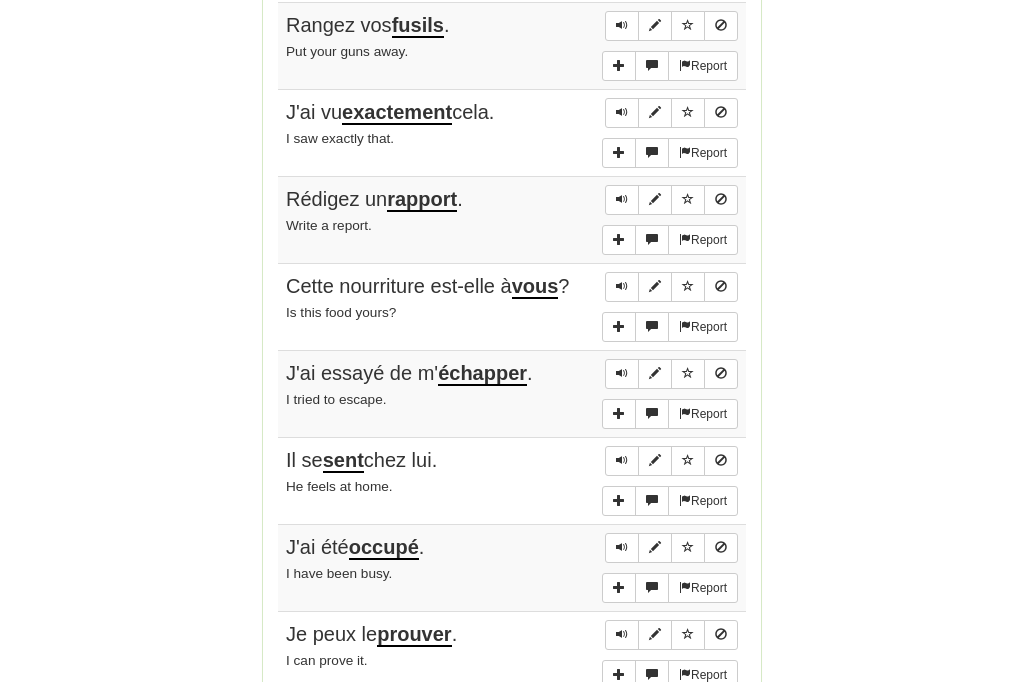 click at bounding box center [622, 548] 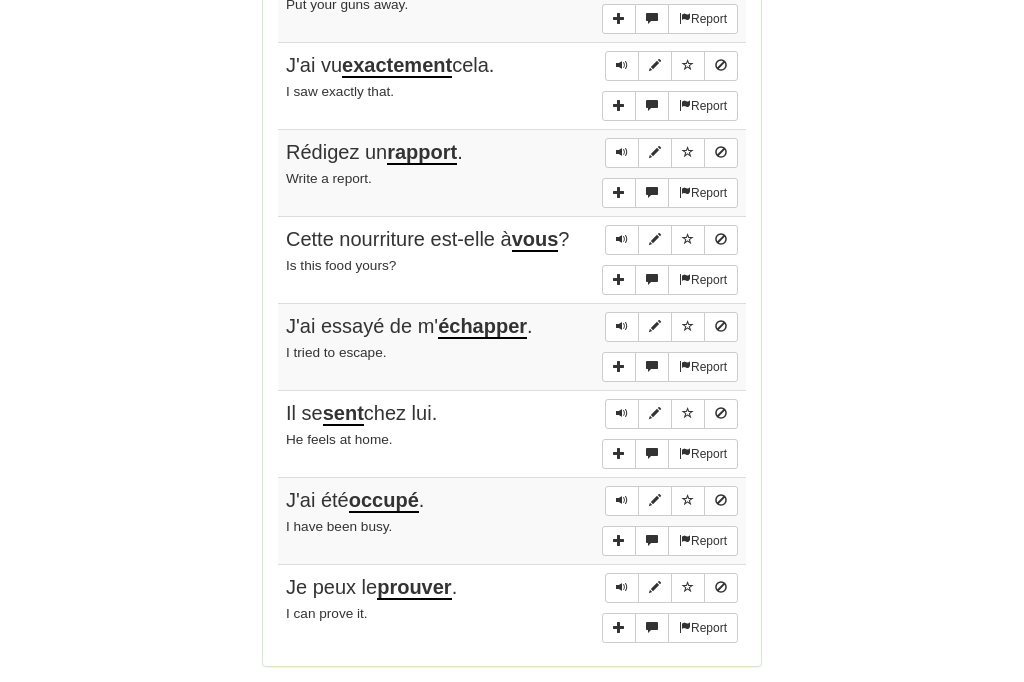 scroll, scrollTop: 1425, scrollLeft: 0, axis: vertical 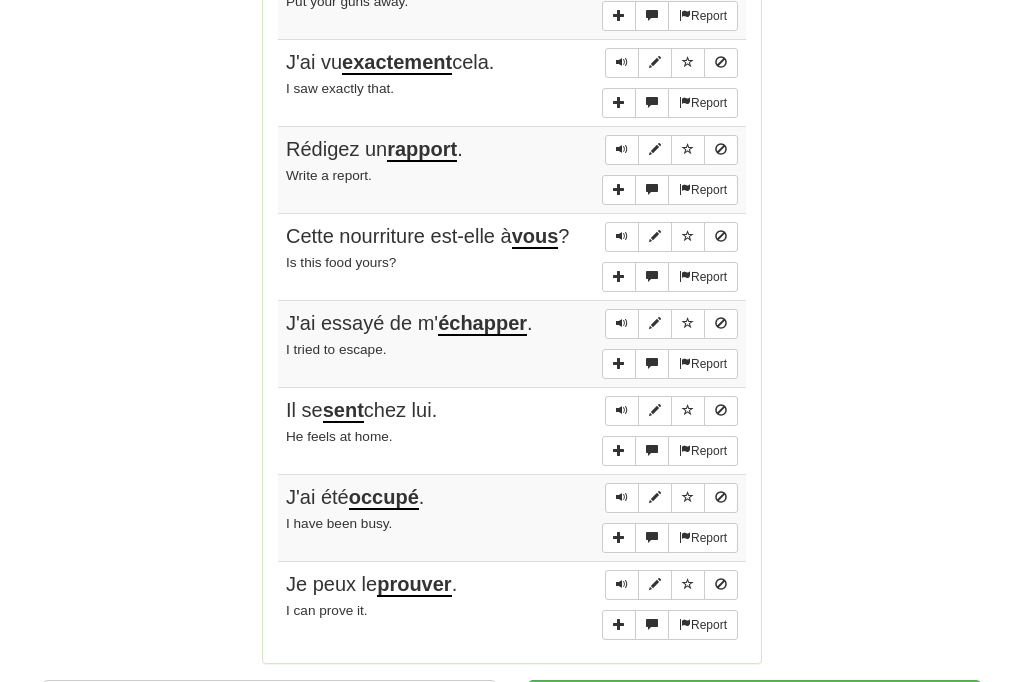 click at bounding box center (622, 584) 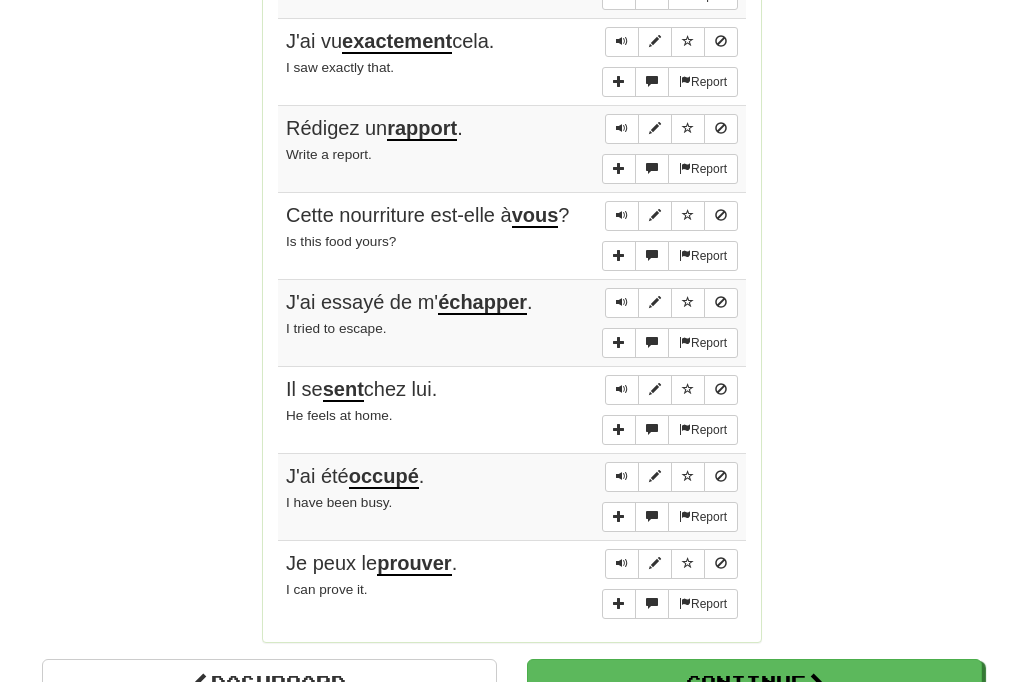 scroll, scrollTop: 1446, scrollLeft: 0, axis: vertical 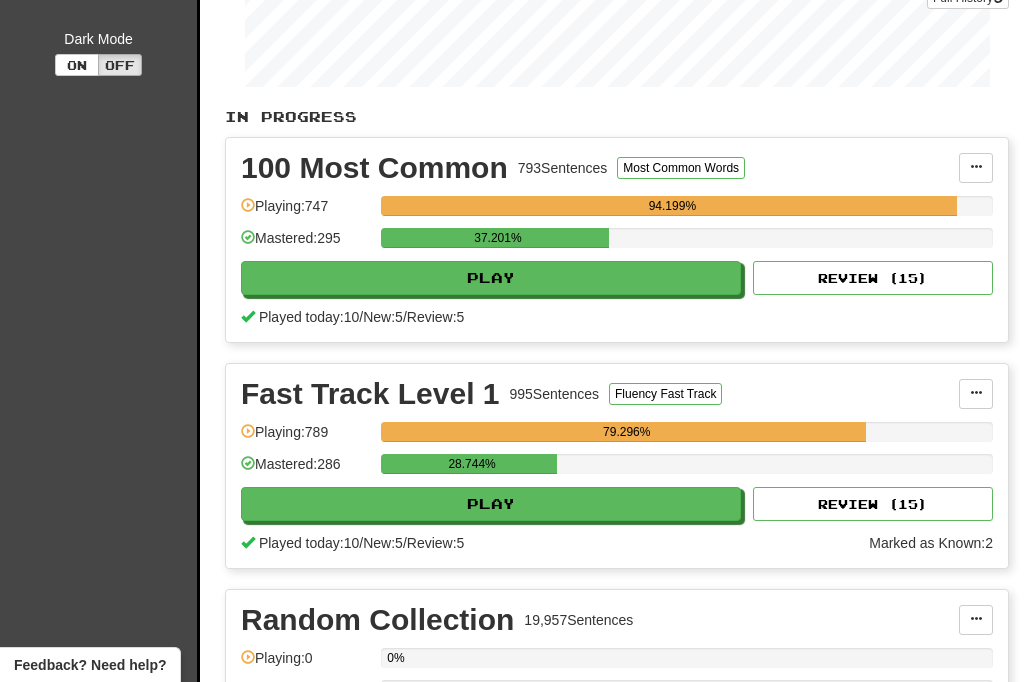 click on "Play" at bounding box center [491, 278] 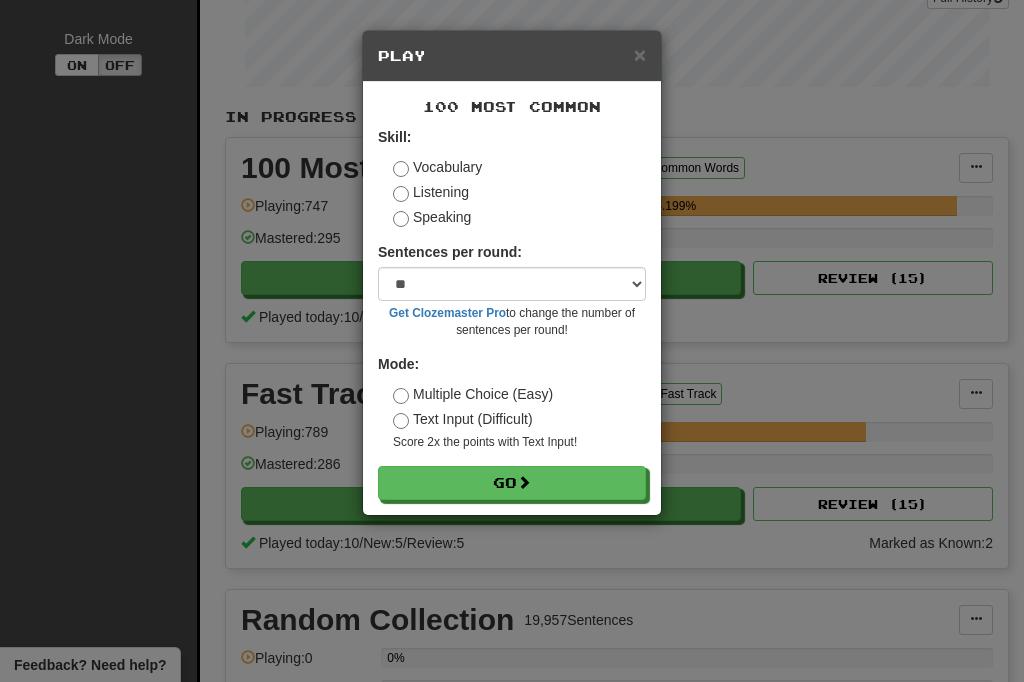 click at bounding box center [524, 482] 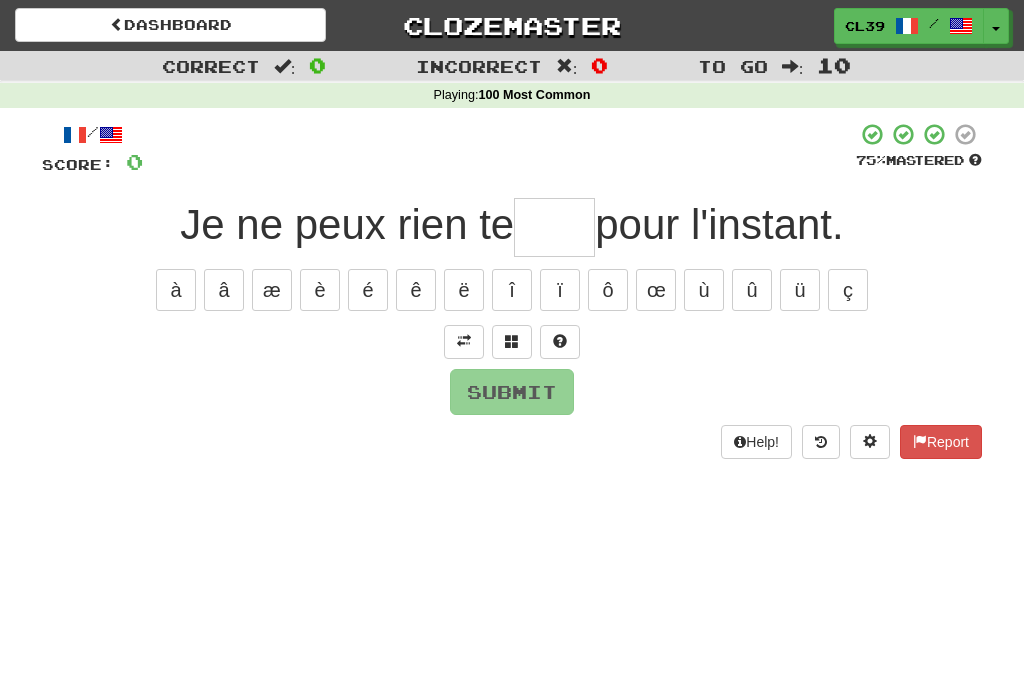 scroll, scrollTop: 0, scrollLeft: 0, axis: both 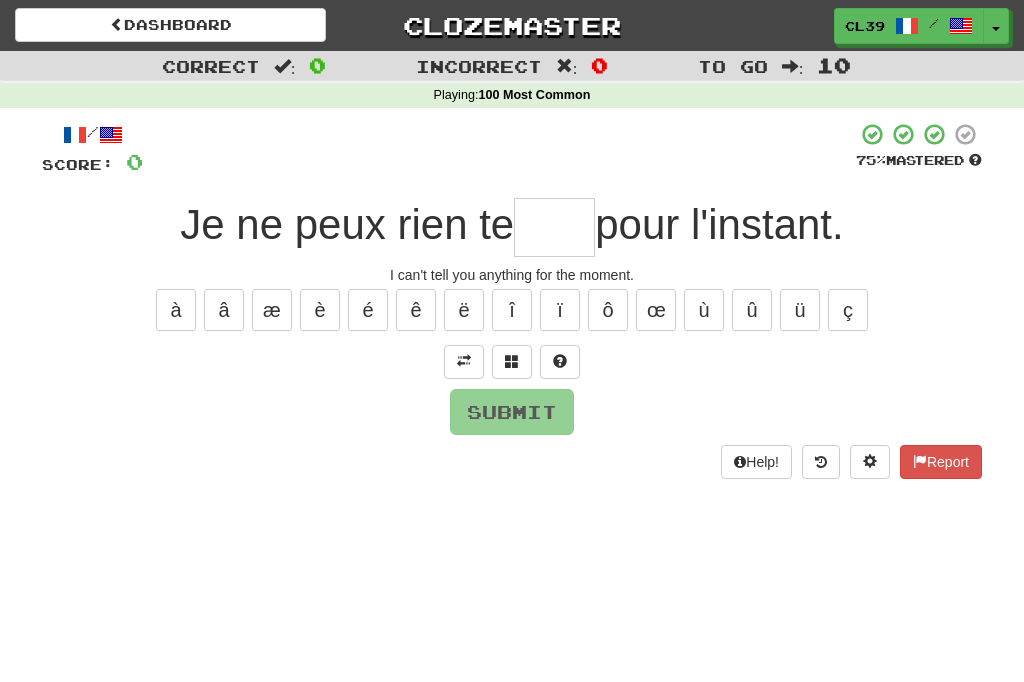 click at bounding box center (554, 227) 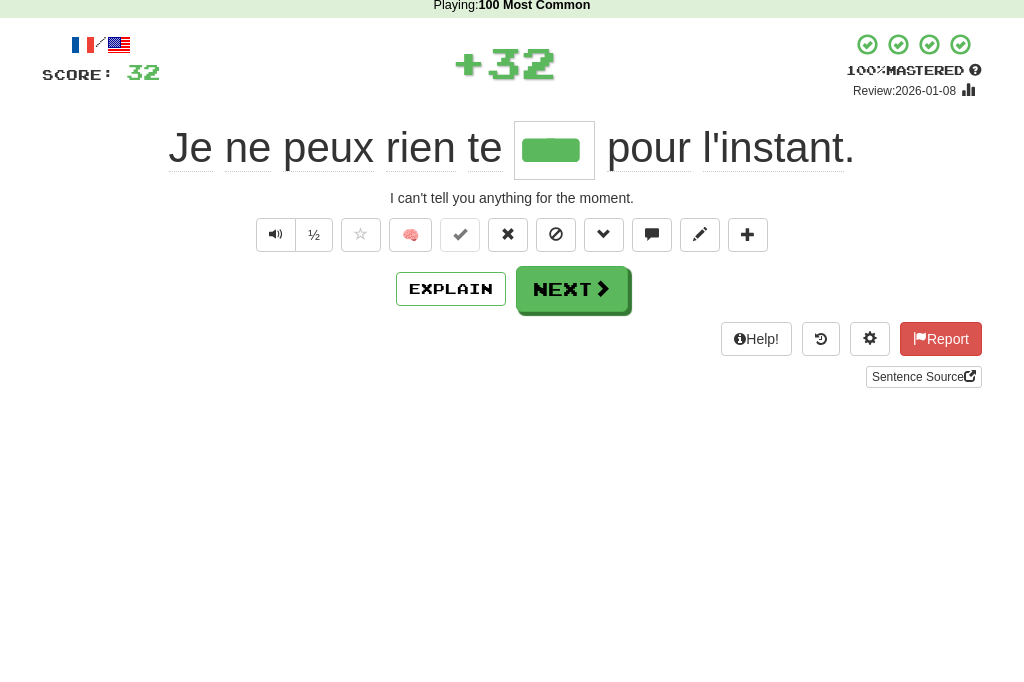 type on "****" 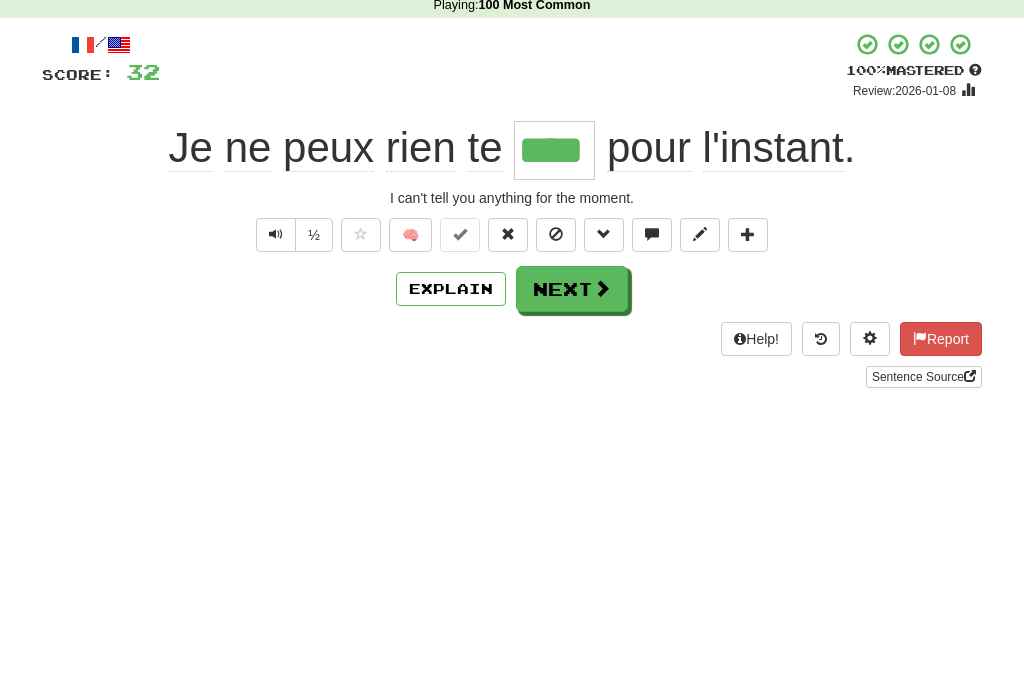 scroll, scrollTop: 89, scrollLeft: 0, axis: vertical 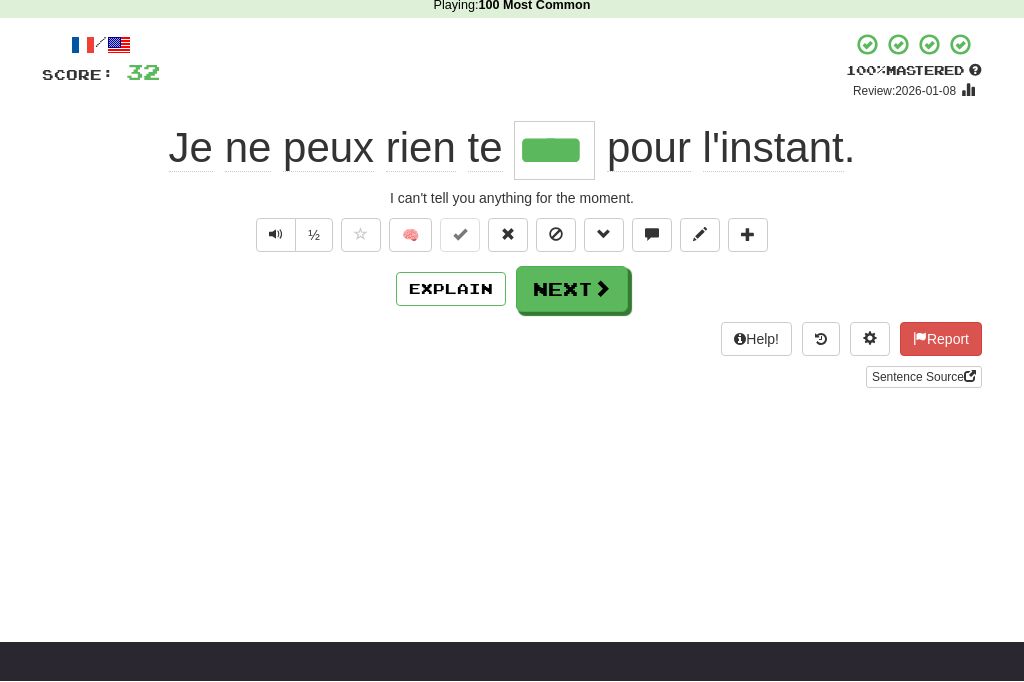 click on "Next" at bounding box center [572, 290] 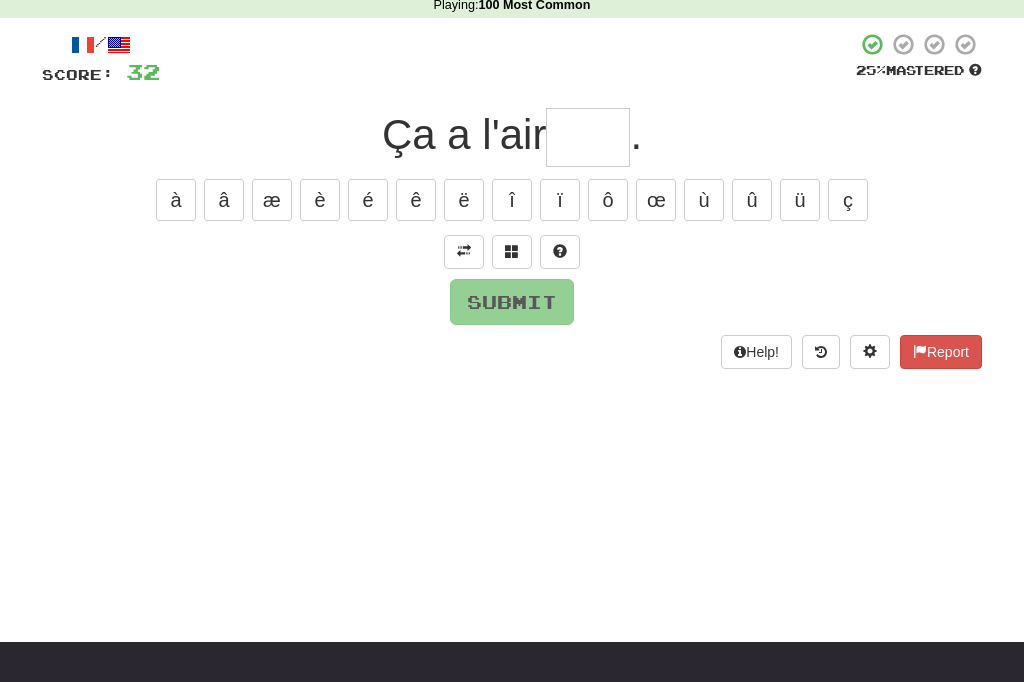 scroll, scrollTop: 84, scrollLeft: 0, axis: vertical 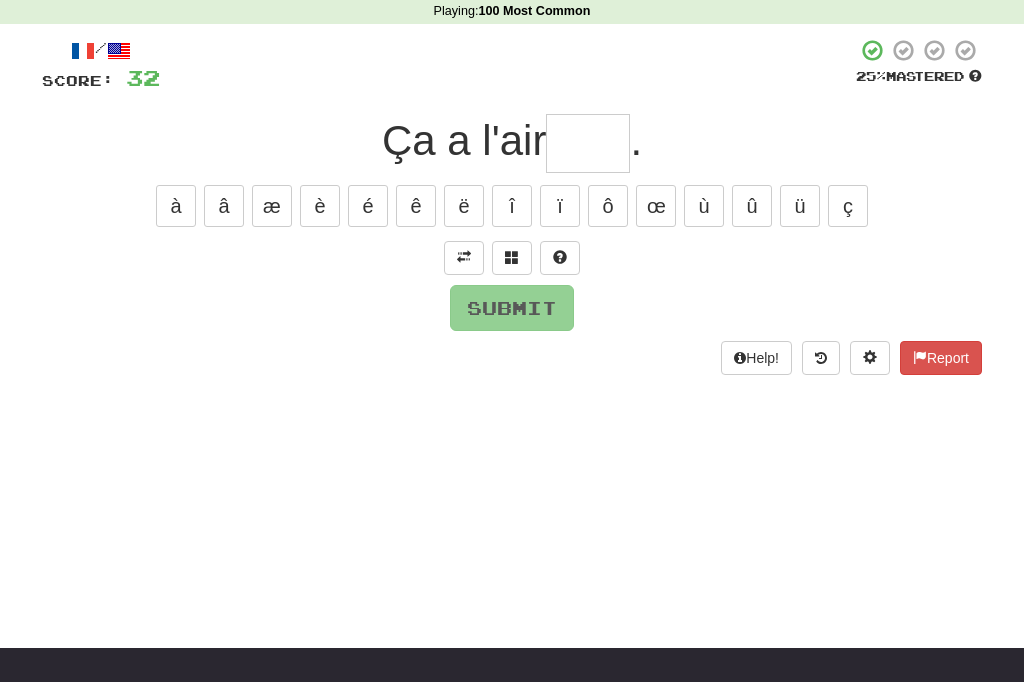 click at bounding box center (464, 257) 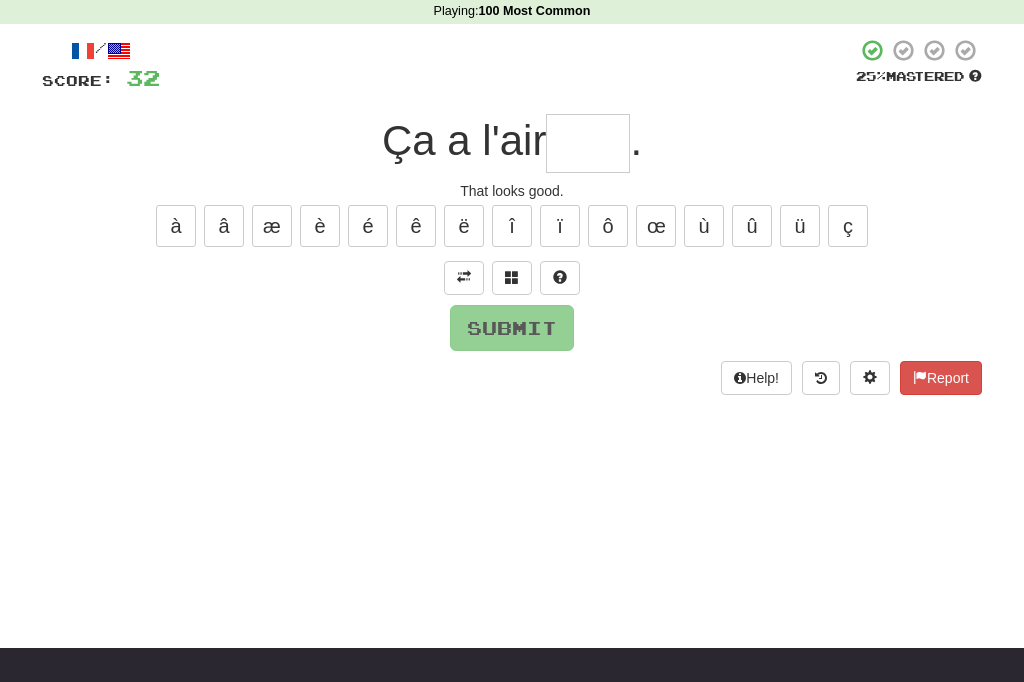 click at bounding box center [588, 143] 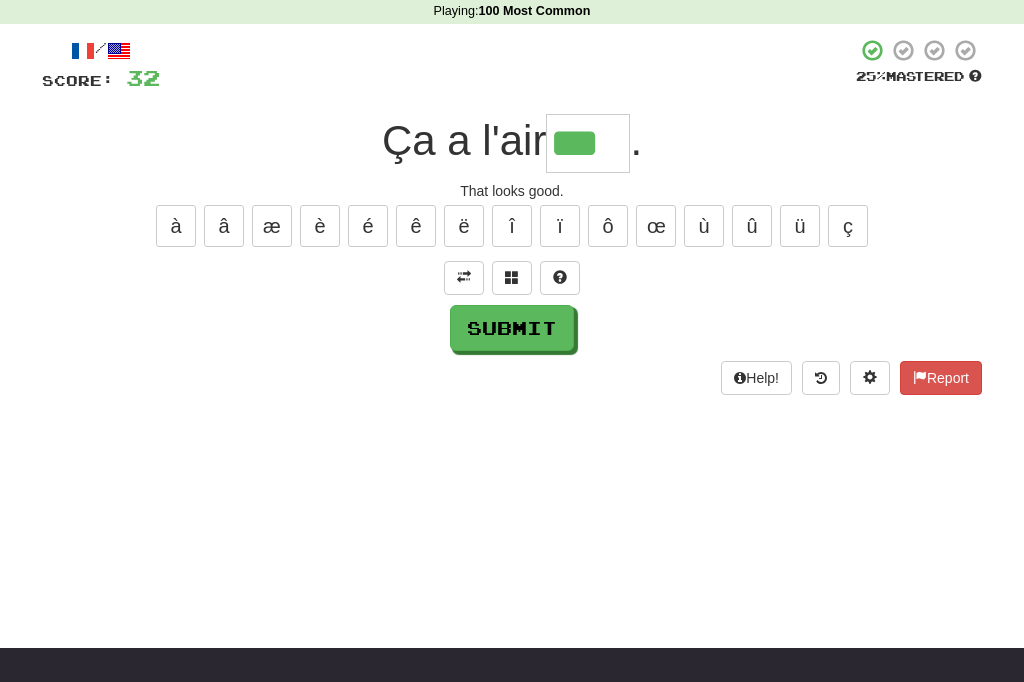 type on "***" 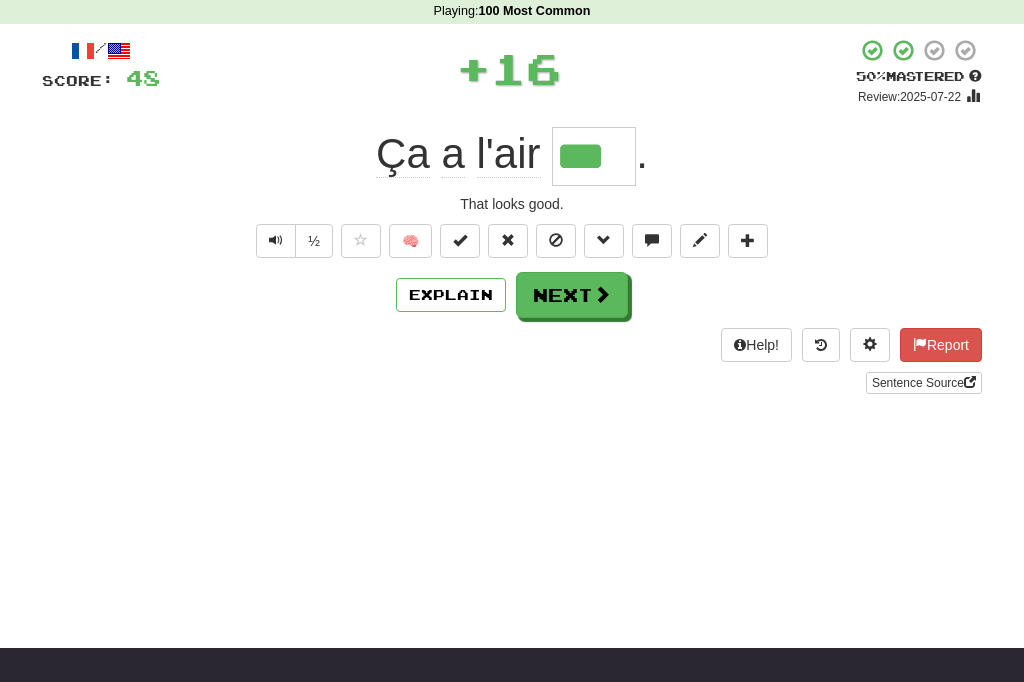 click on "Next" at bounding box center [572, 295] 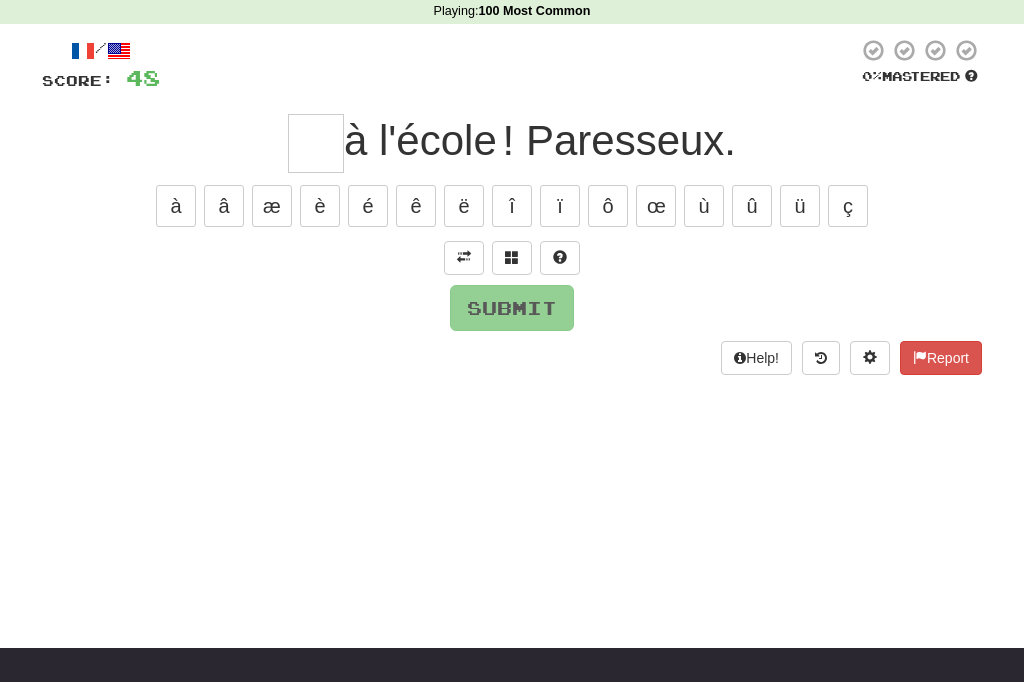 click at bounding box center [464, 257] 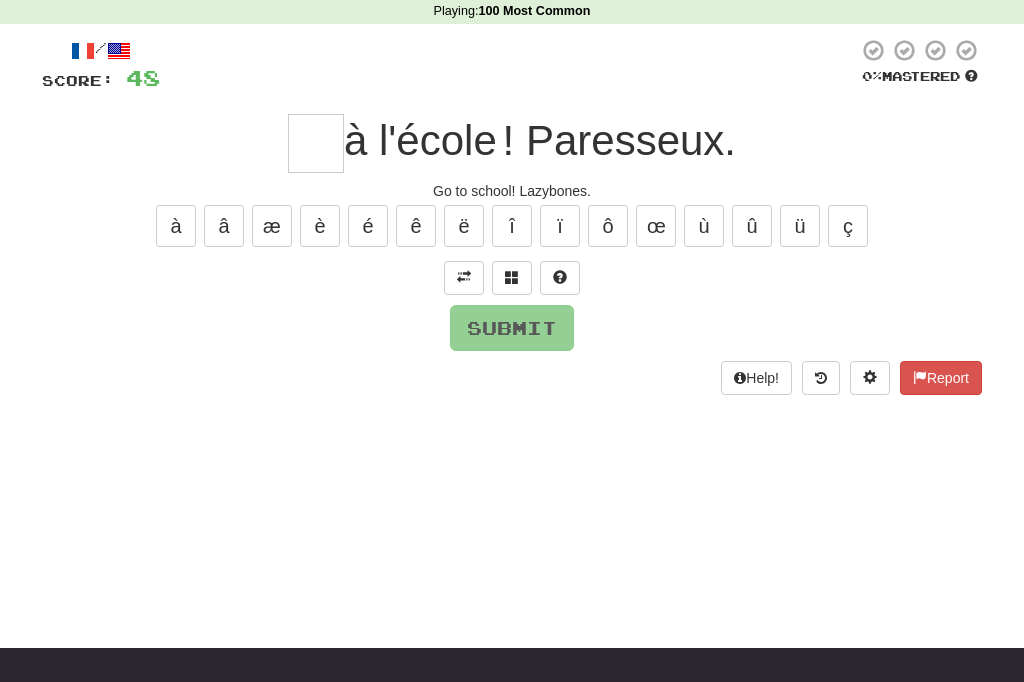 click at bounding box center (316, 143) 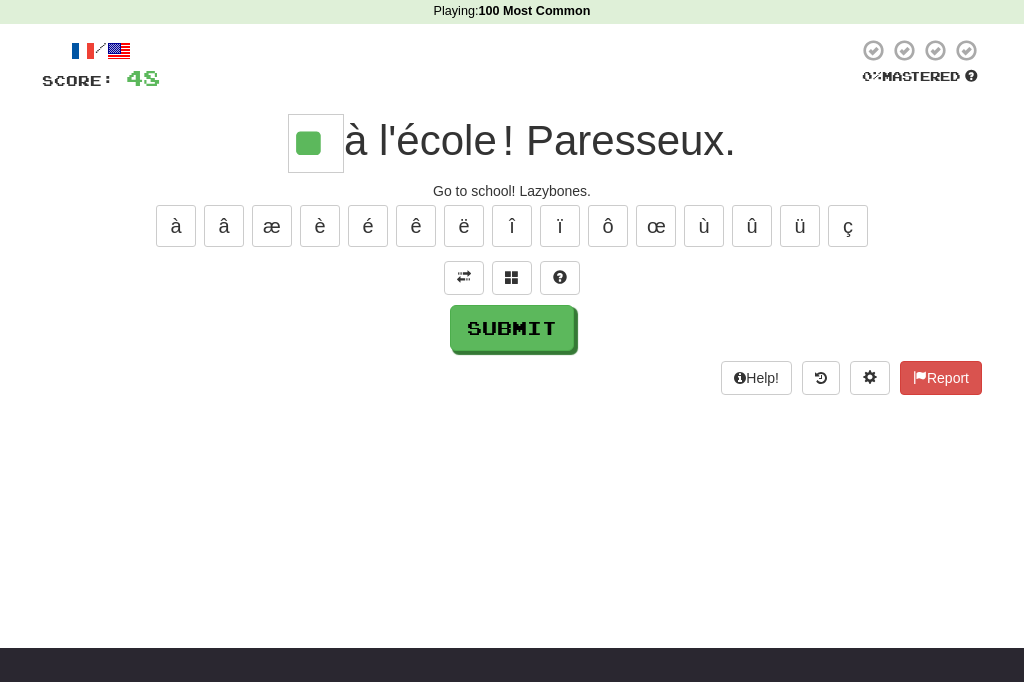 type on "**" 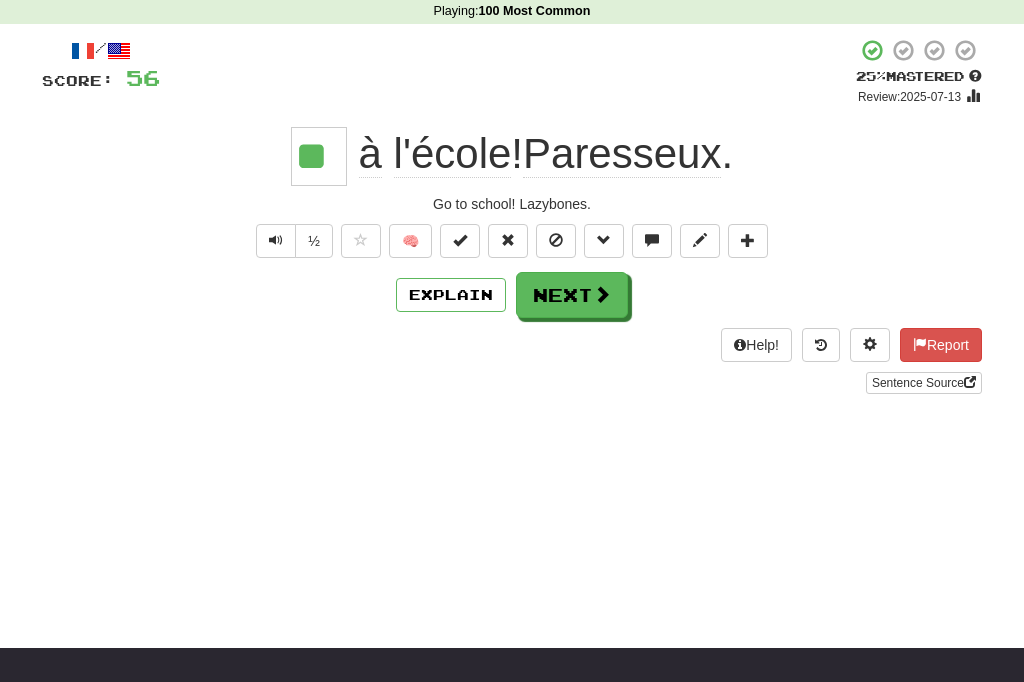 click on "Next" at bounding box center [572, 295] 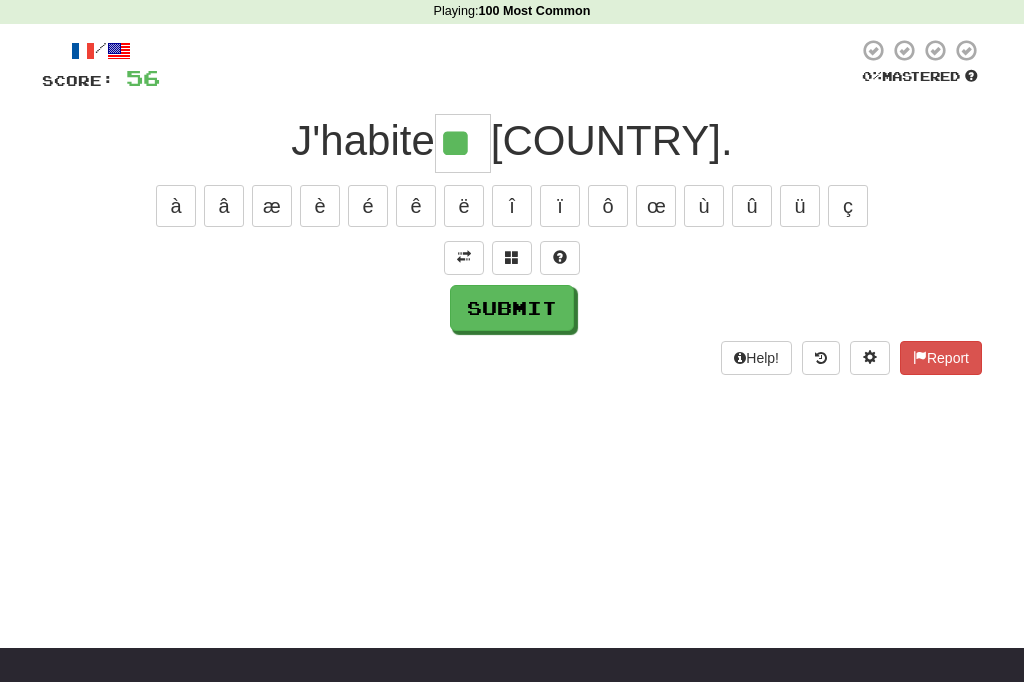 type on "**" 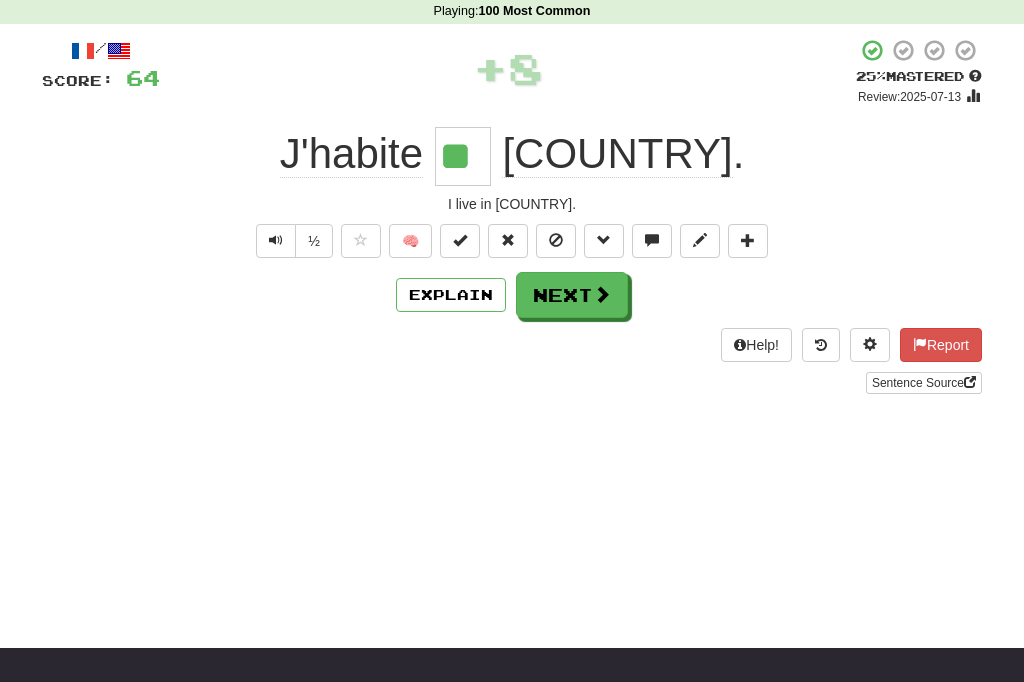 click at bounding box center [556, 240] 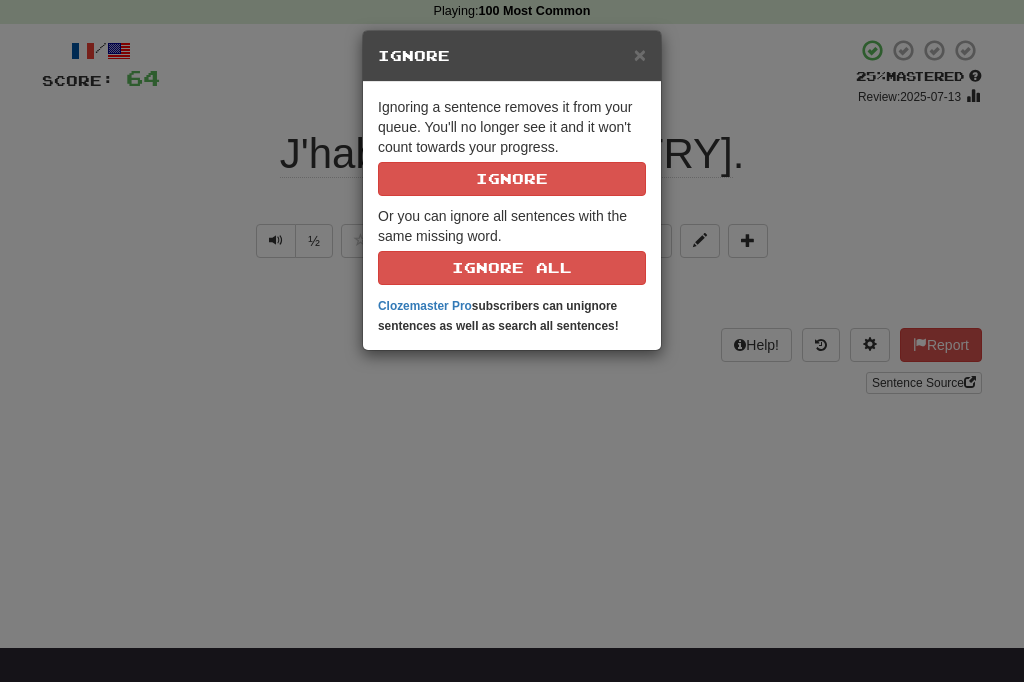 click on "Ignore" at bounding box center (512, 179) 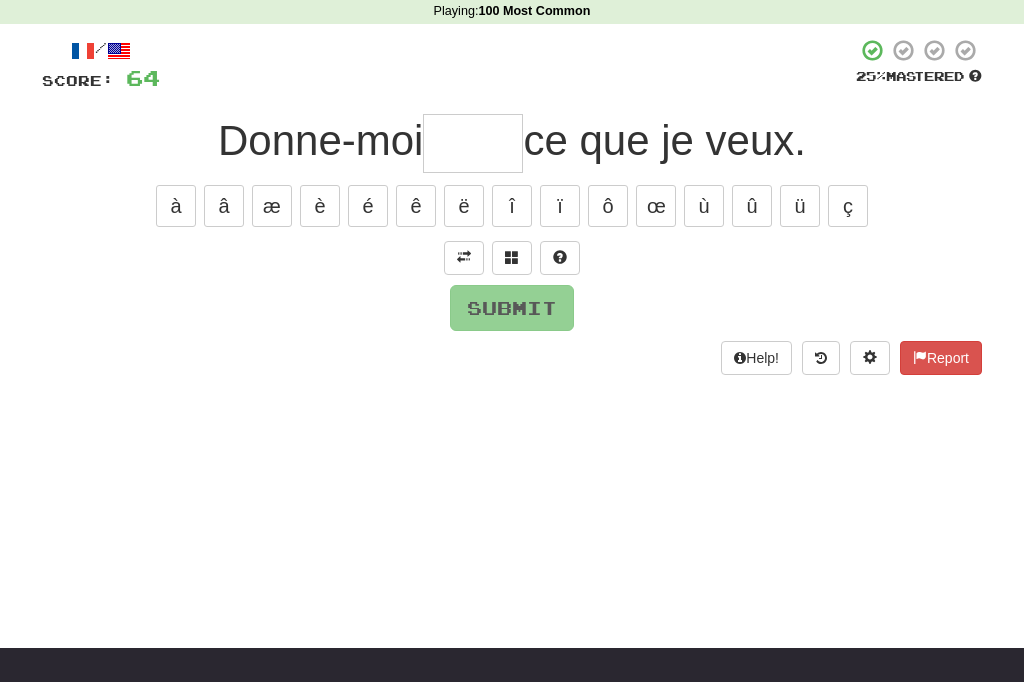 click on "Submit" at bounding box center [512, 308] 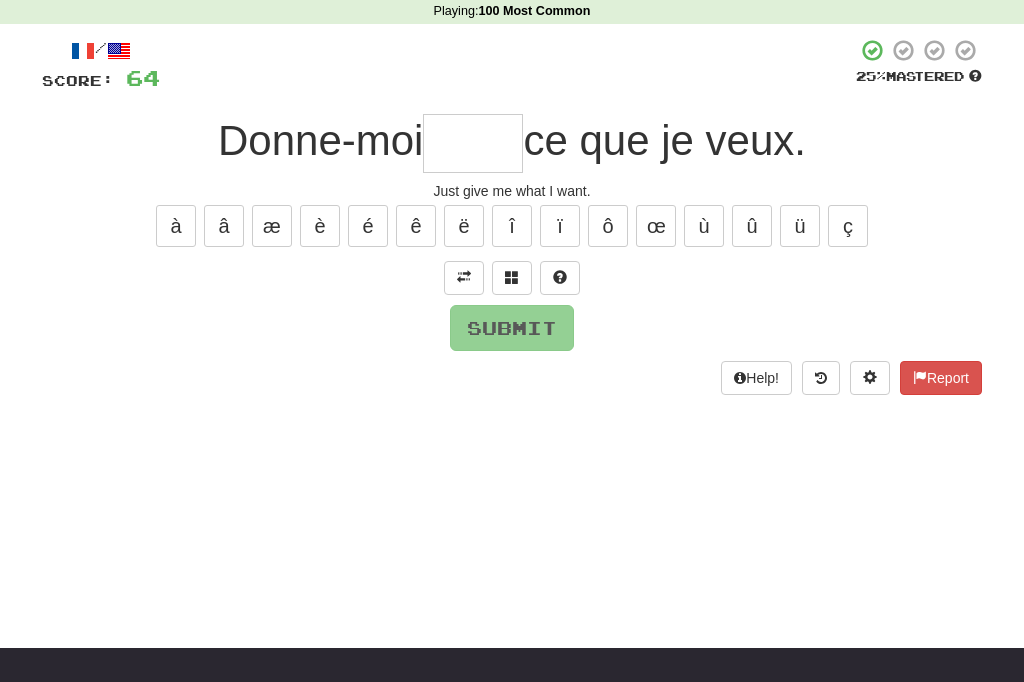 click at bounding box center [473, 143] 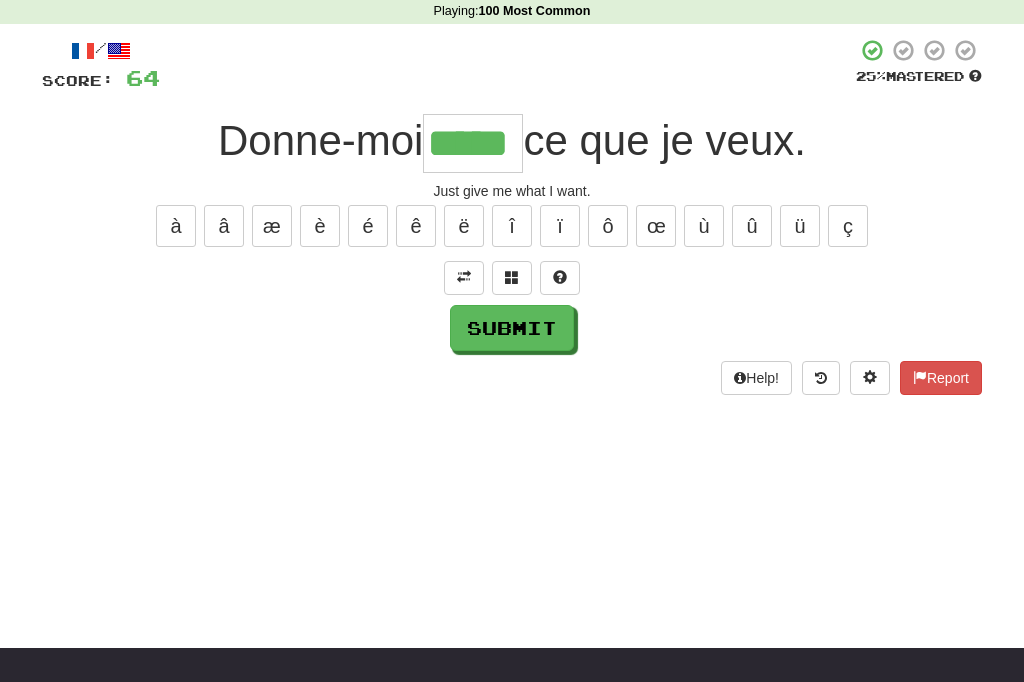 type on "*****" 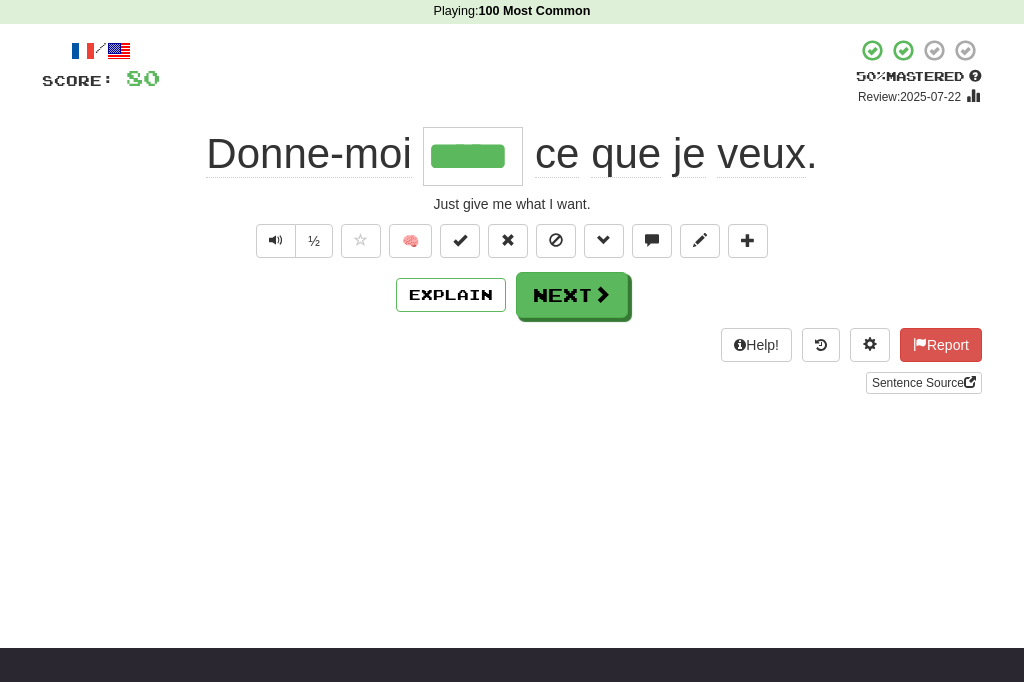 click on "Next" at bounding box center (572, 295) 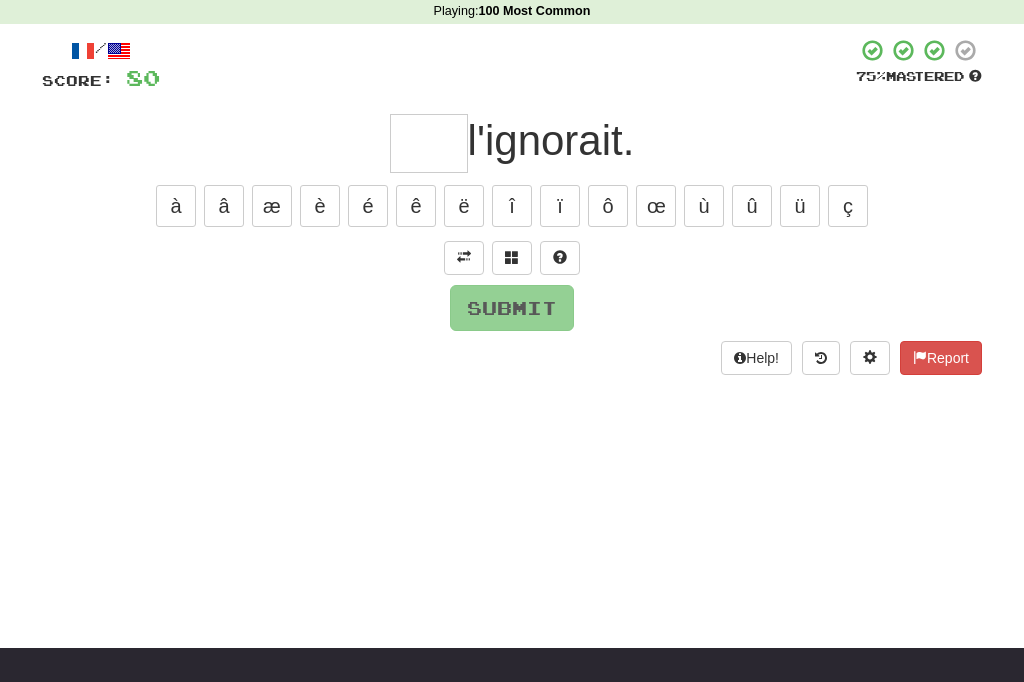 click at bounding box center (464, 258) 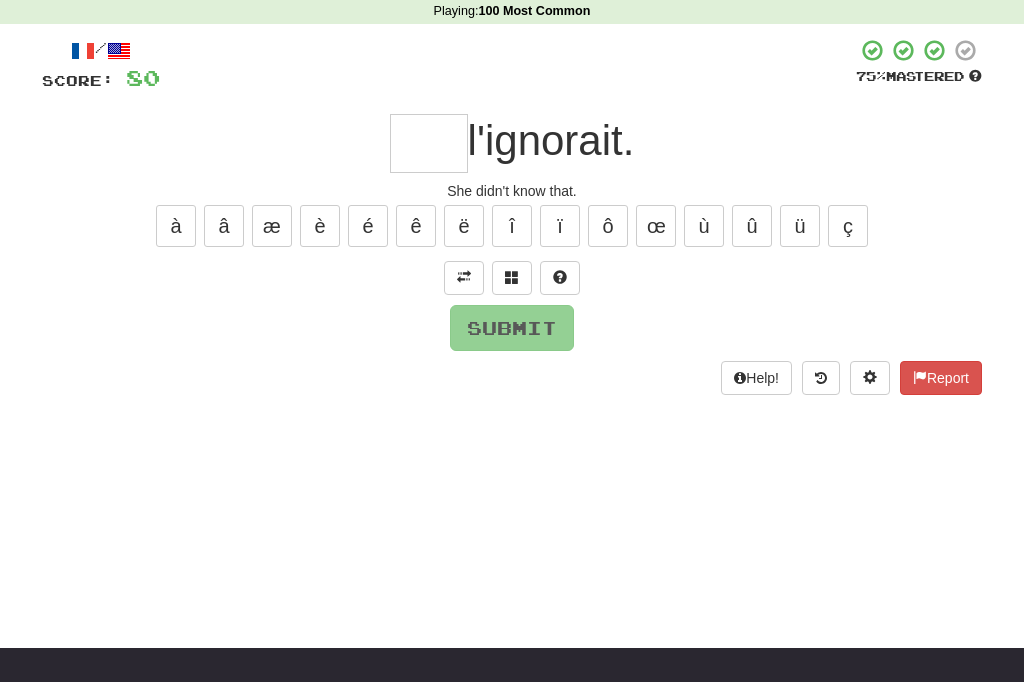 click at bounding box center [429, 143] 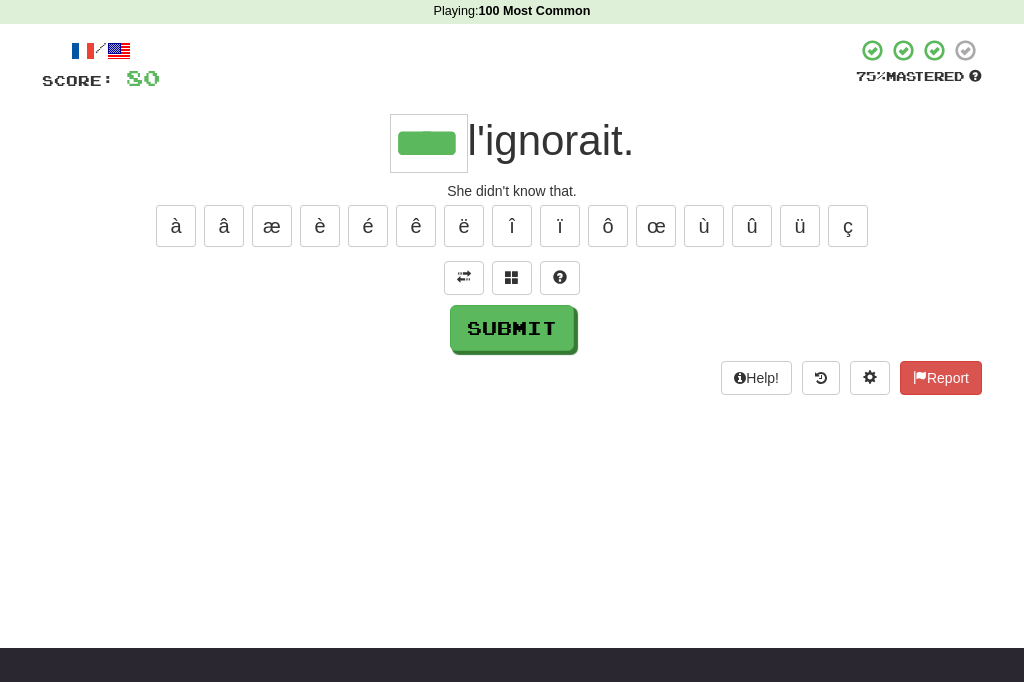 type on "****" 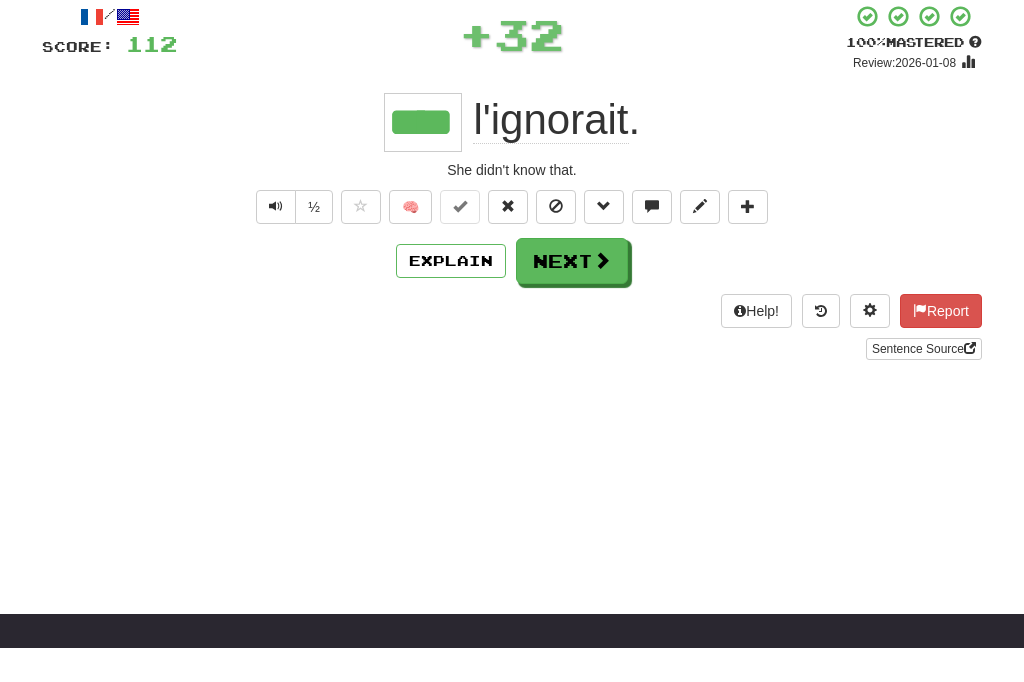 click on "Next" at bounding box center [572, 295] 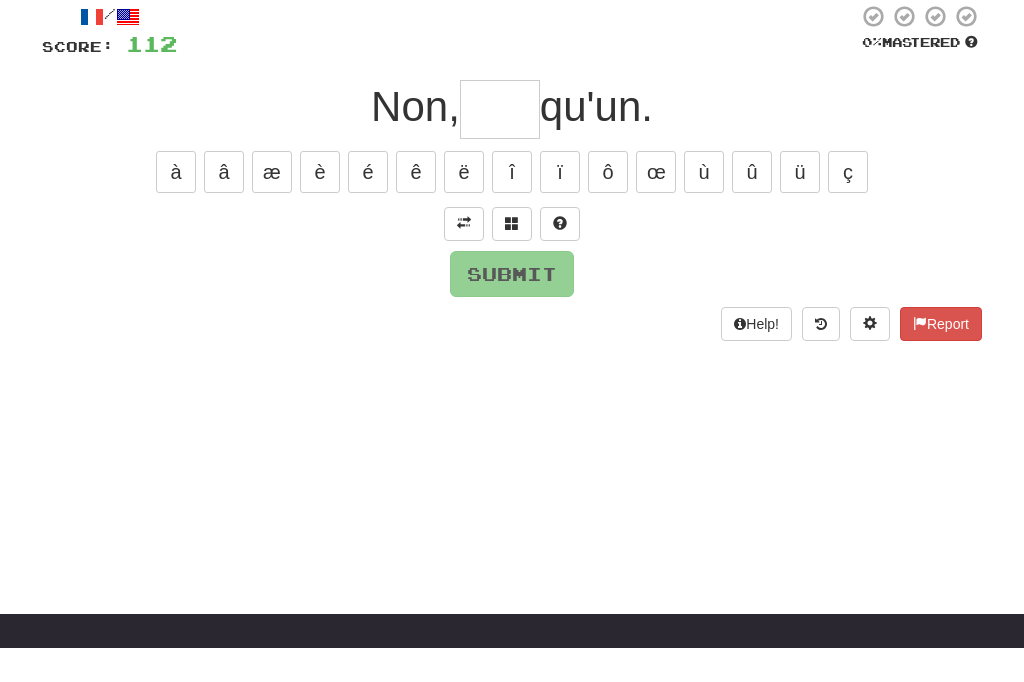 click at bounding box center [464, 258] 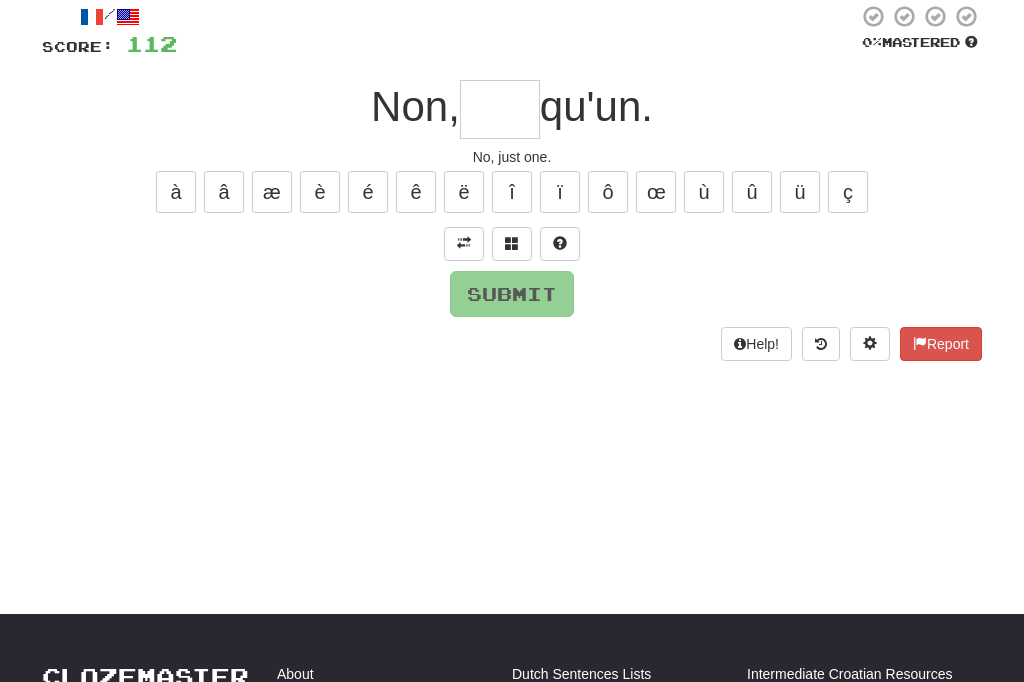 click at bounding box center (500, 109) 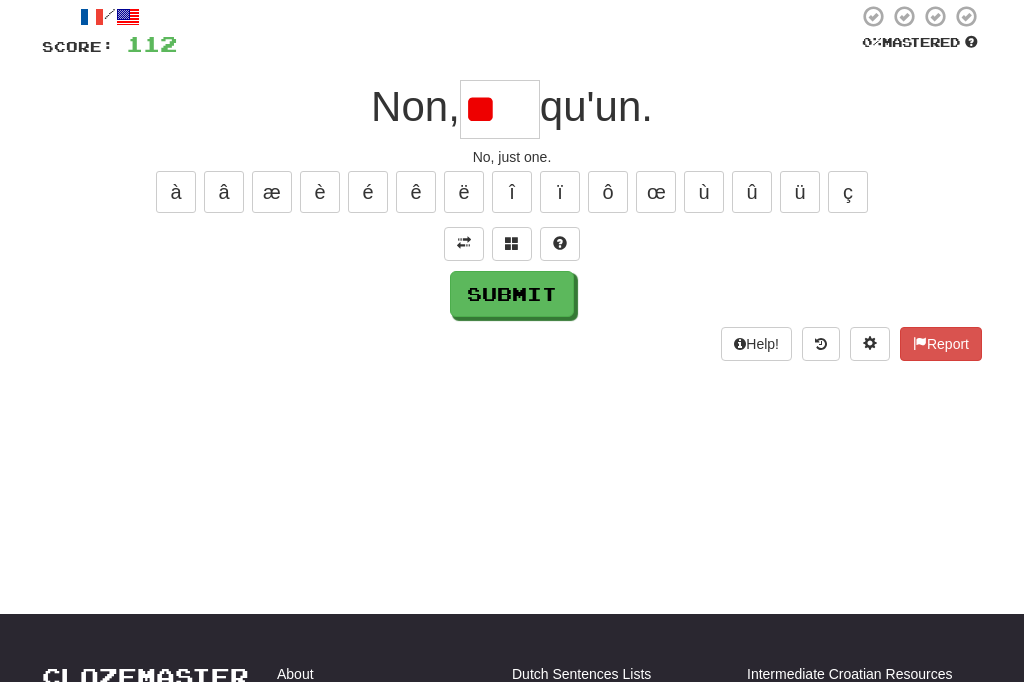 type on "*" 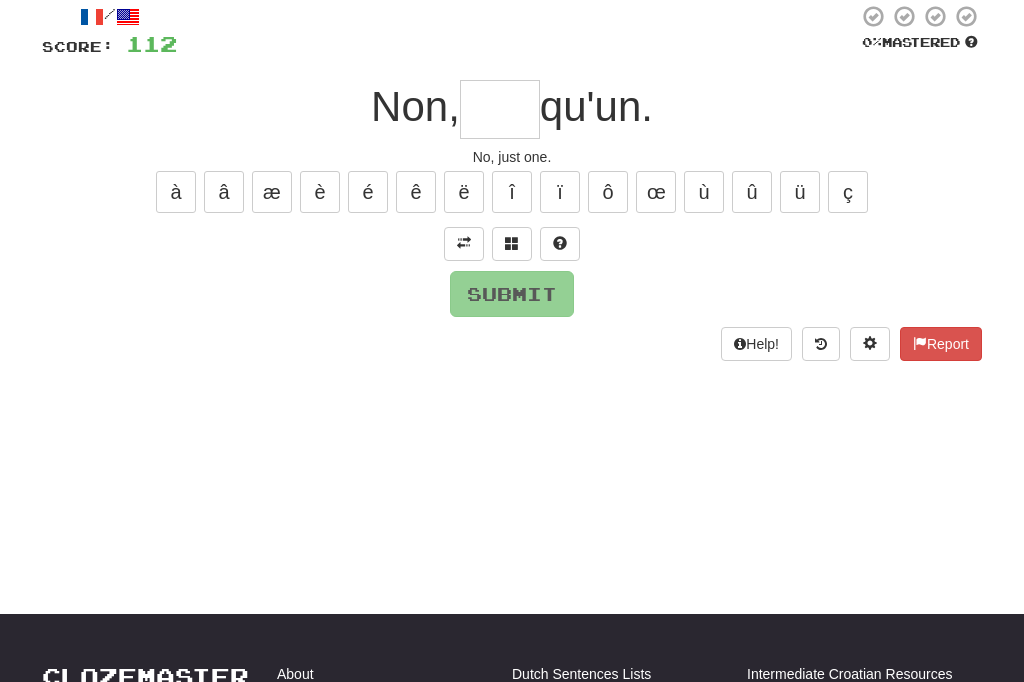 type on "*" 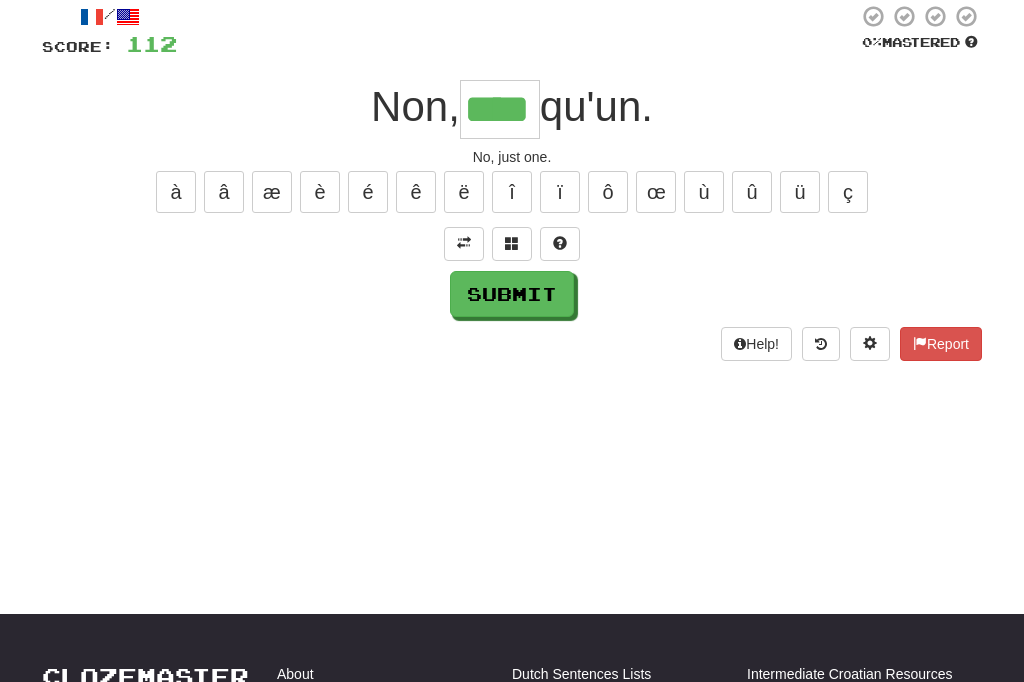 type on "****" 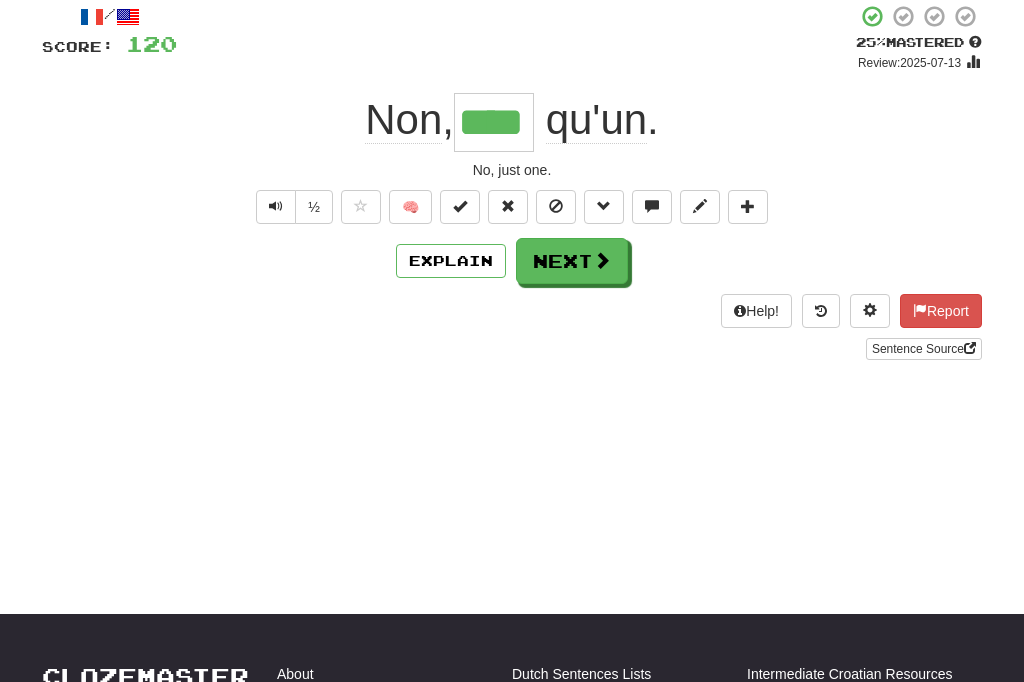 click on "Next" at bounding box center (572, 261) 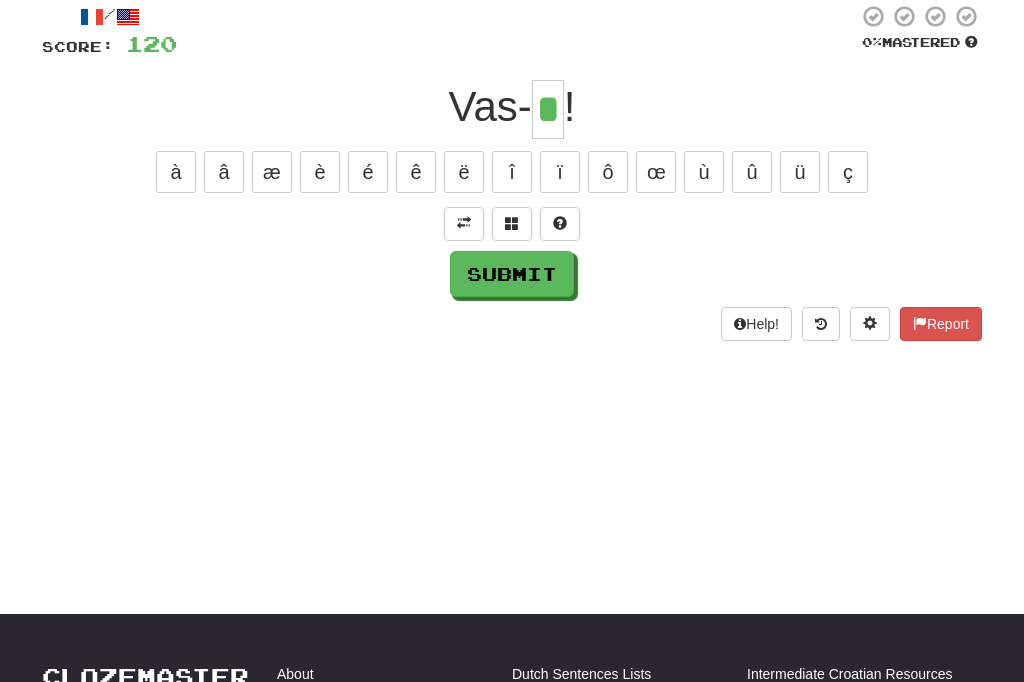 type on "*" 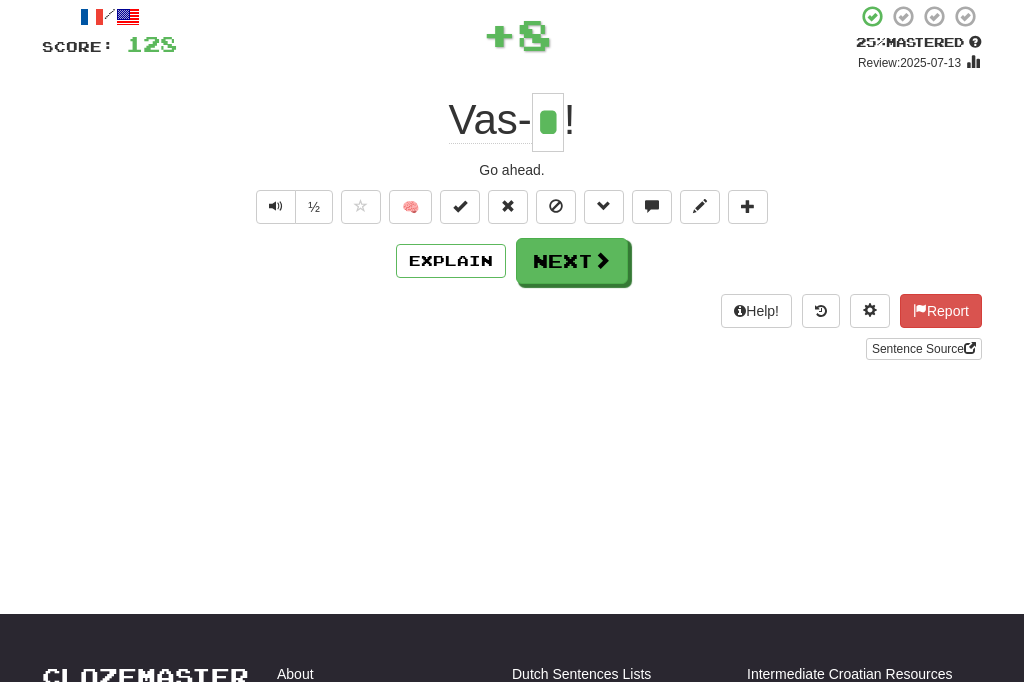 click on "Next" at bounding box center [572, 261] 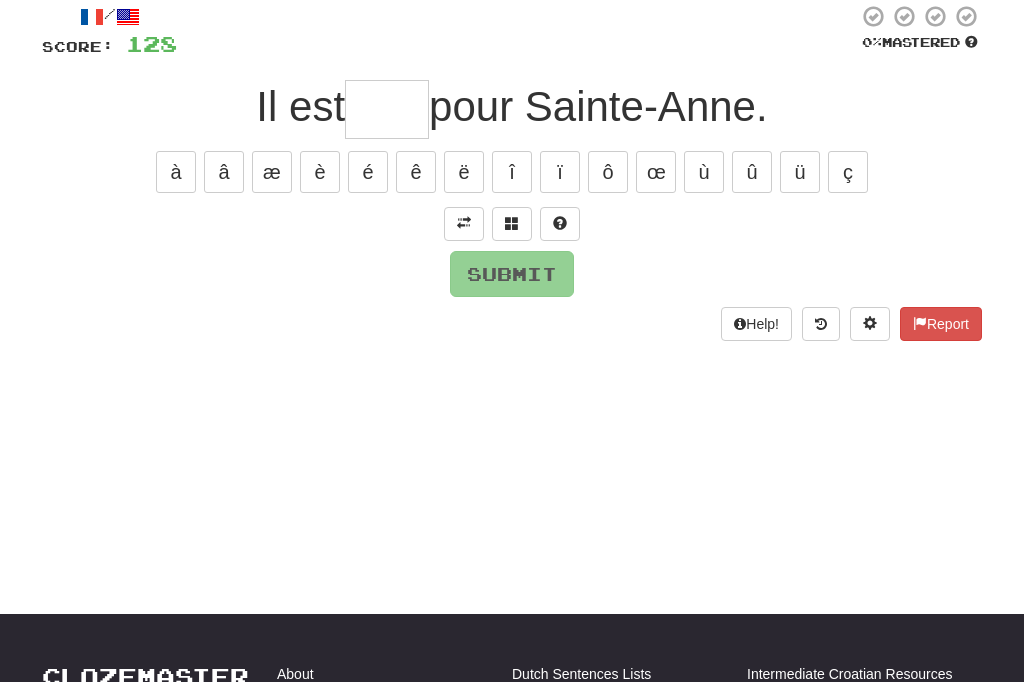 click at bounding box center [464, 223] 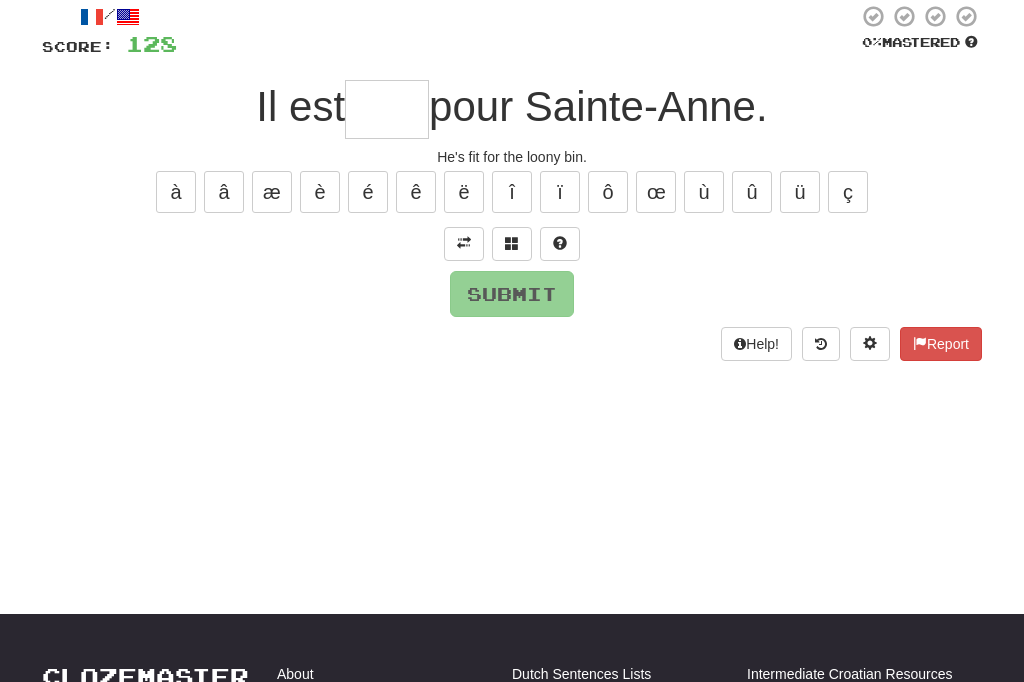 click at bounding box center (387, 109) 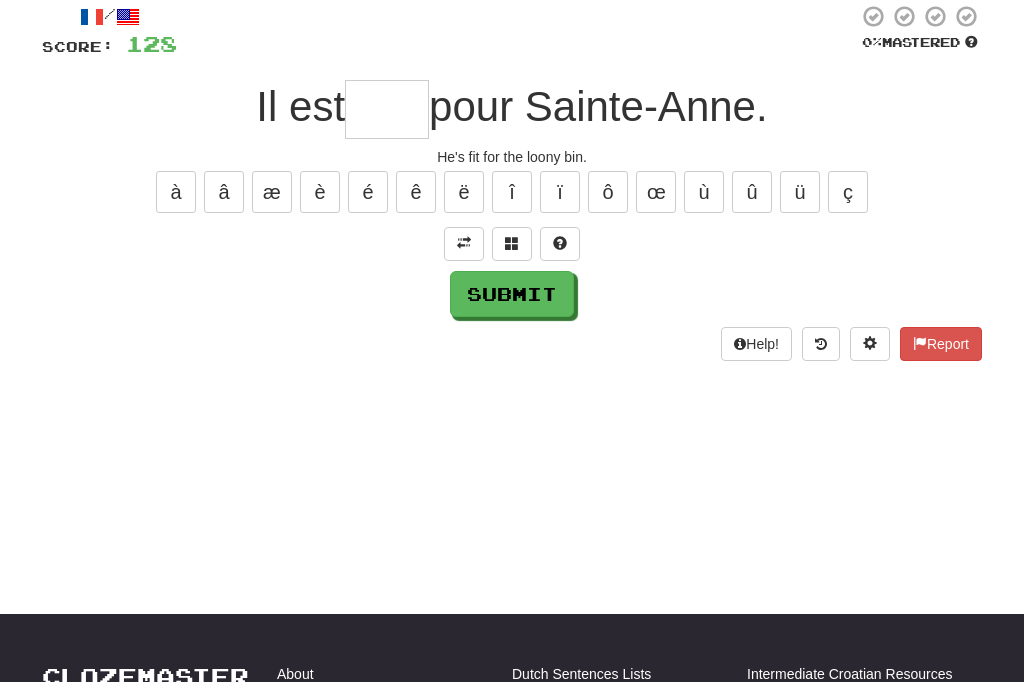 type on "*" 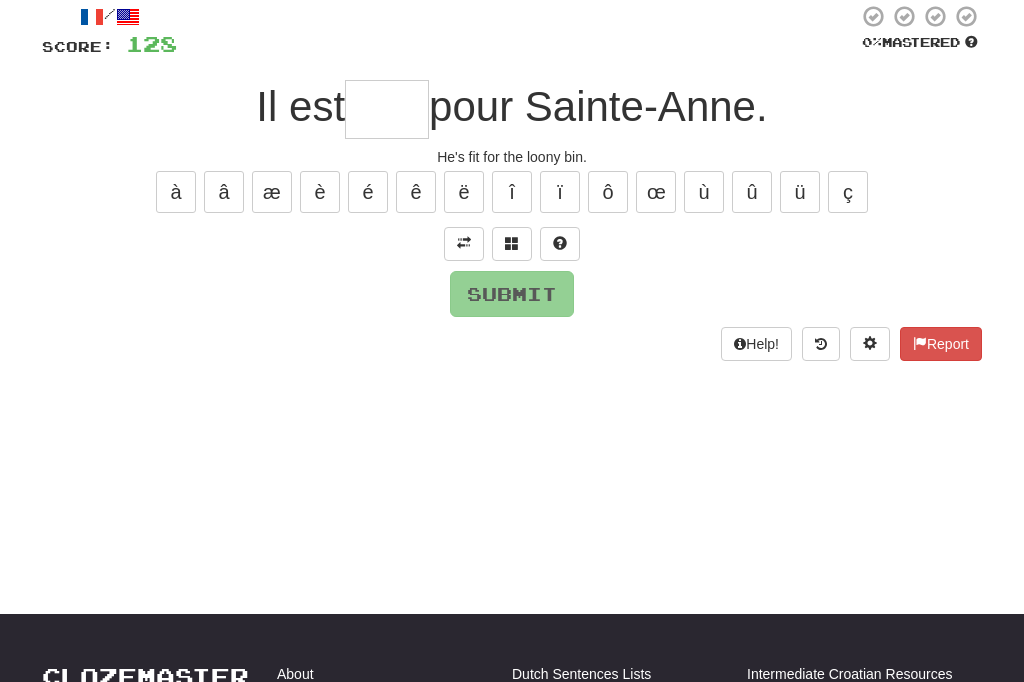 type on "*" 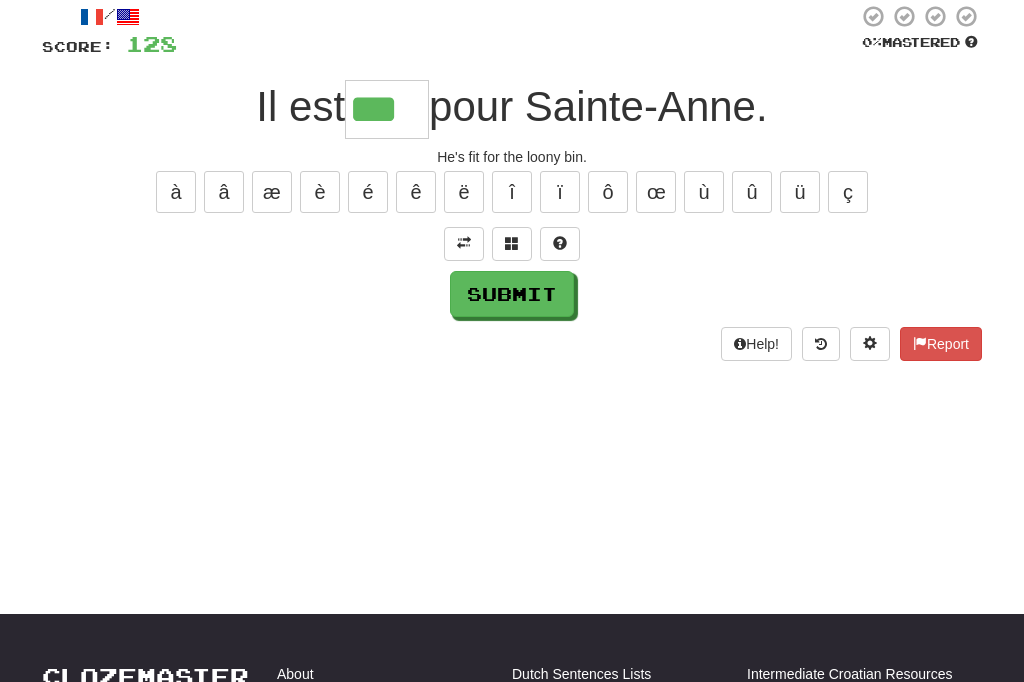 type on "***" 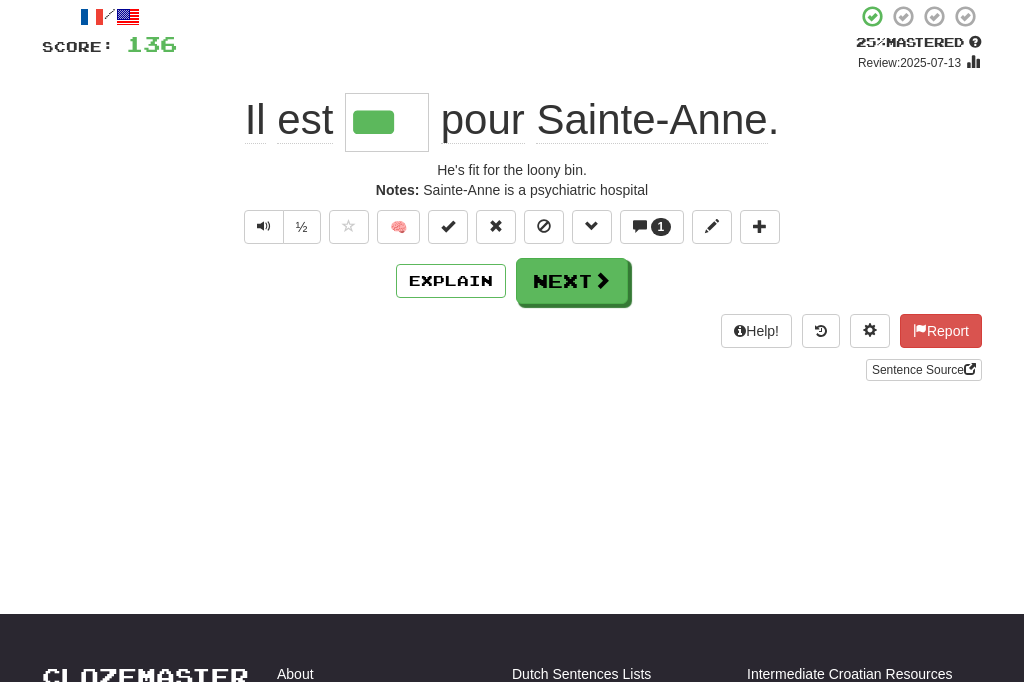 click at bounding box center (544, 226) 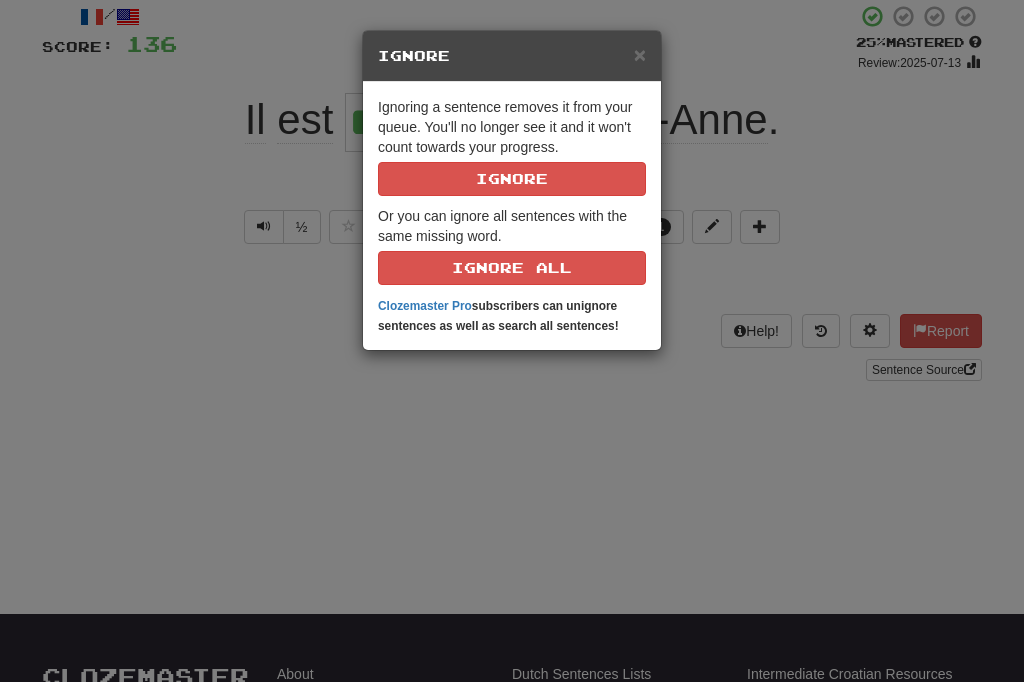 click on "Ignore" at bounding box center (512, 179) 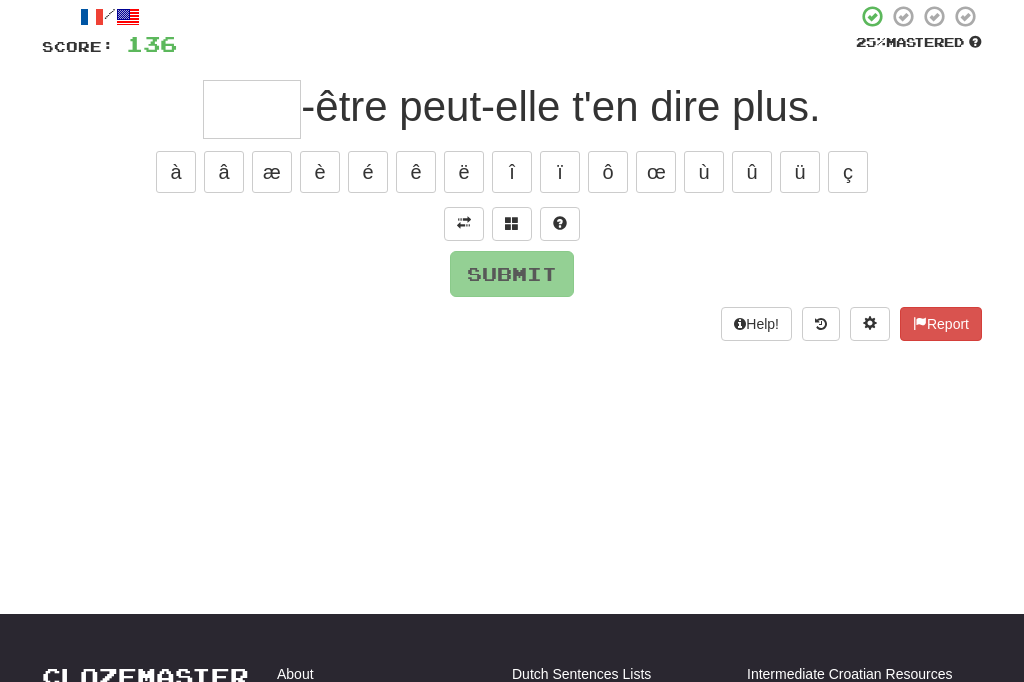 click at bounding box center [464, 223] 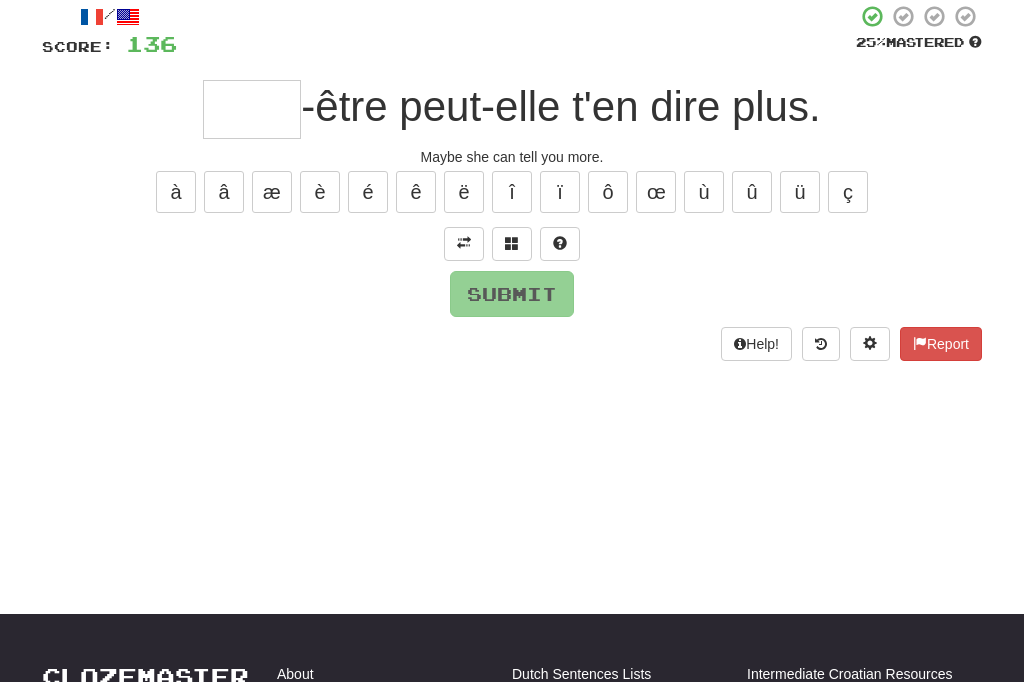 click at bounding box center (252, 109) 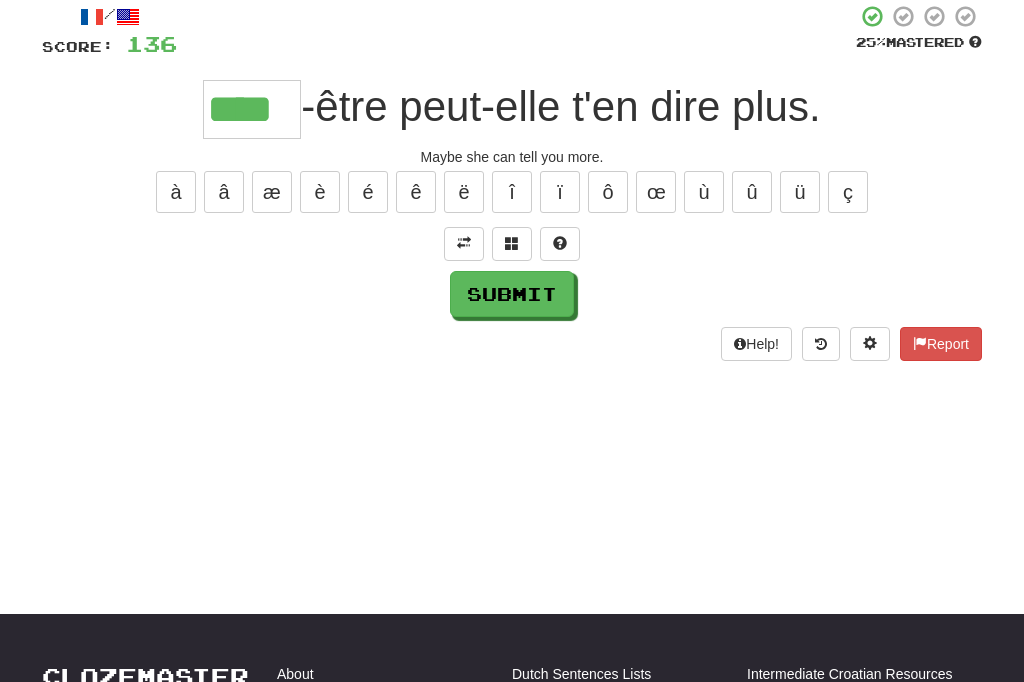 click on "Submit" at bounding box center (512, 294) 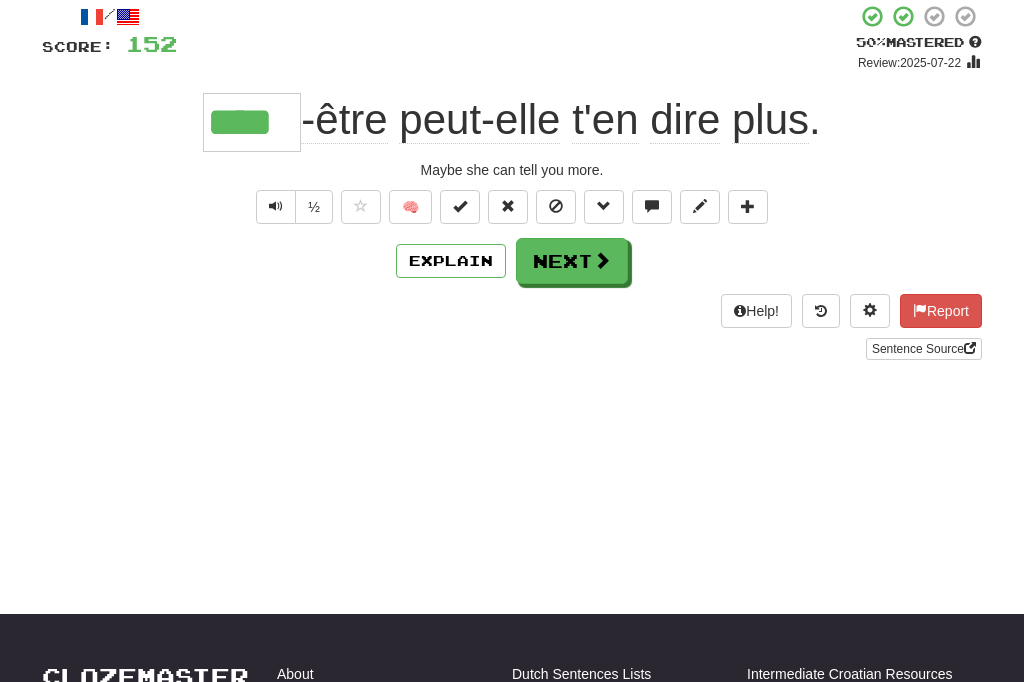 click on "Next" at bounding box center (572, 261) 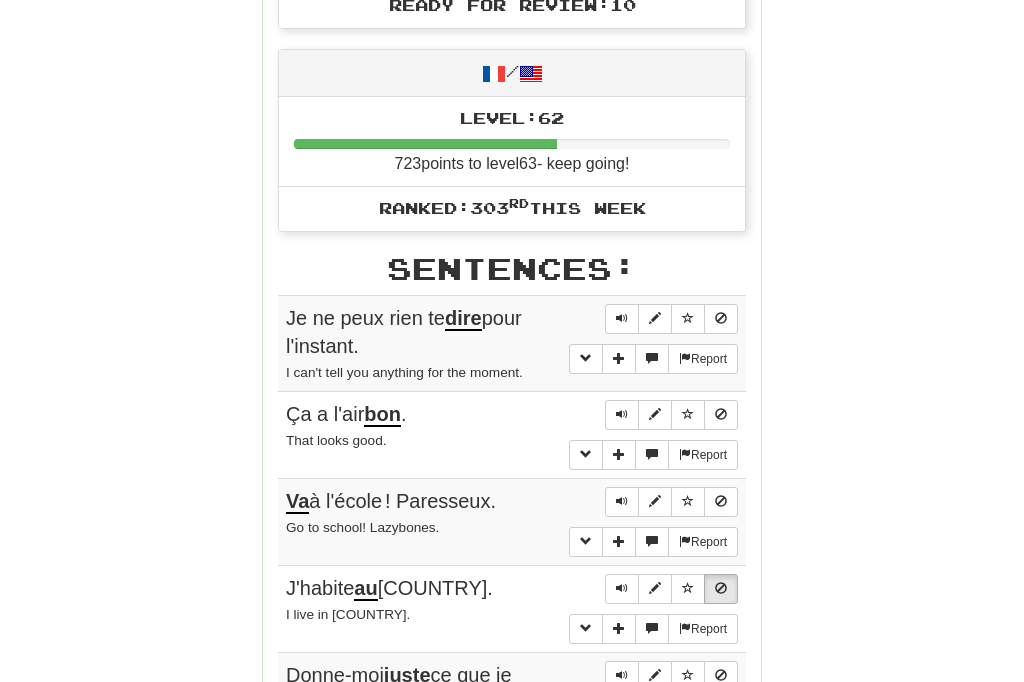 scroll, scrollTop: 899, scrollLeft: 0, axis: vertical 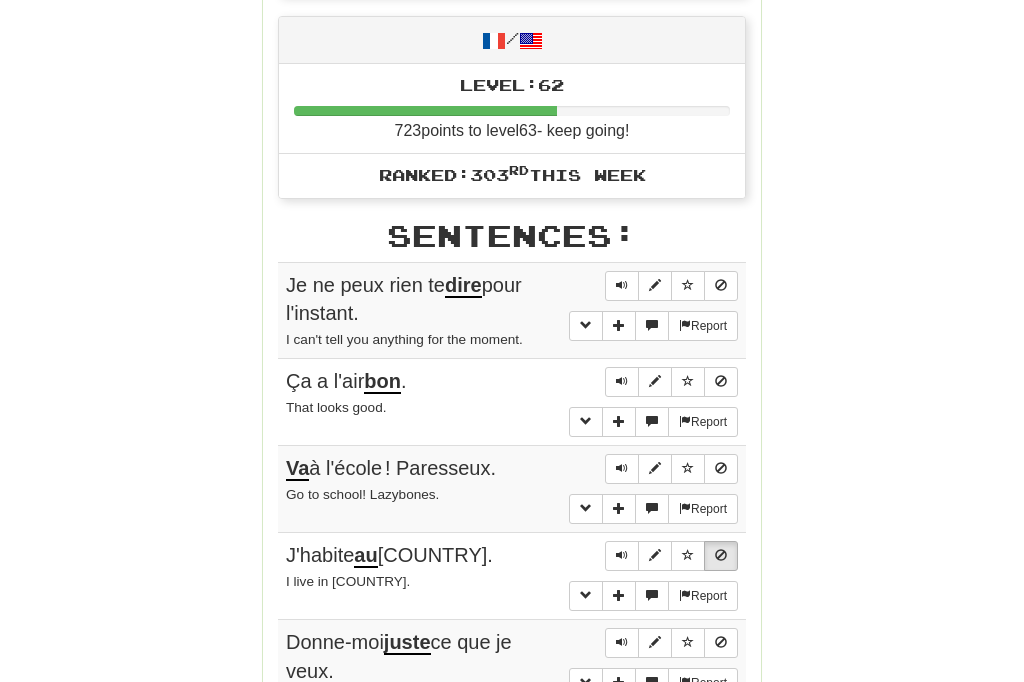 click at bounding box center [622, 469] 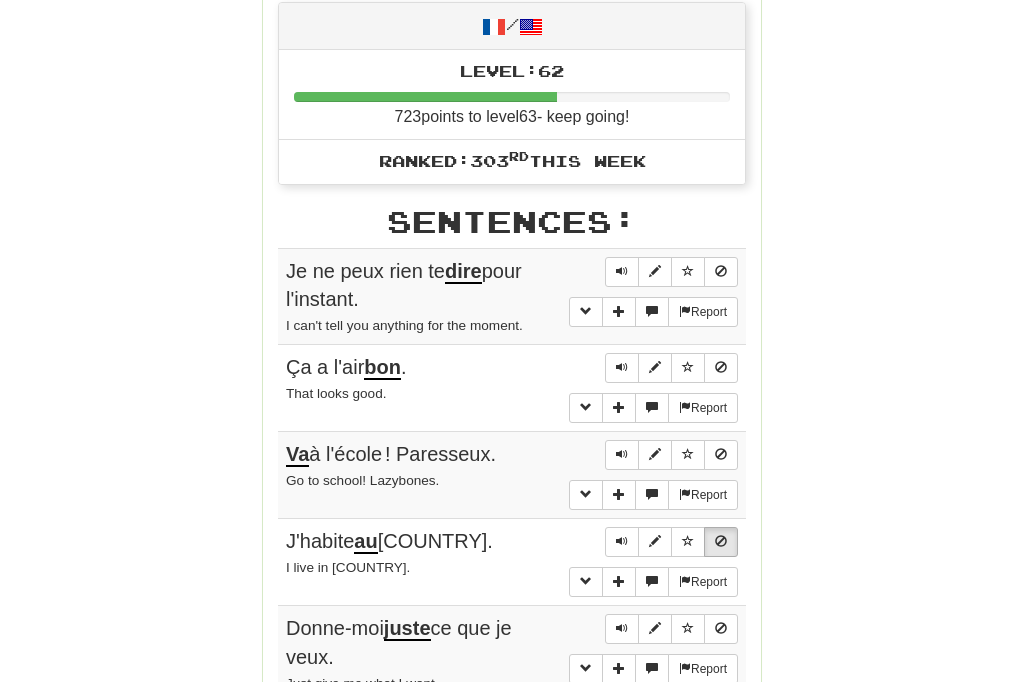 scroll, scrollTop: 946, scrollLeft: 0, axis: vertical 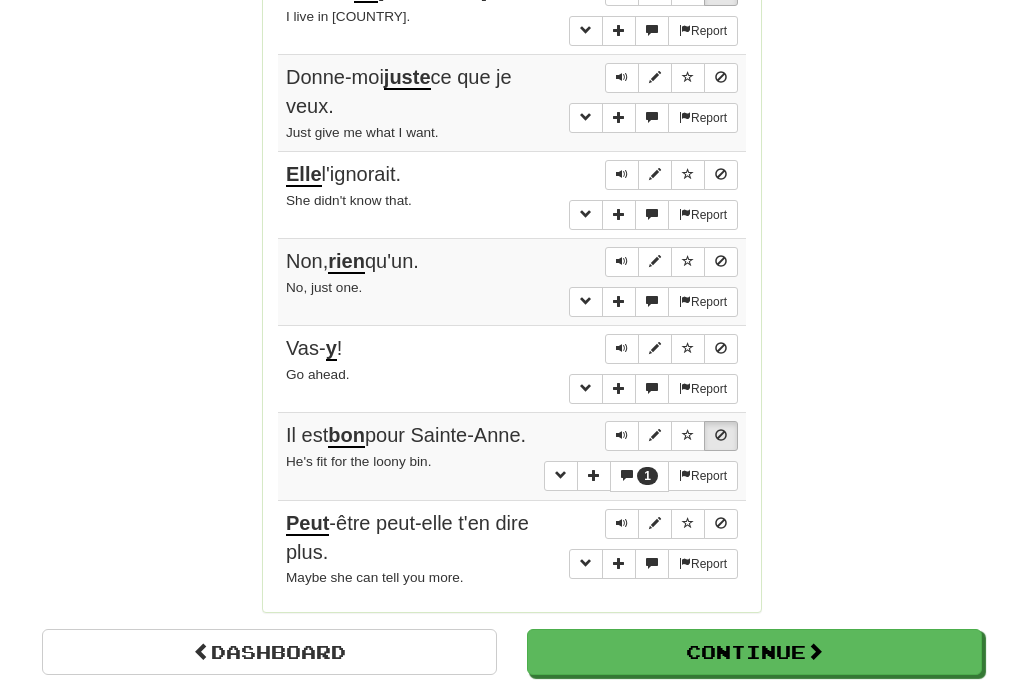 click on "Dashboard" at bounding box center [269, 652] 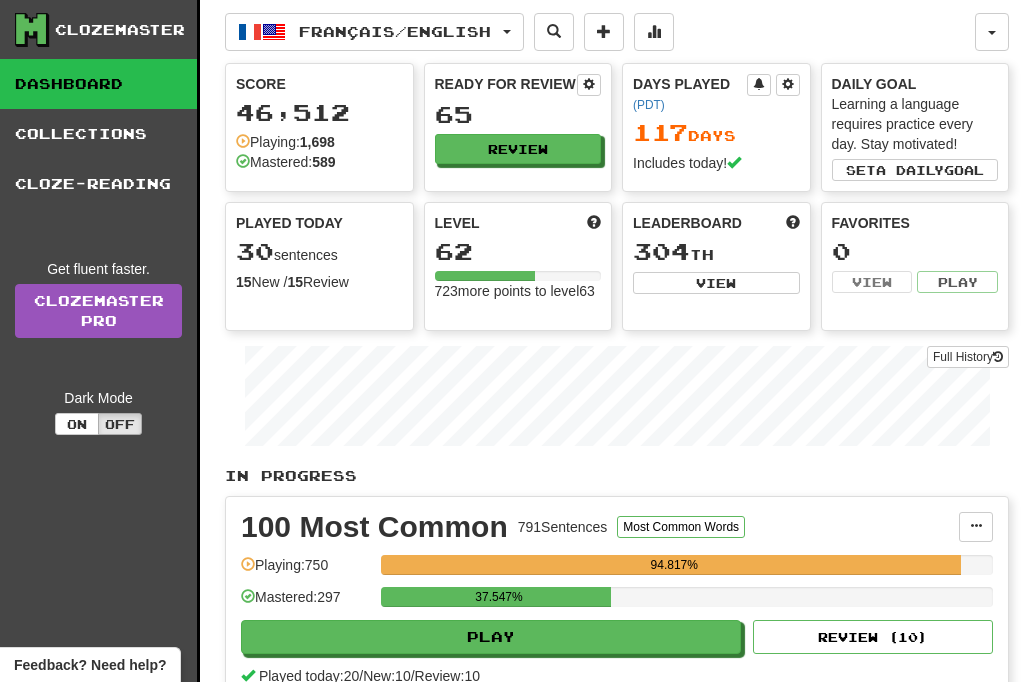 scroll, scrollTop: 0, scrollLeft: 0, axis: both 